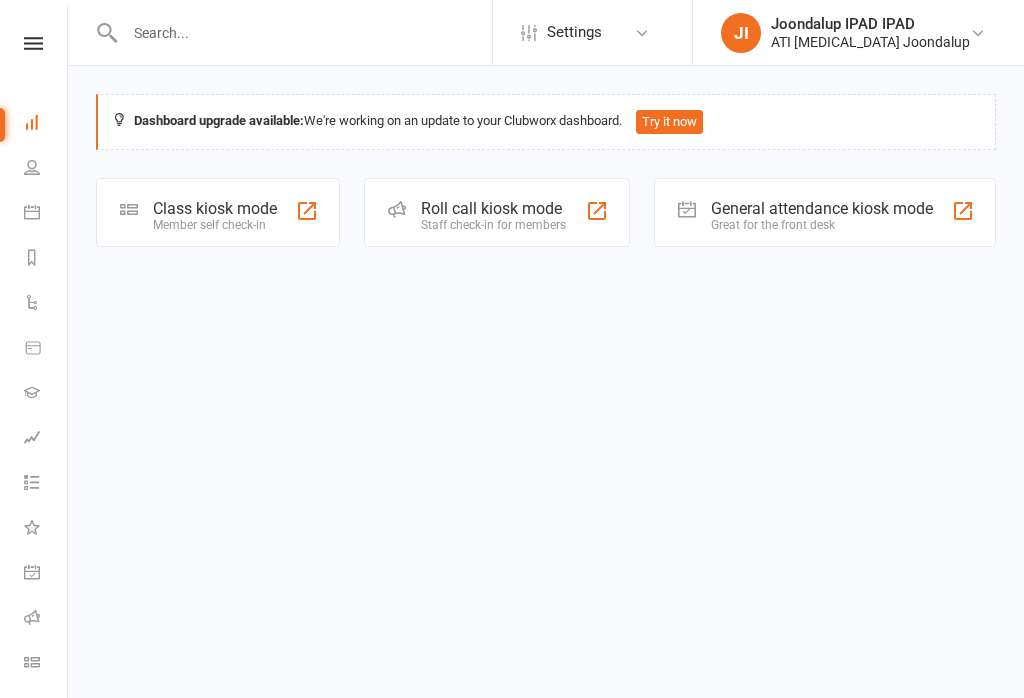 scroll, scrollTop: 0, scrollLeft: 0, axis: both 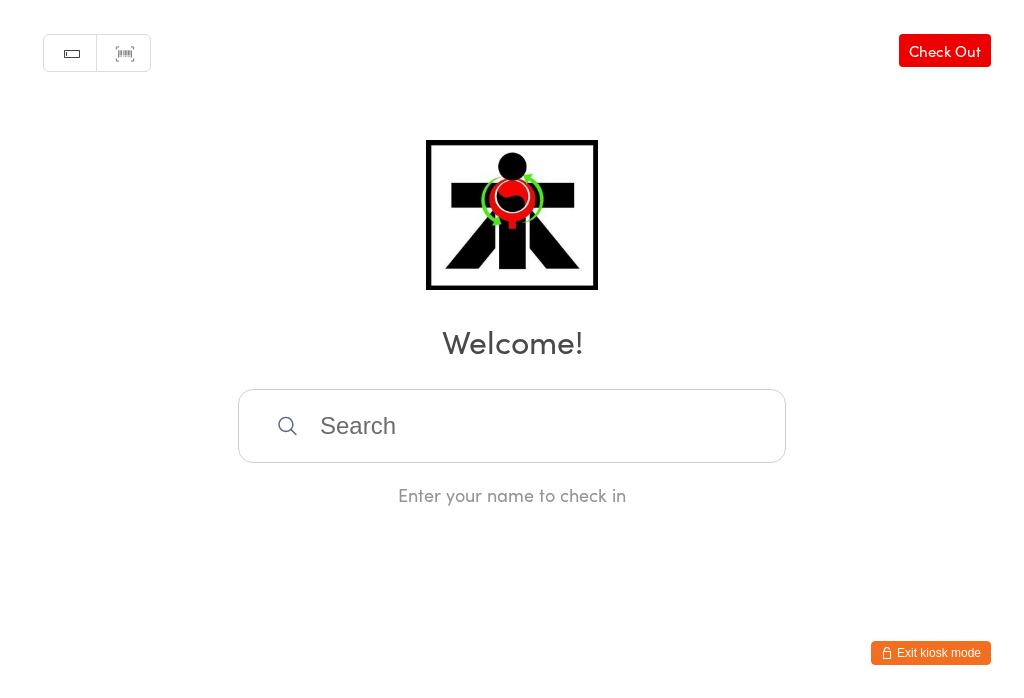 click at bounding box center [512, 426] 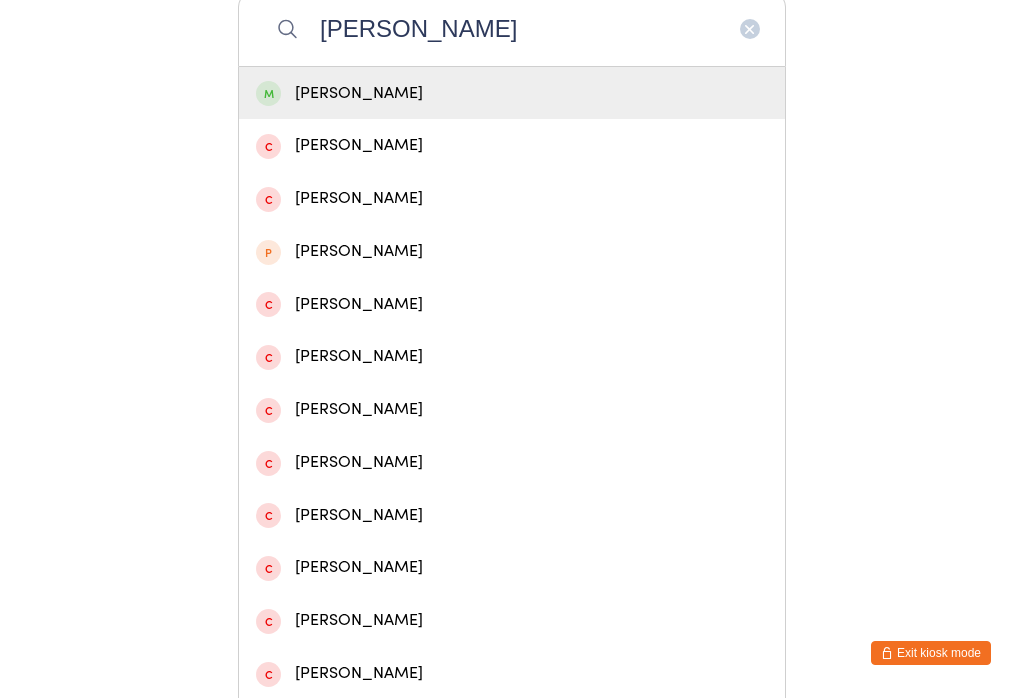 type on "[PERSON_NAME]" 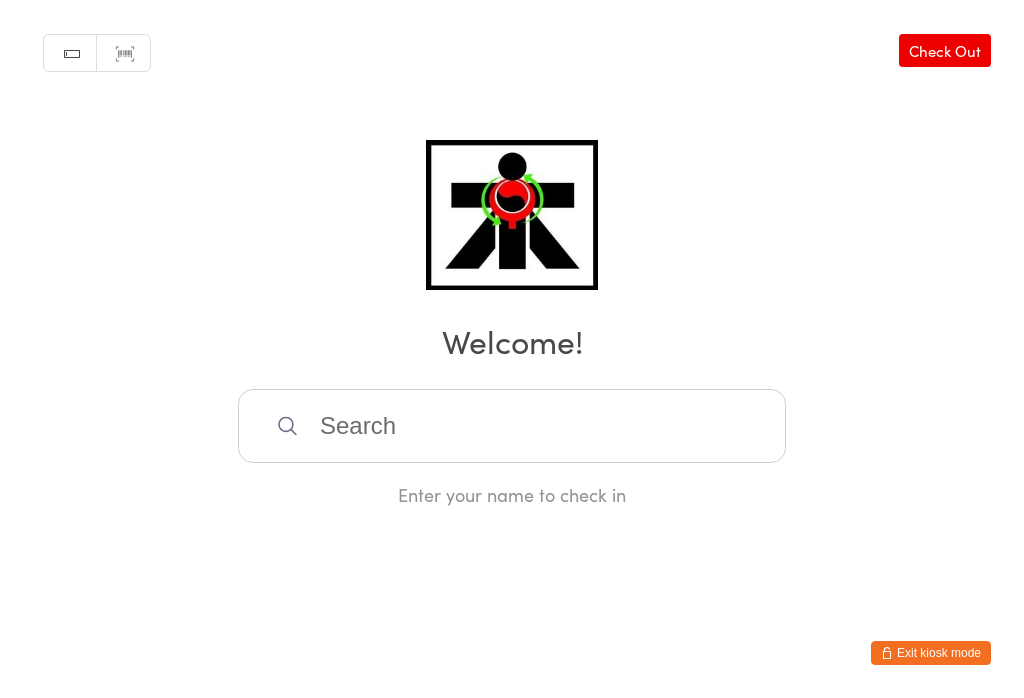 scroll, scrollTop: 0, scrollLeft: 0, axis: both 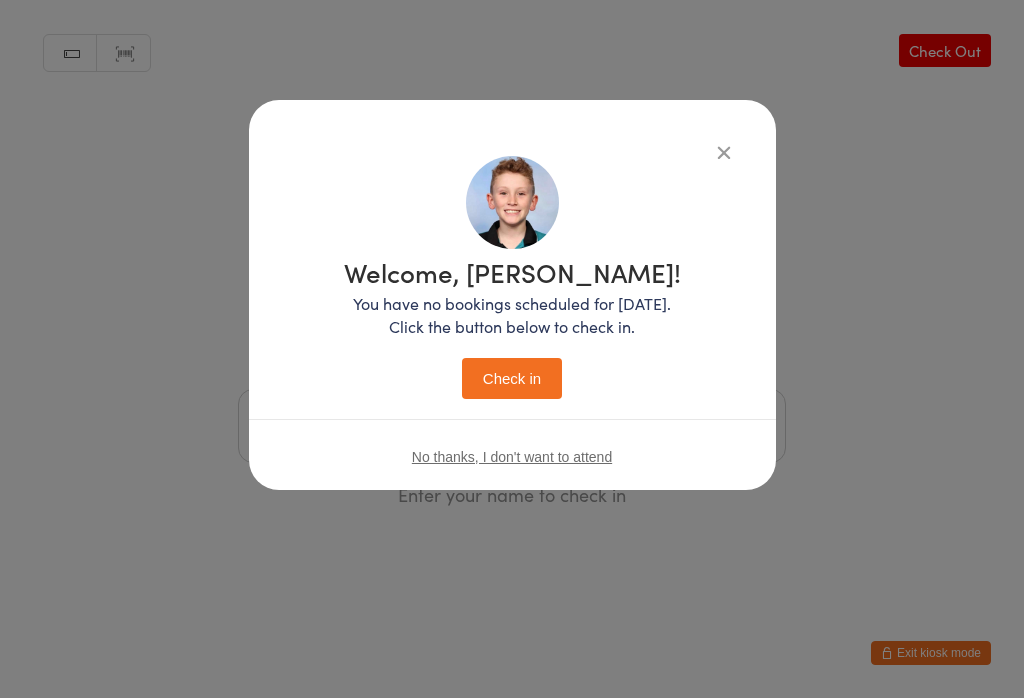 click on "Check in" at bounding box center [512, 378] 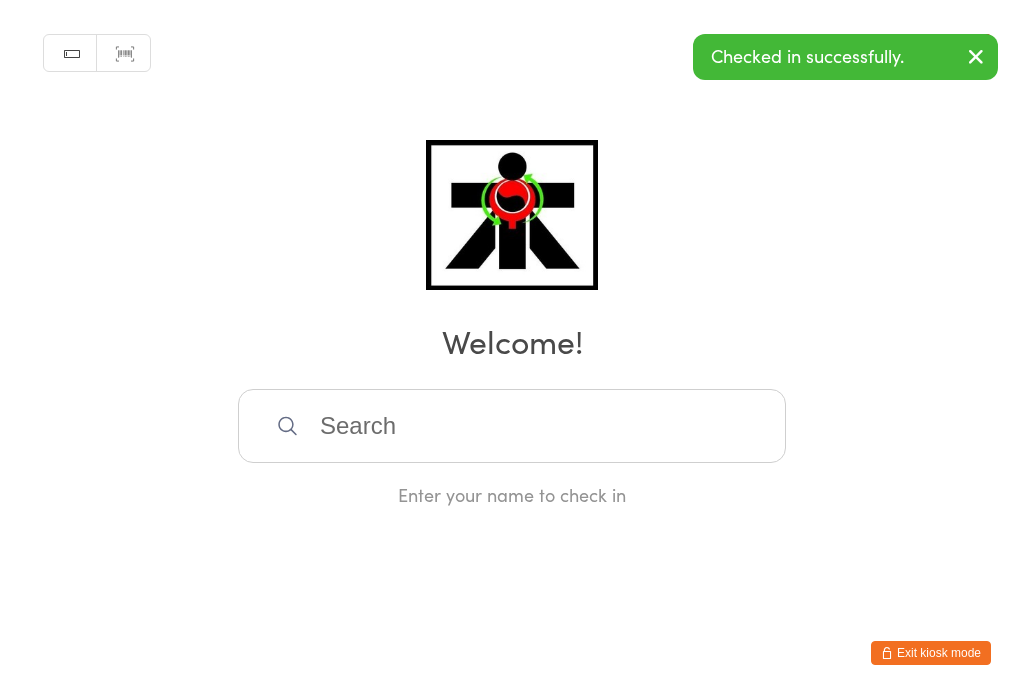 click at bounding box center (512, 426) 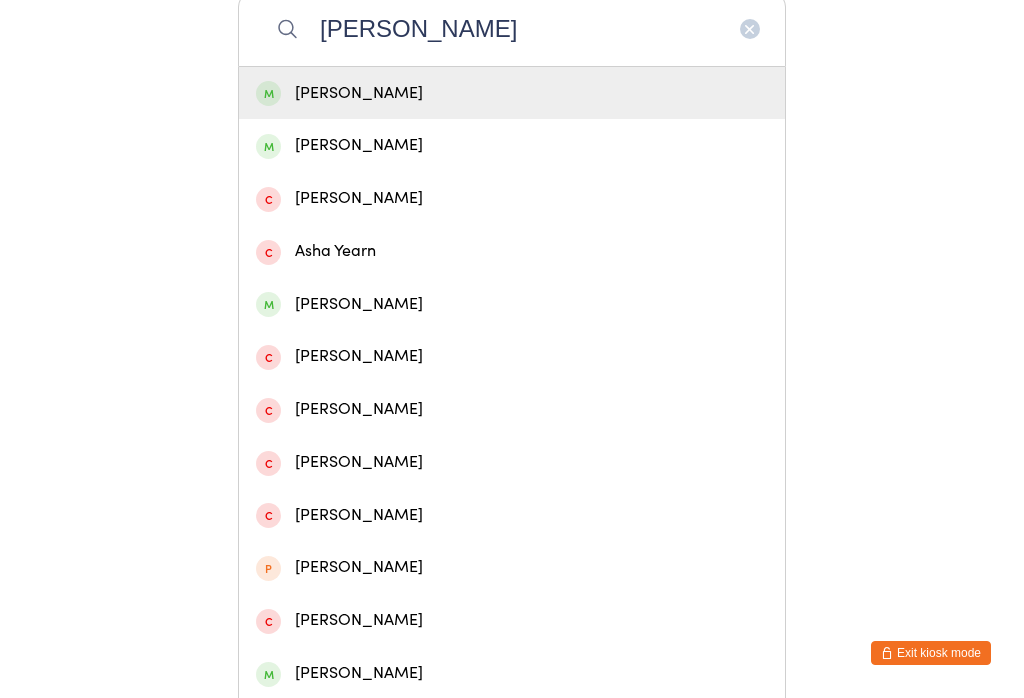 type on "[PERSON_NAME]" 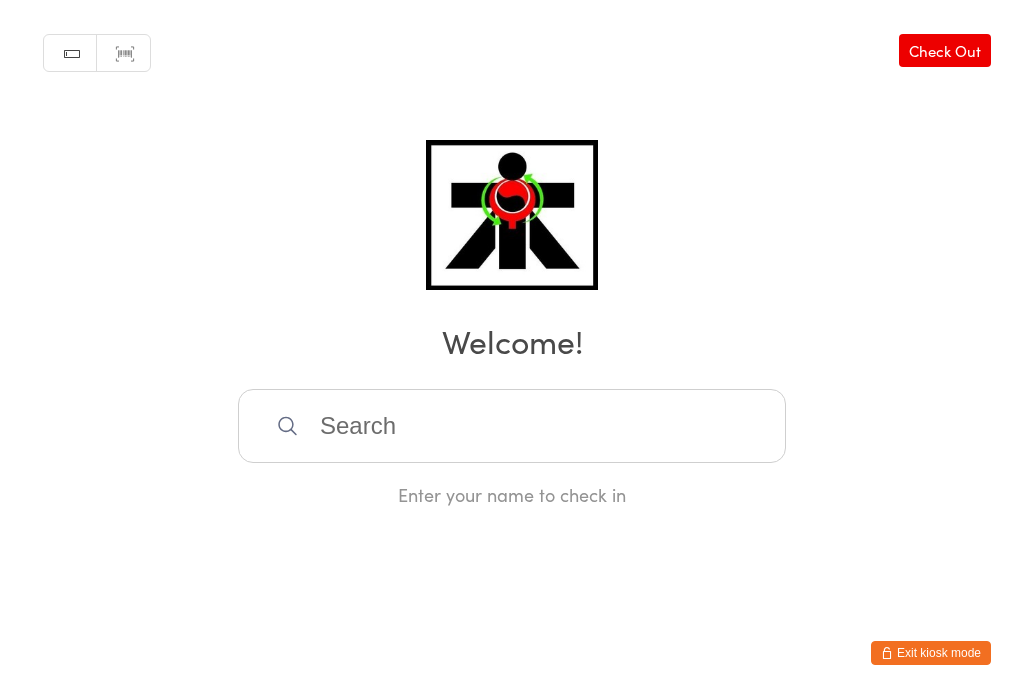scroll, scrollTop: 0, scrollLeft: 0, axis: both 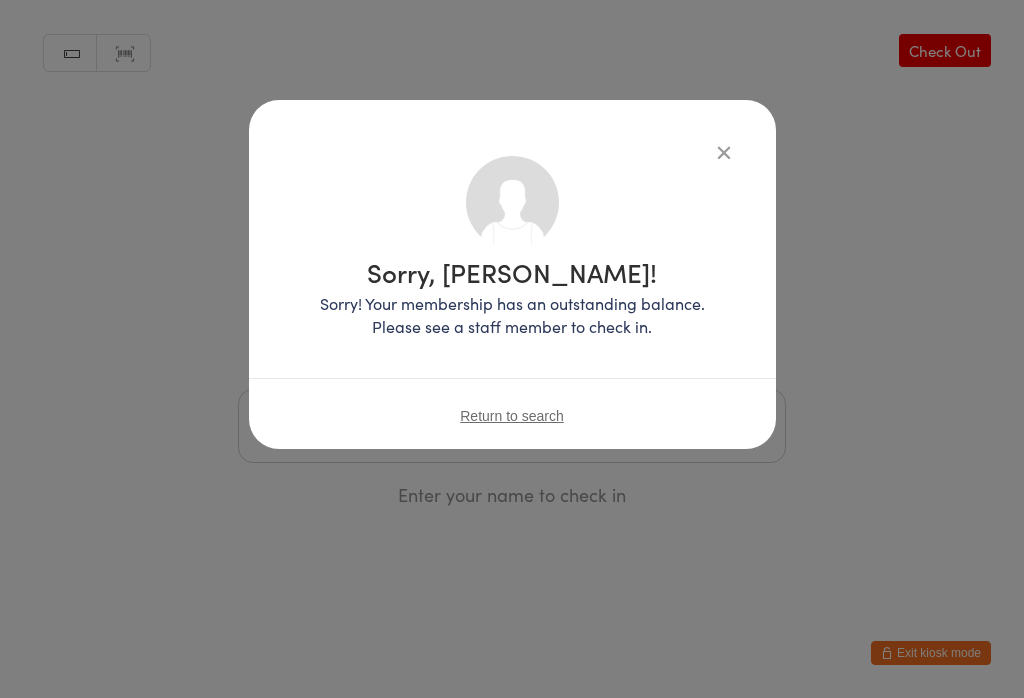 click on "Return to search" at bounding box center (512, 416) 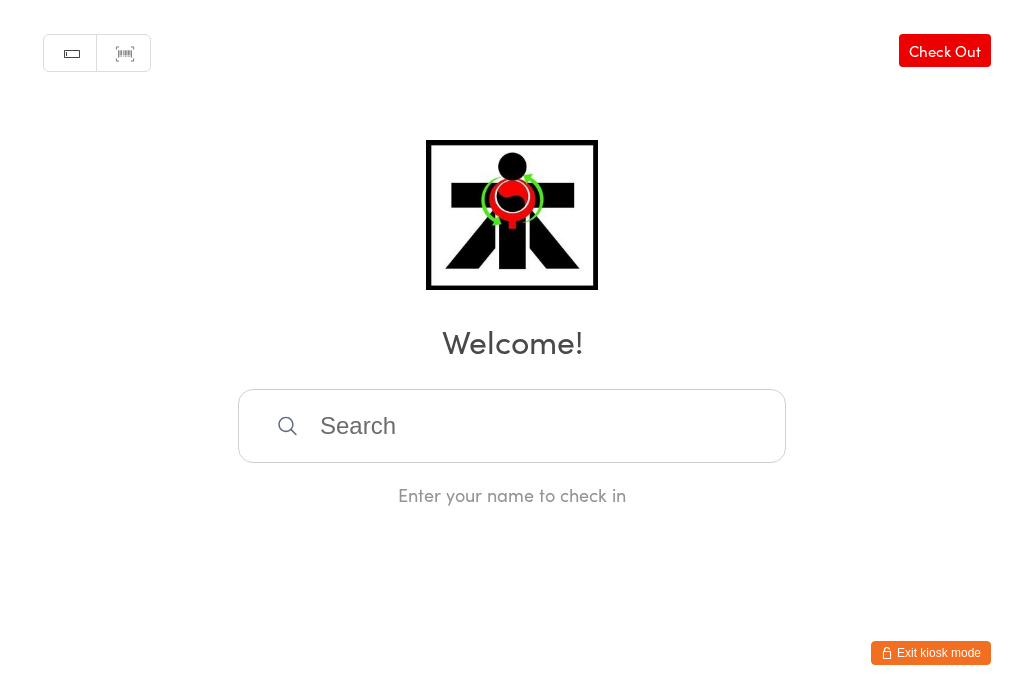 click at bounding box center [512, 426] 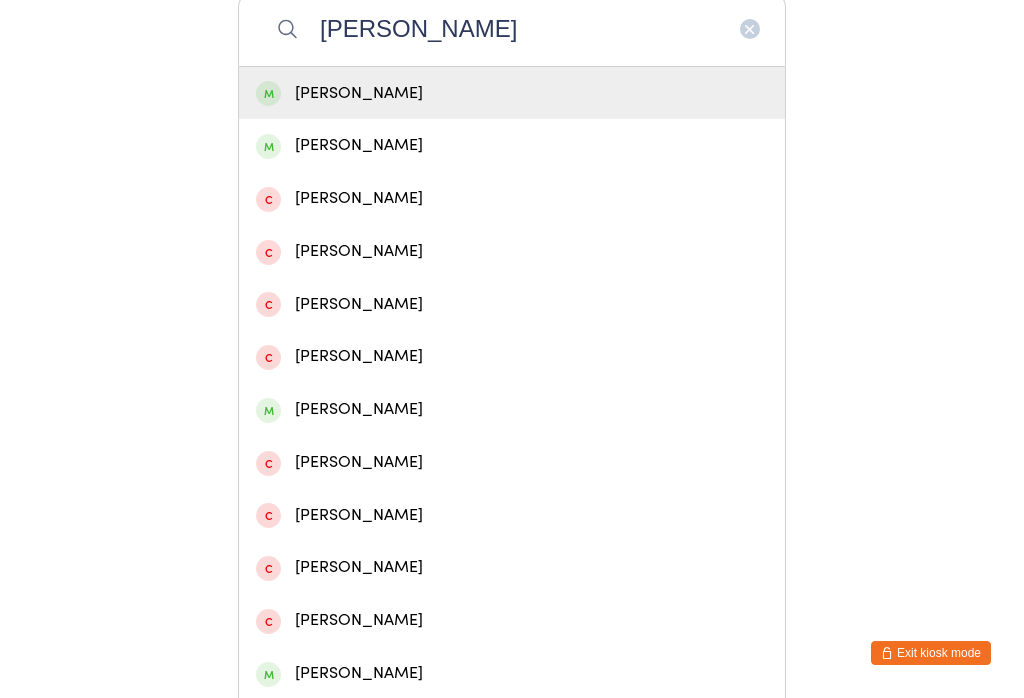type on "[PERSON_NAME]" 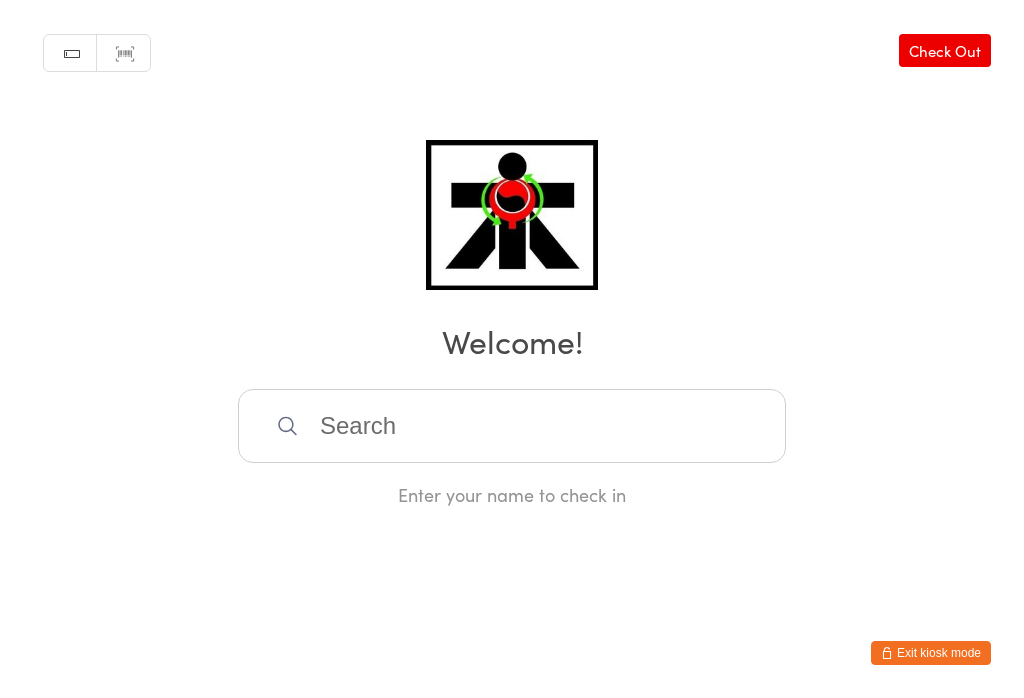 scroll, scrollTop: 0, scrollLeft: 0, axis: both 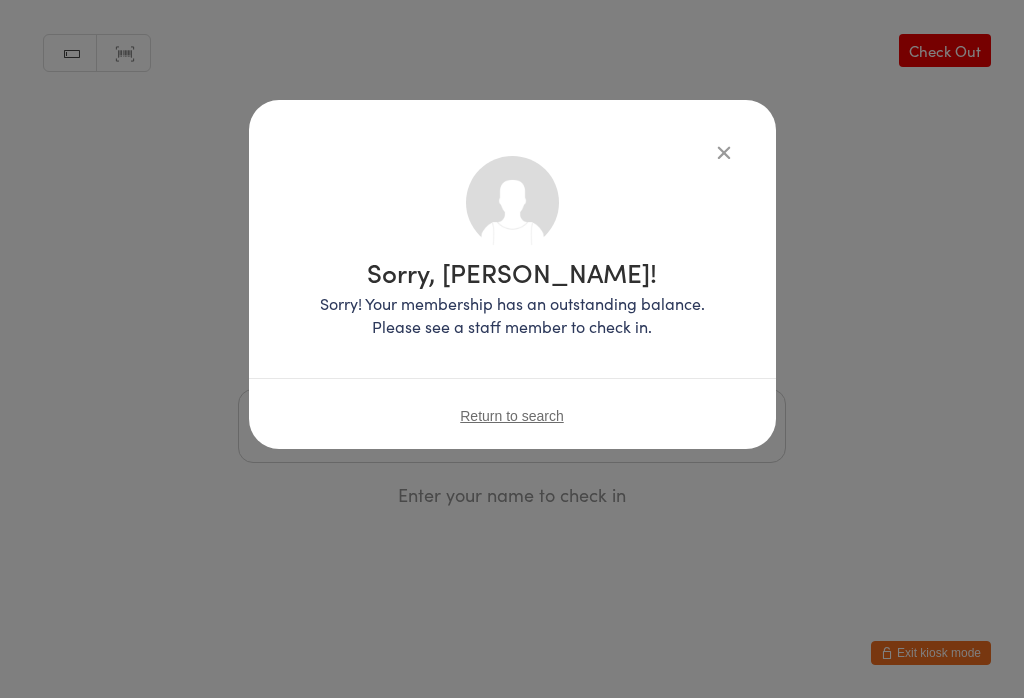 click on "Return to search" at bounding box center [512, 416] 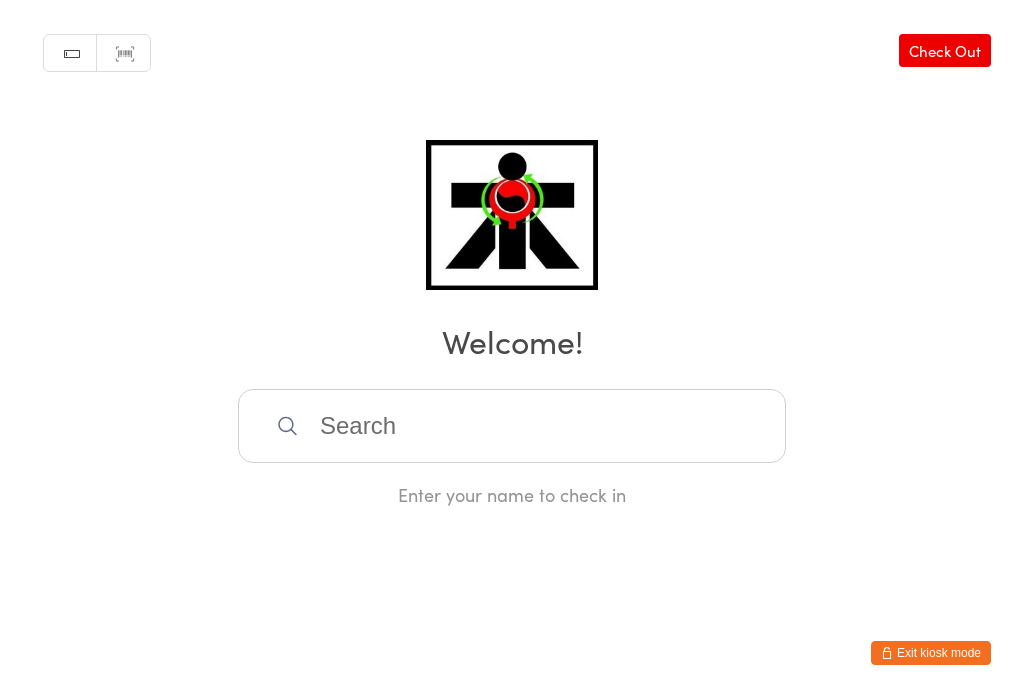 click at bounding box center [512, 426] 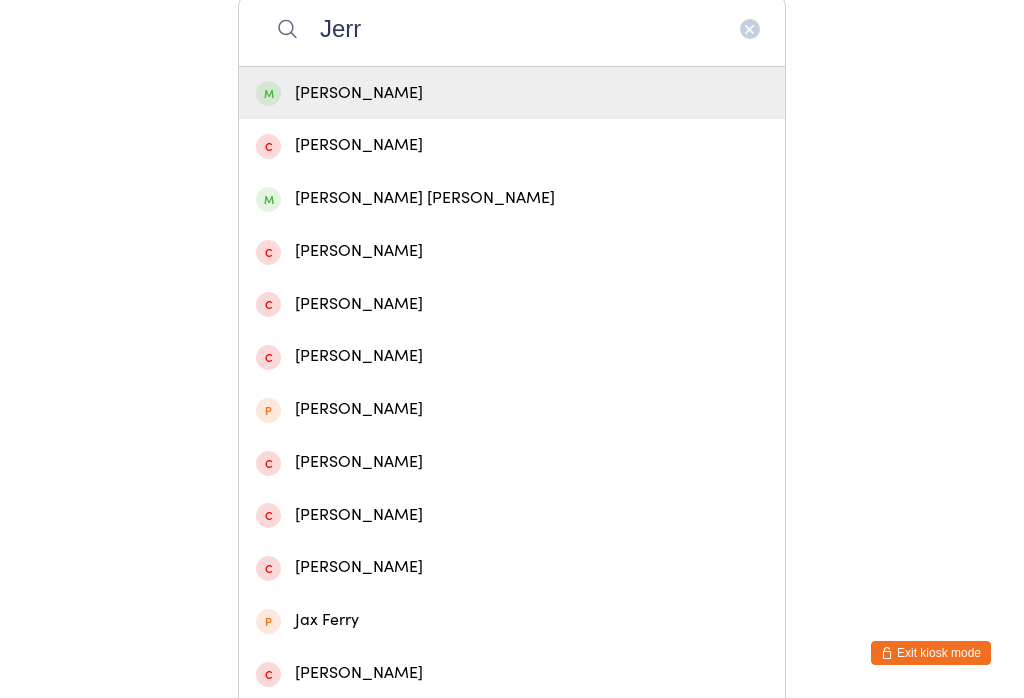 type on "Jerr" 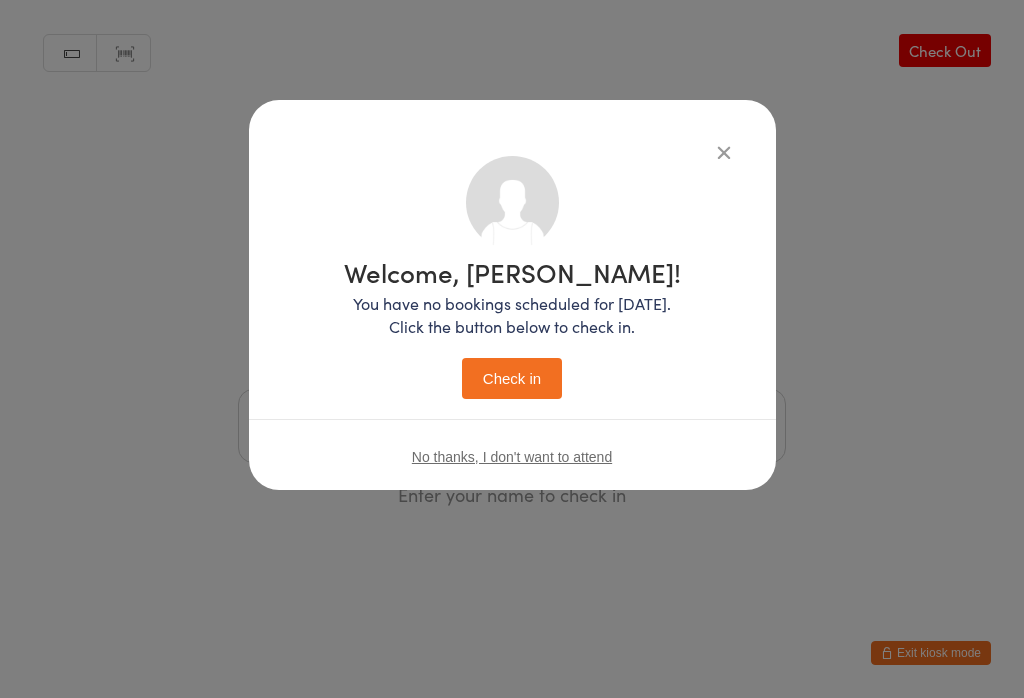 scroll, scrollTop: 0, scrollLeft: 0, axis: both 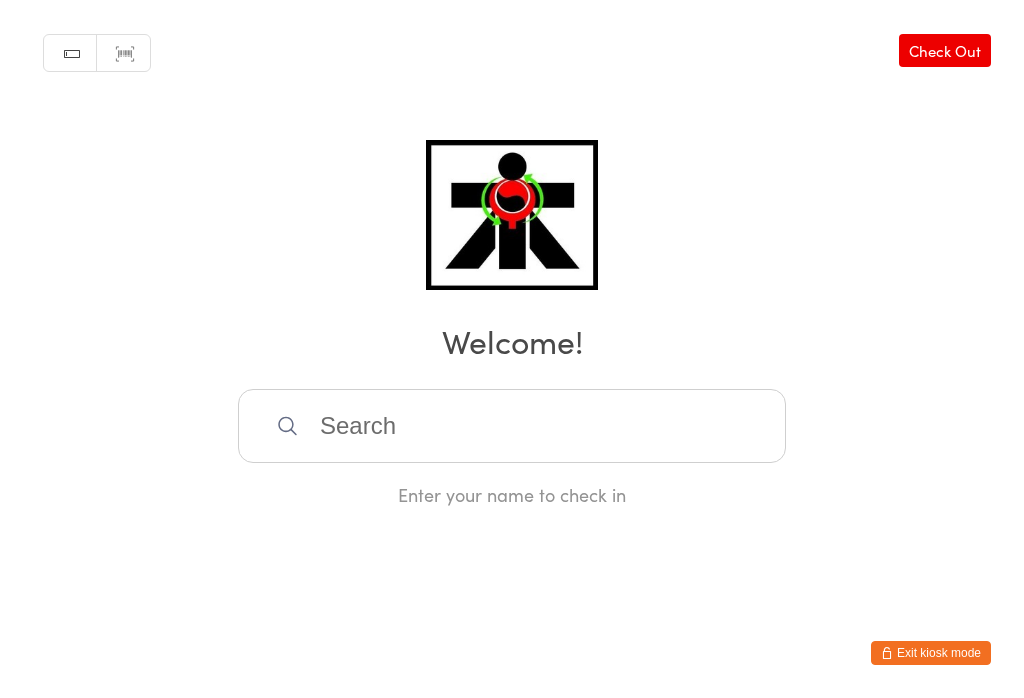 click at bounding box center (512, 426) 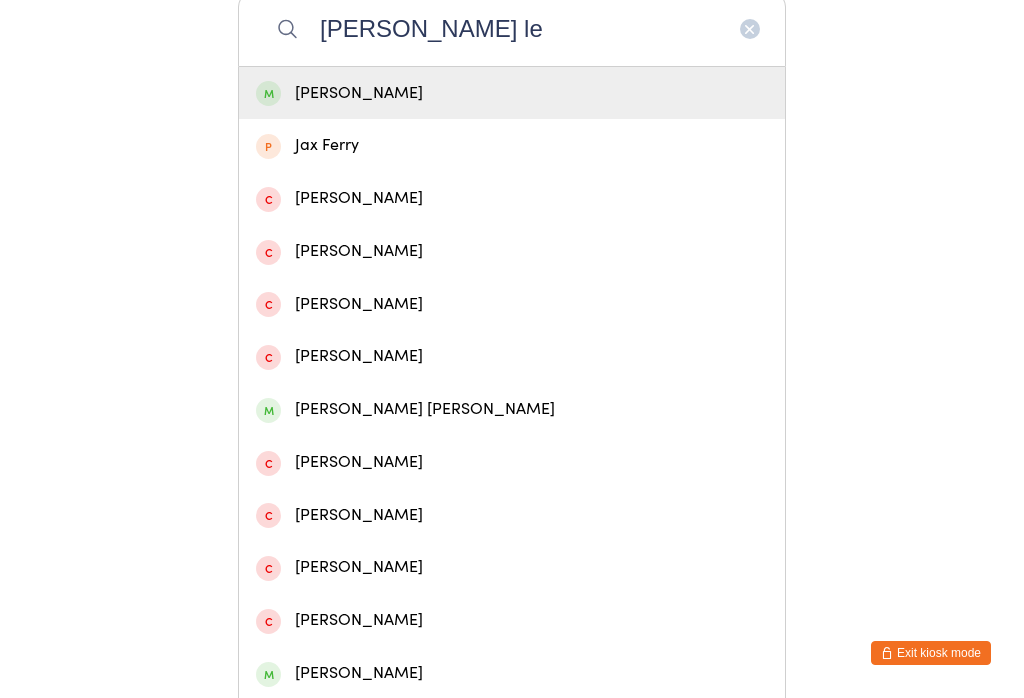 type on "[PERSON_NAME] le" 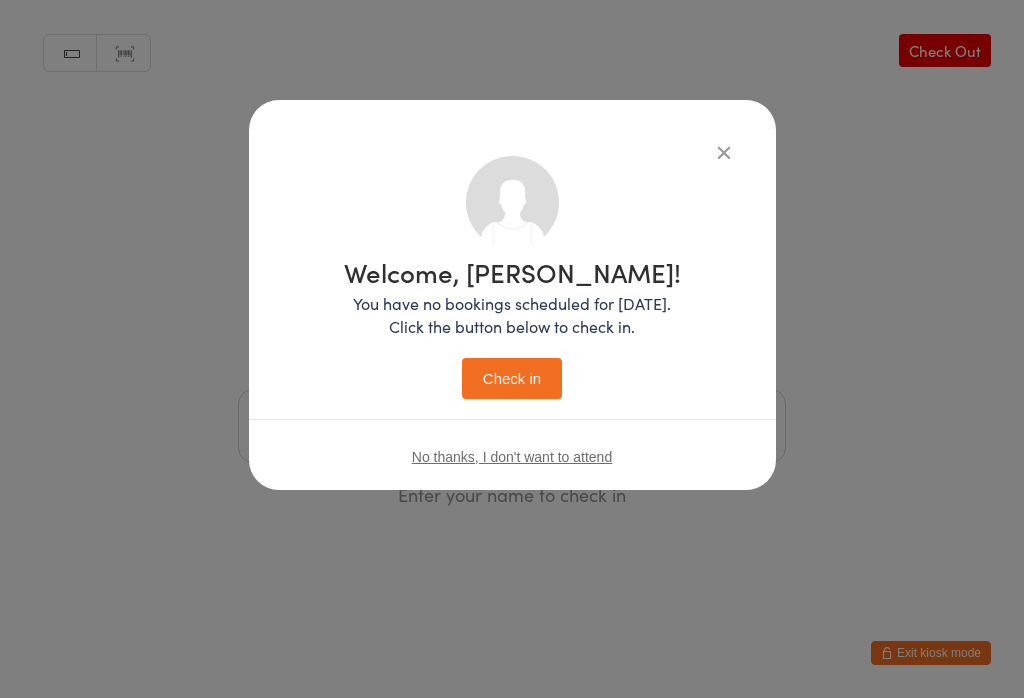 scroll, scrollTop: 0, scrollLeft: 0, axis: both 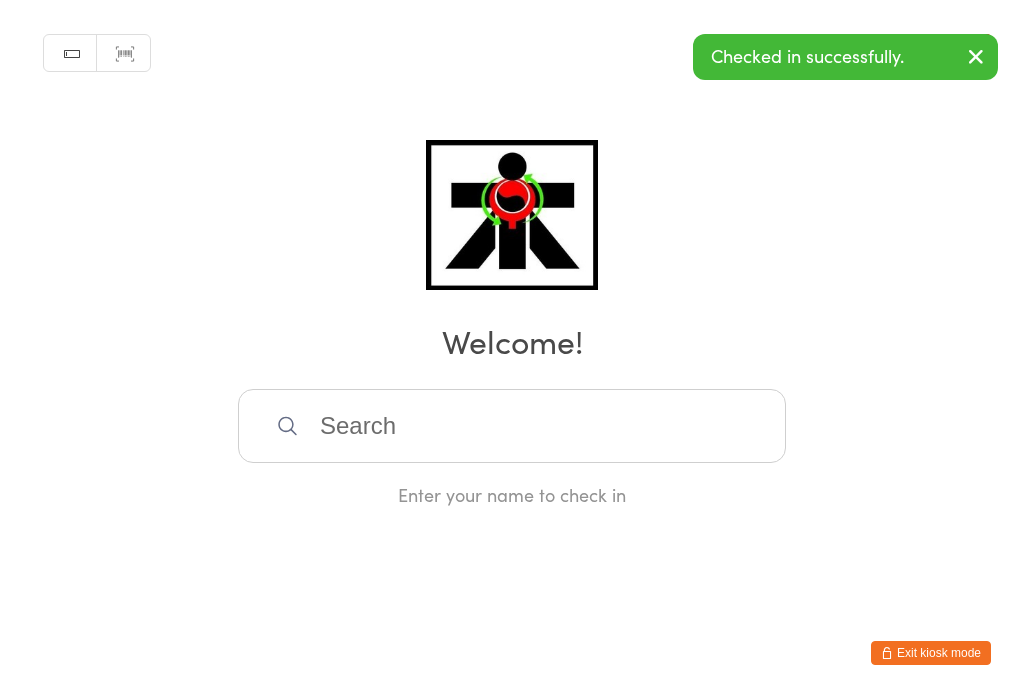 click at bounding box center (512, 426) 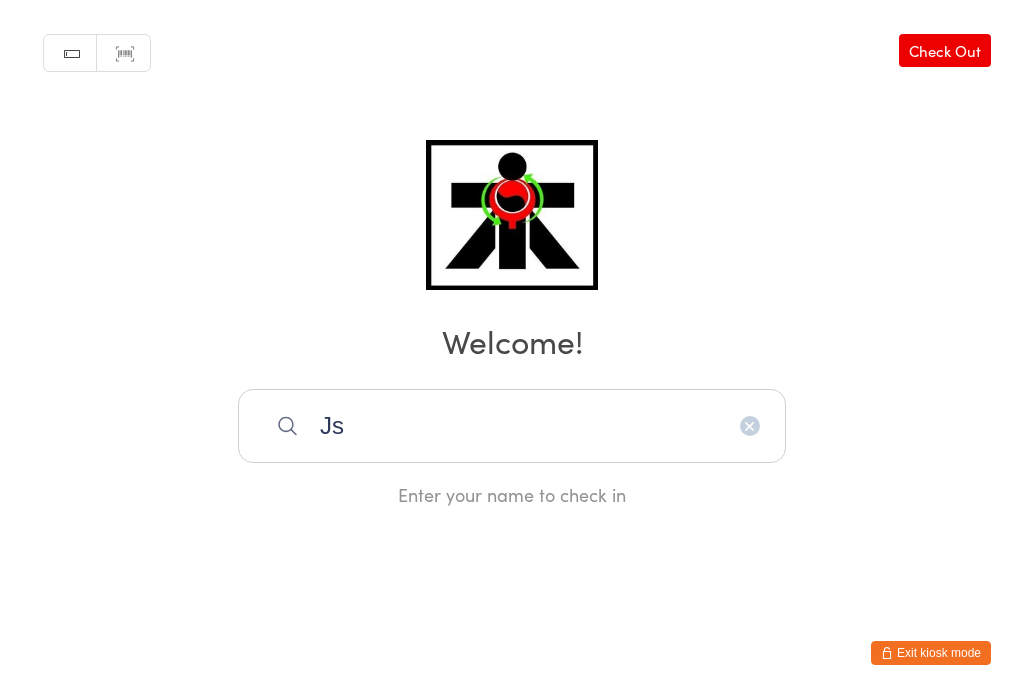 type on "J" 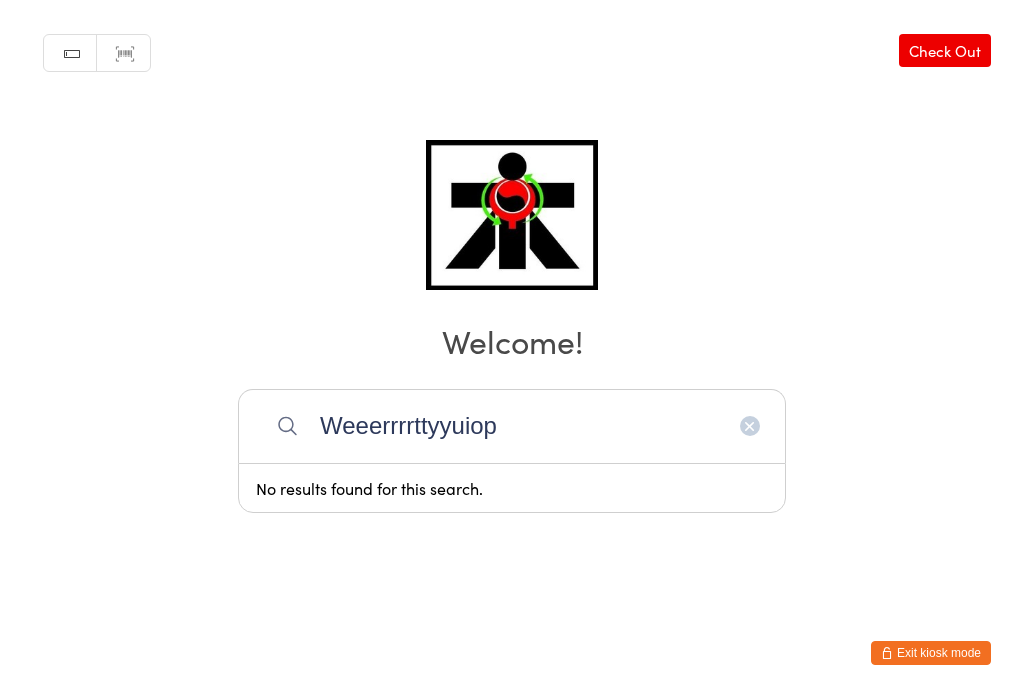 click on "Weeerrrrttyyuiop" at bounding box center (512, 426) 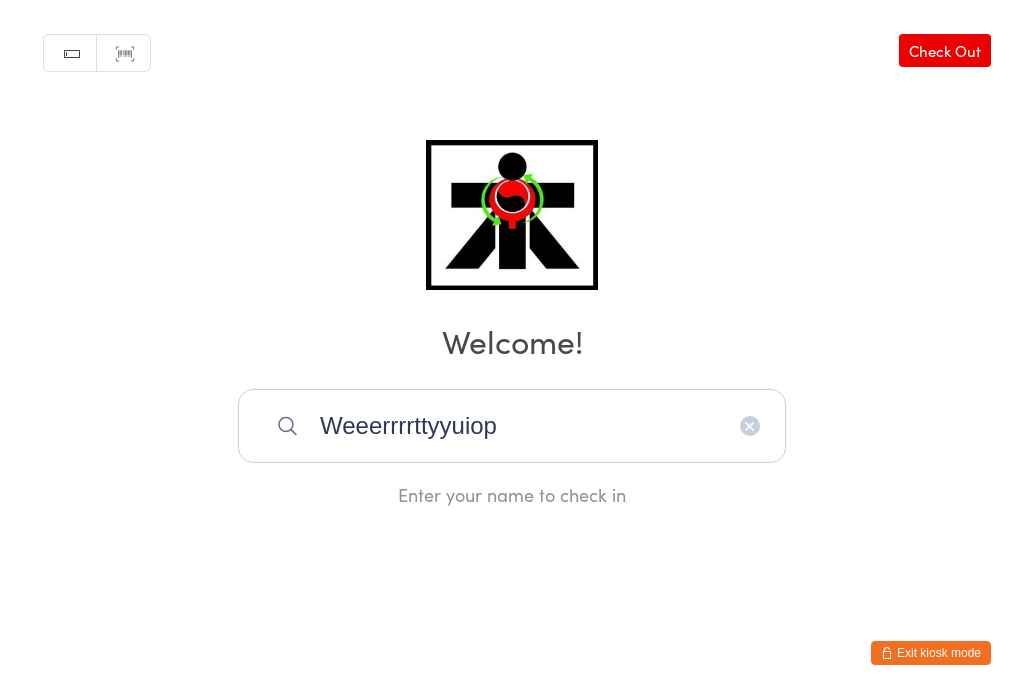 scroll, scrollTop: 0, scrollLeft: 0, axis: both 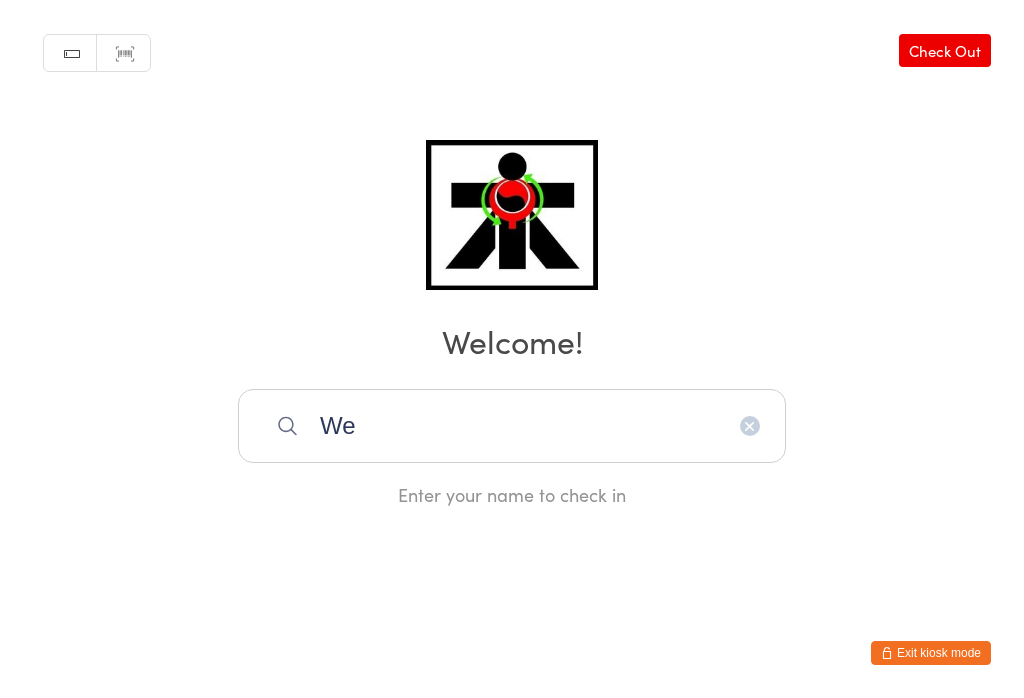 type on "W" 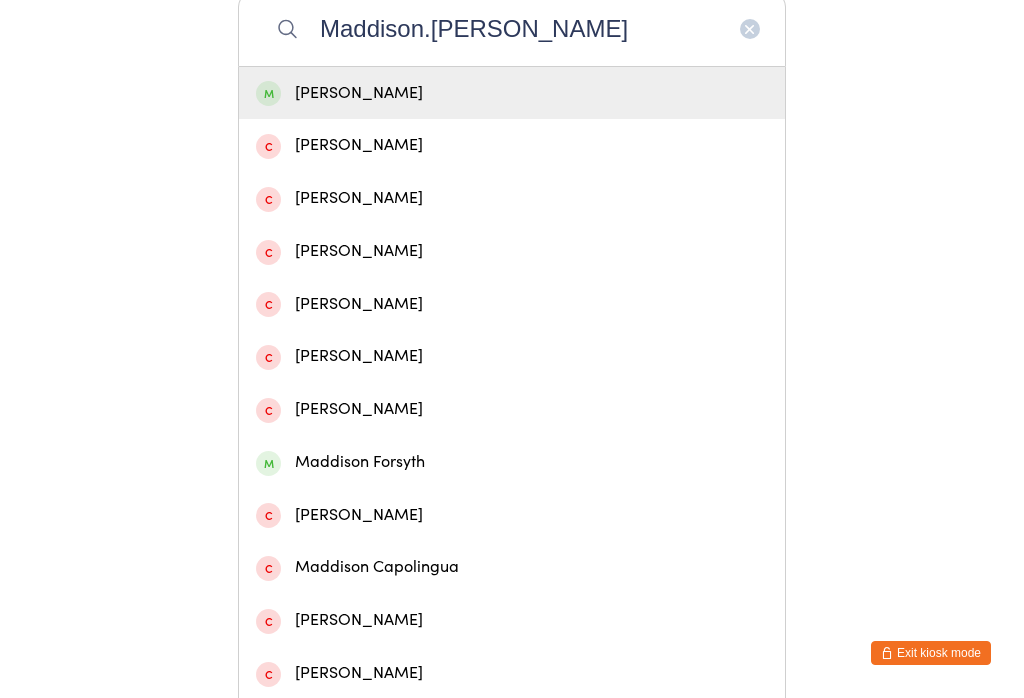 type on "Maddison.[PERSON_NAME]" 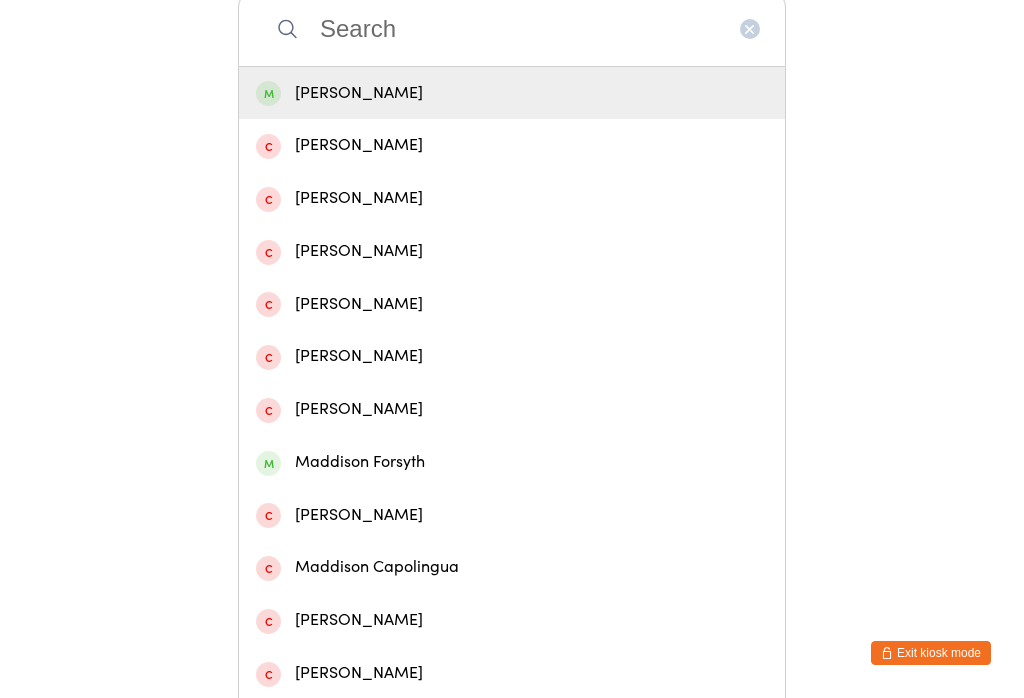 scroll, scrollTop: 0, scrollLeft: 0, axis: both 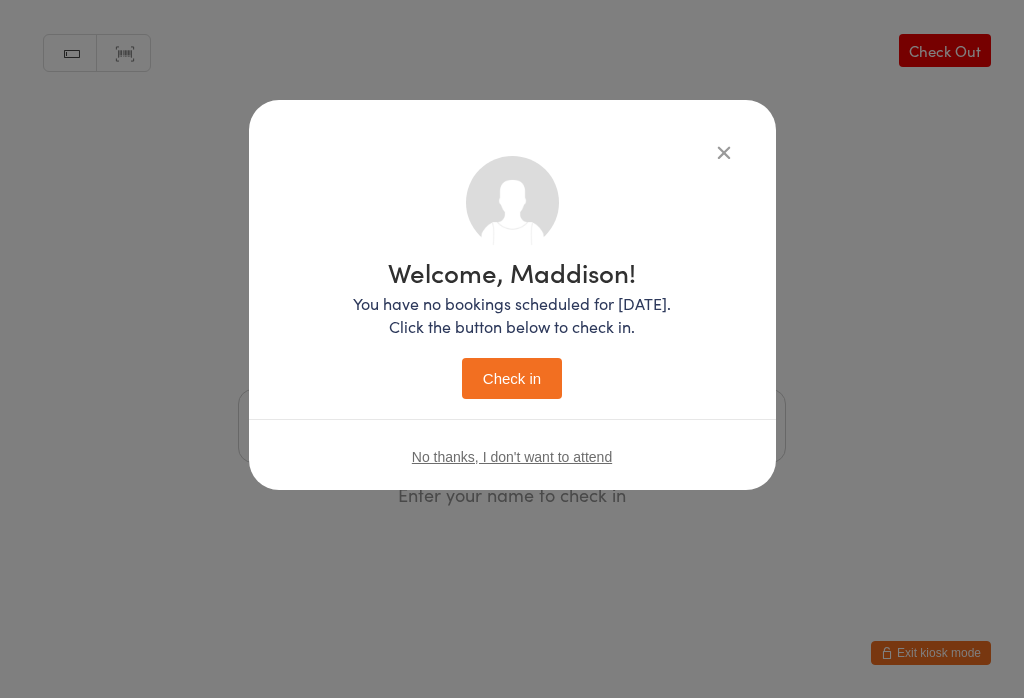 click on "Check in" at bounding box center [512, 378] 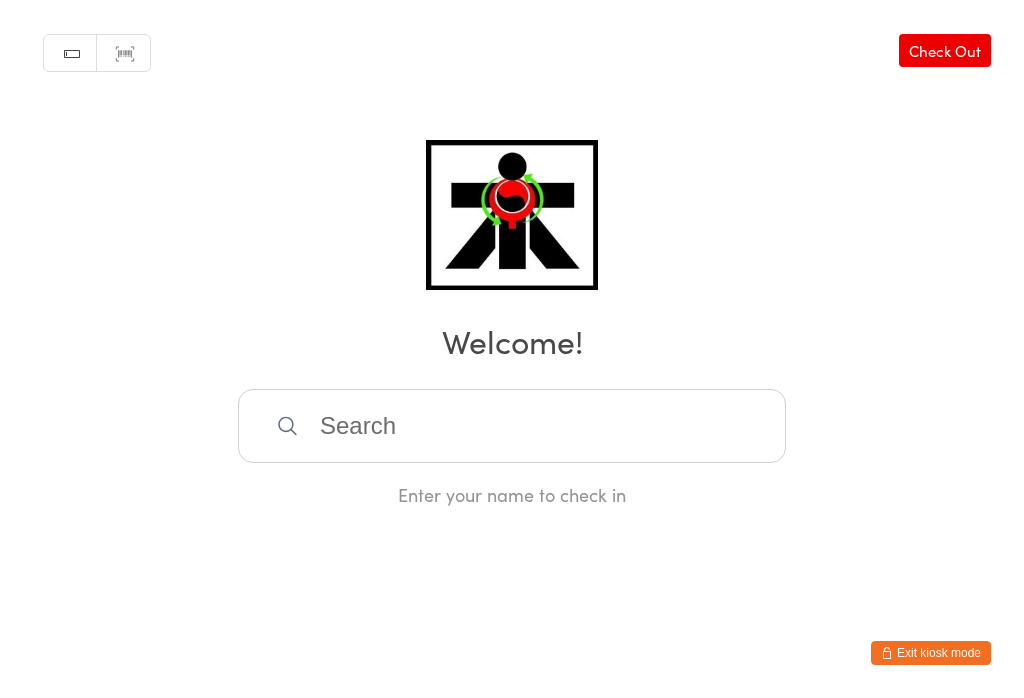 click at bounding box center [512, 426] 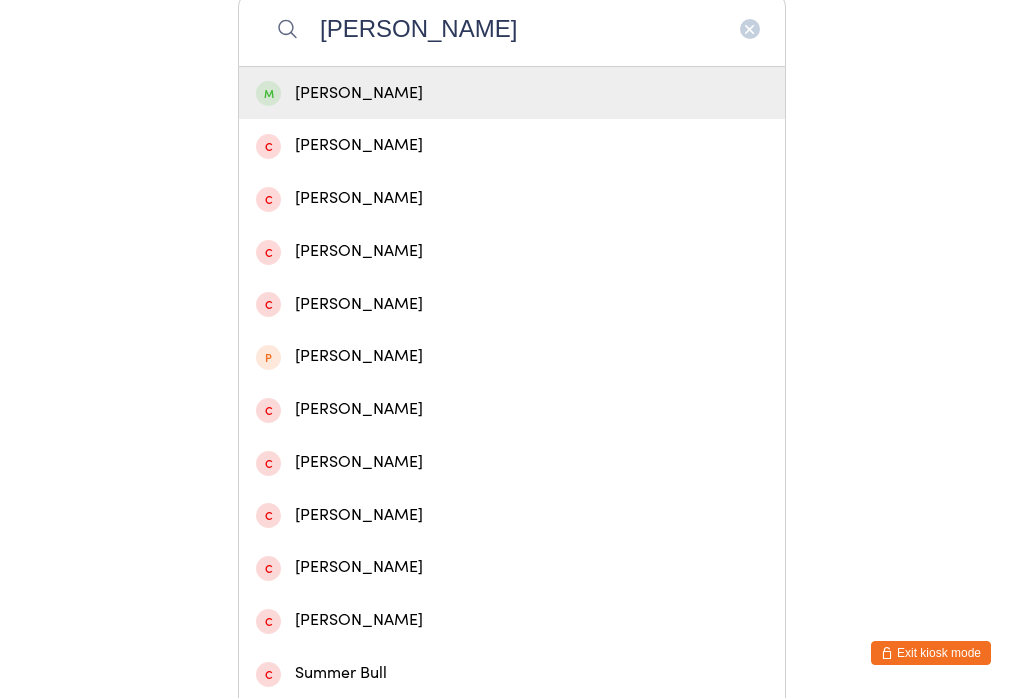 type on "[PERSON_NAME]" 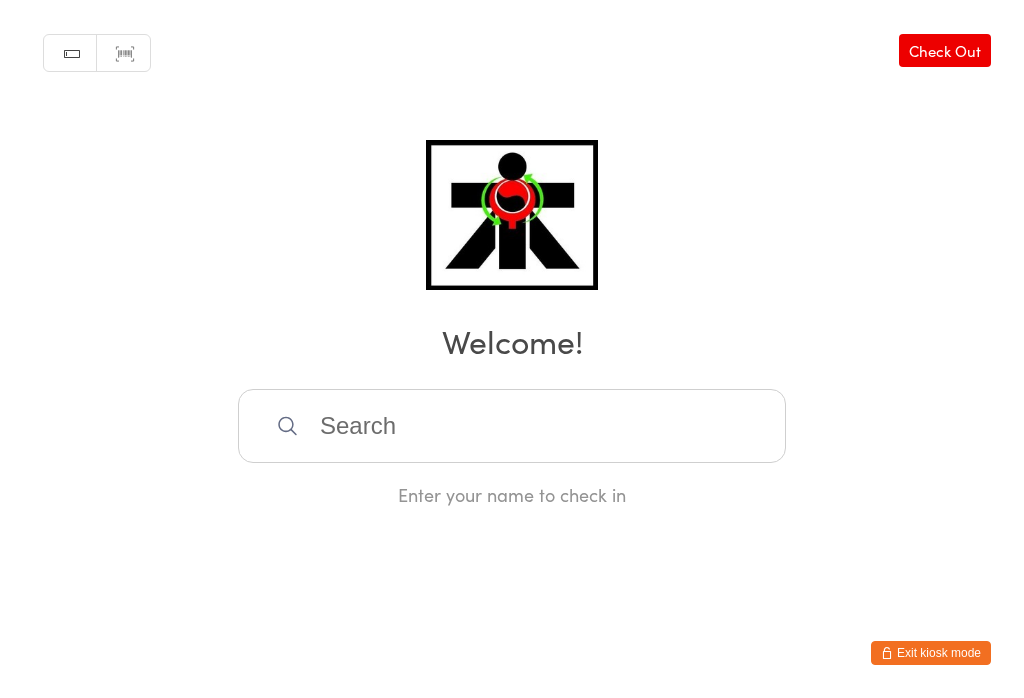 scroll, scrollTop: 0, scrollLeft: 0, axis: both 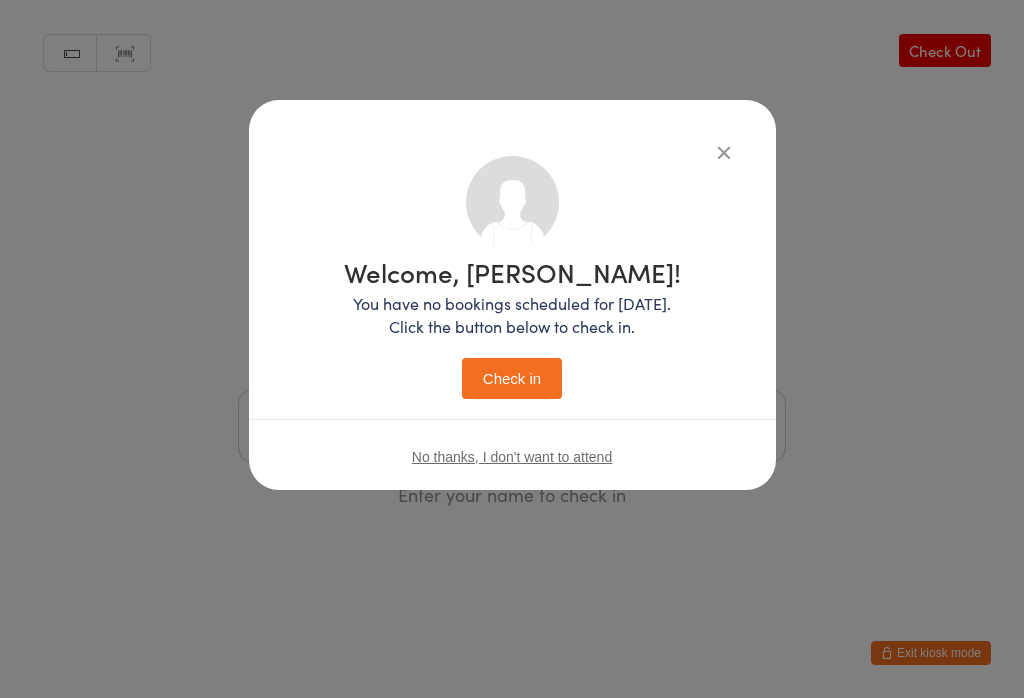 click on "Check in" at bounding box center (512, 378) 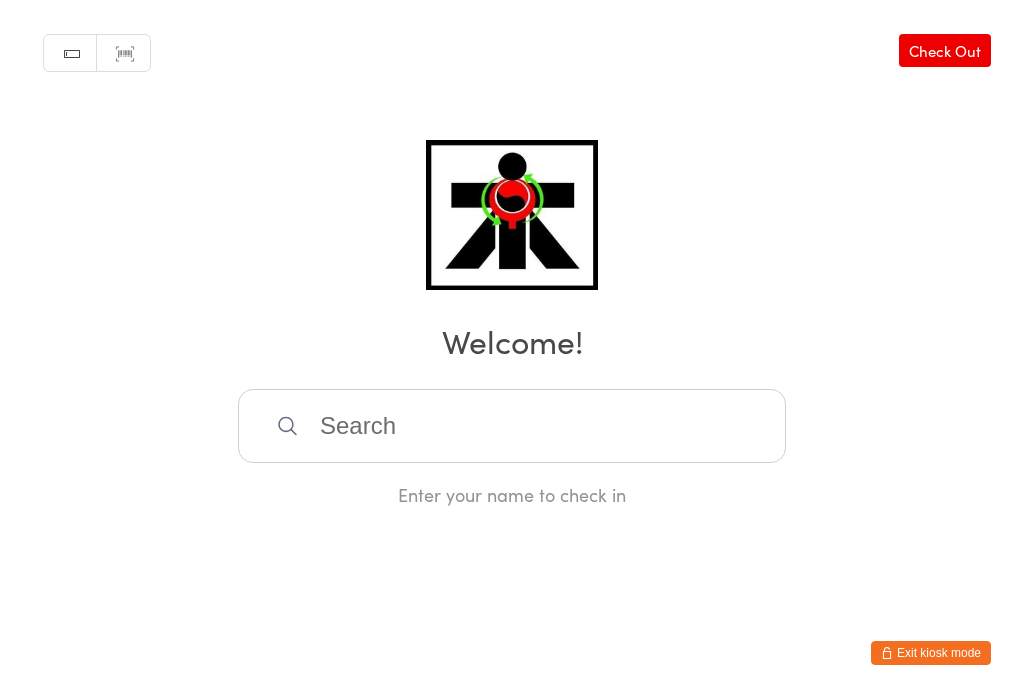 click at bounding box center (512, 426) 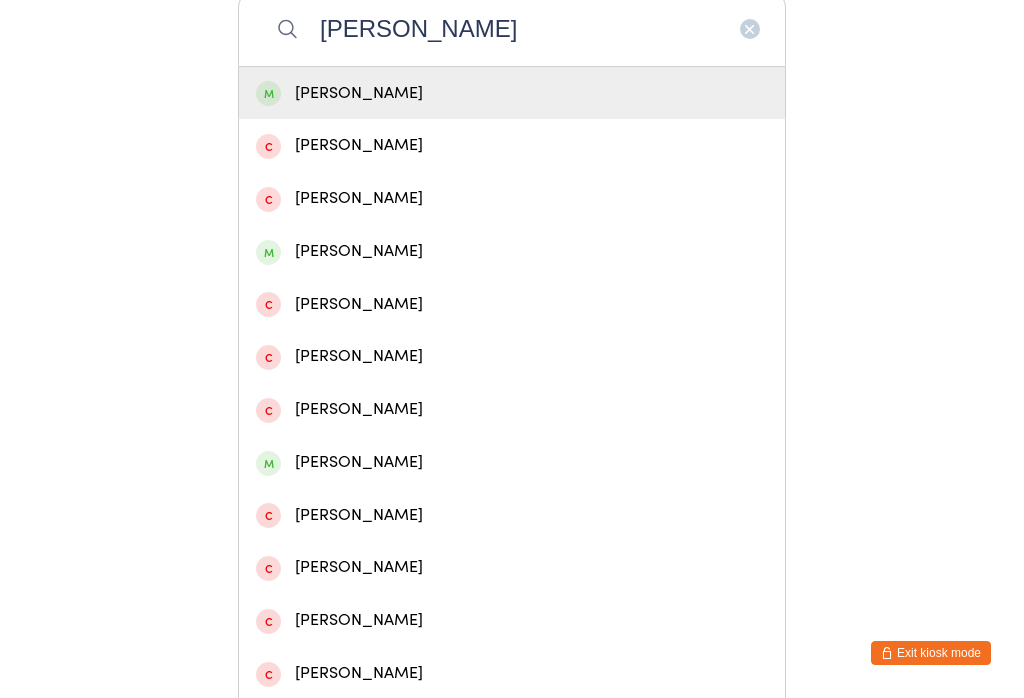 type on "[PERSON_NAME]" 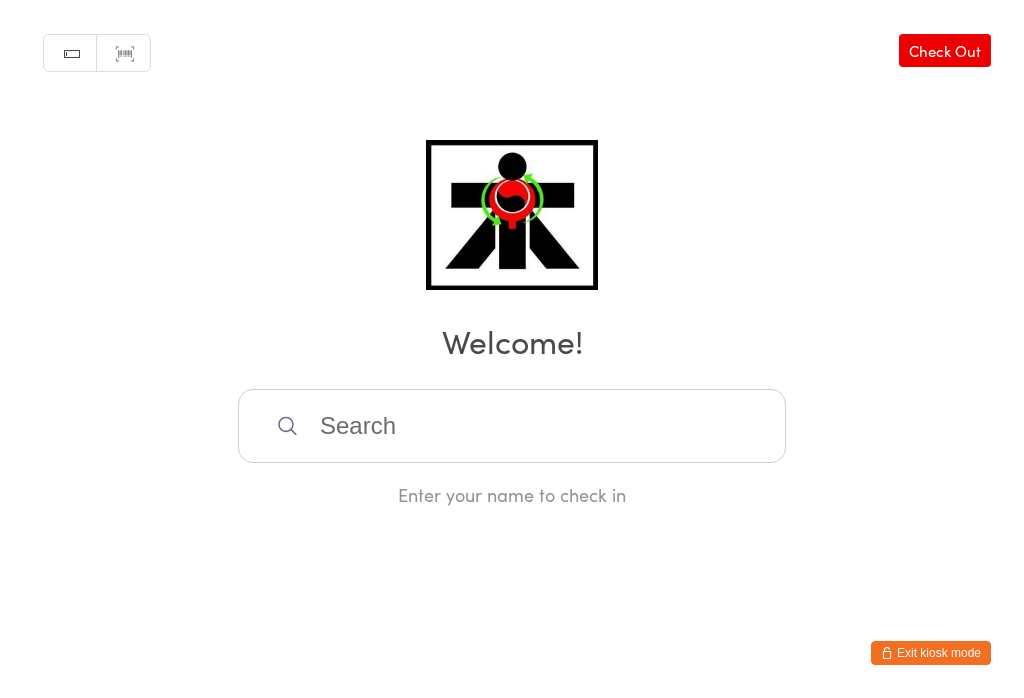 scroll, scrollTop: 0, scrollLeft: 0, axis: both 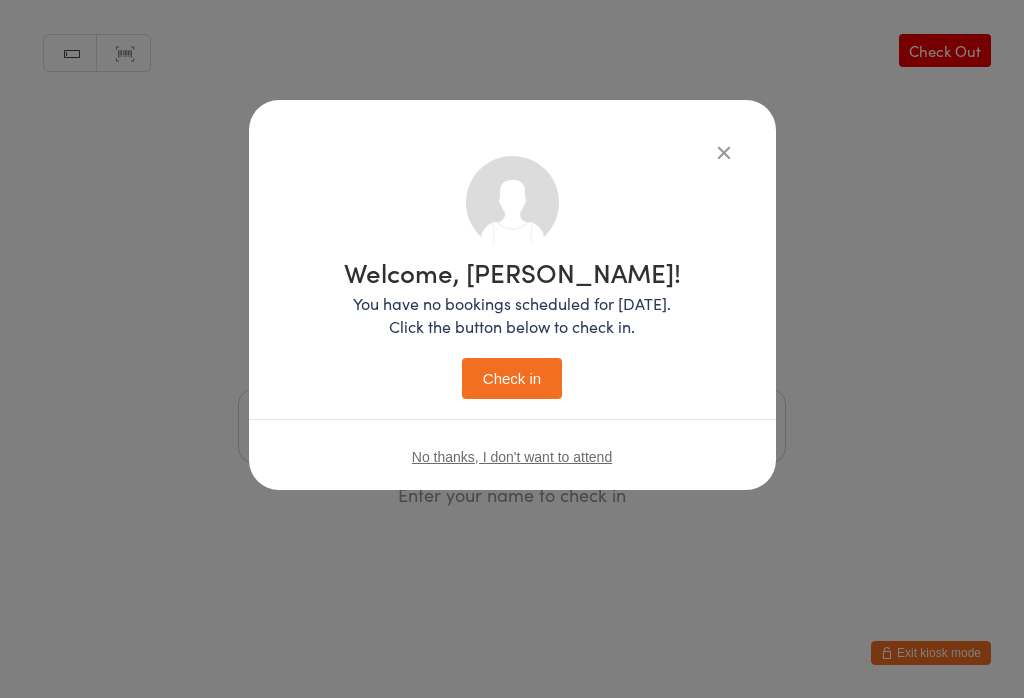 click on "Check in" at bounding box center (512, 378) 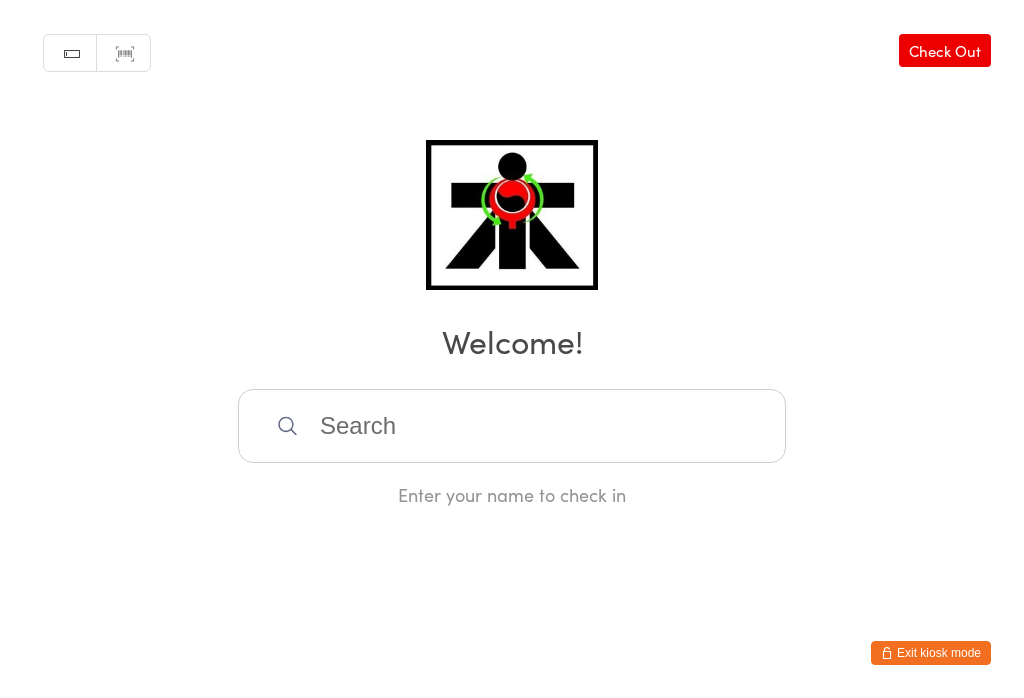 click at bounding box center [512, 426] 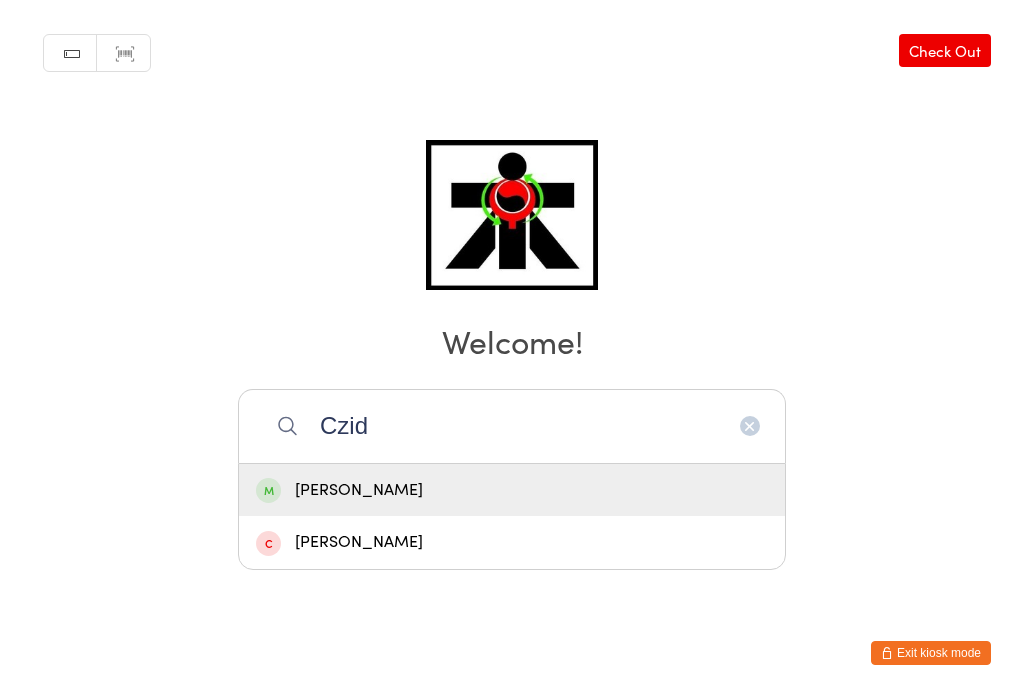 type on "Czid" 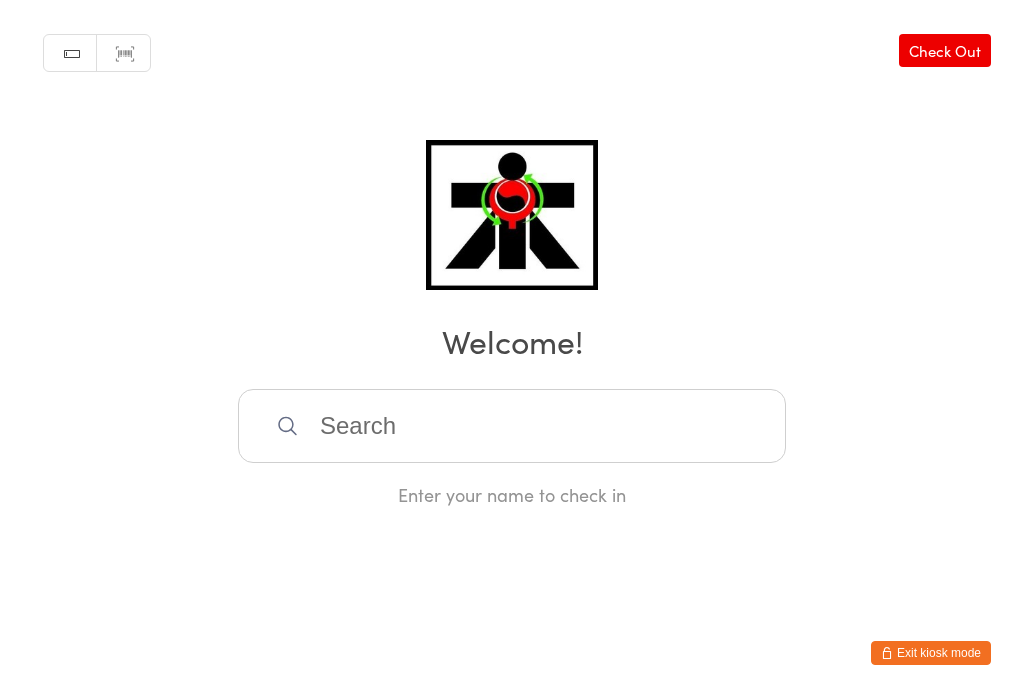 scroll, scrollTop: 0, scrollLeft: 0, axis: both 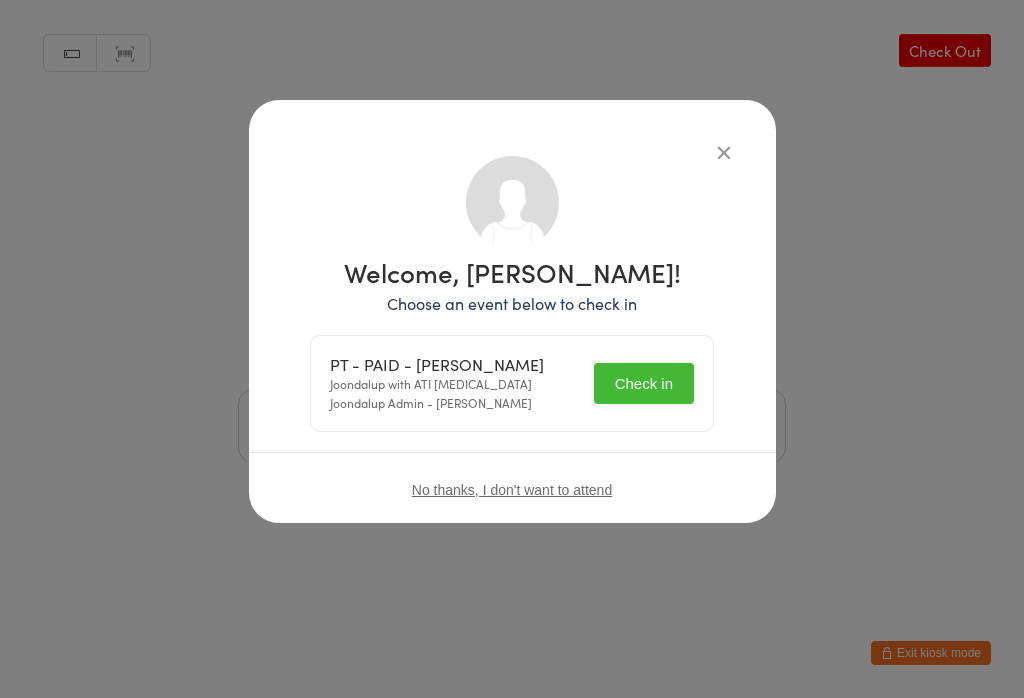 click on "Check in" at bounding box center [644, 383] 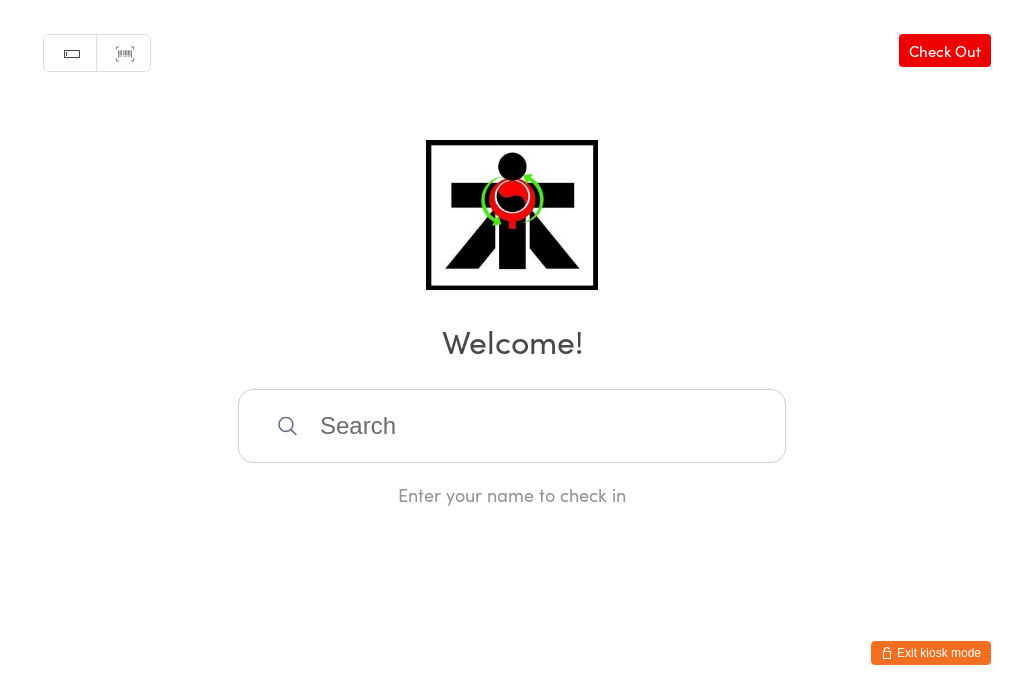 scroll, scrollTop: 0, scrollLeft: 0, axis: both 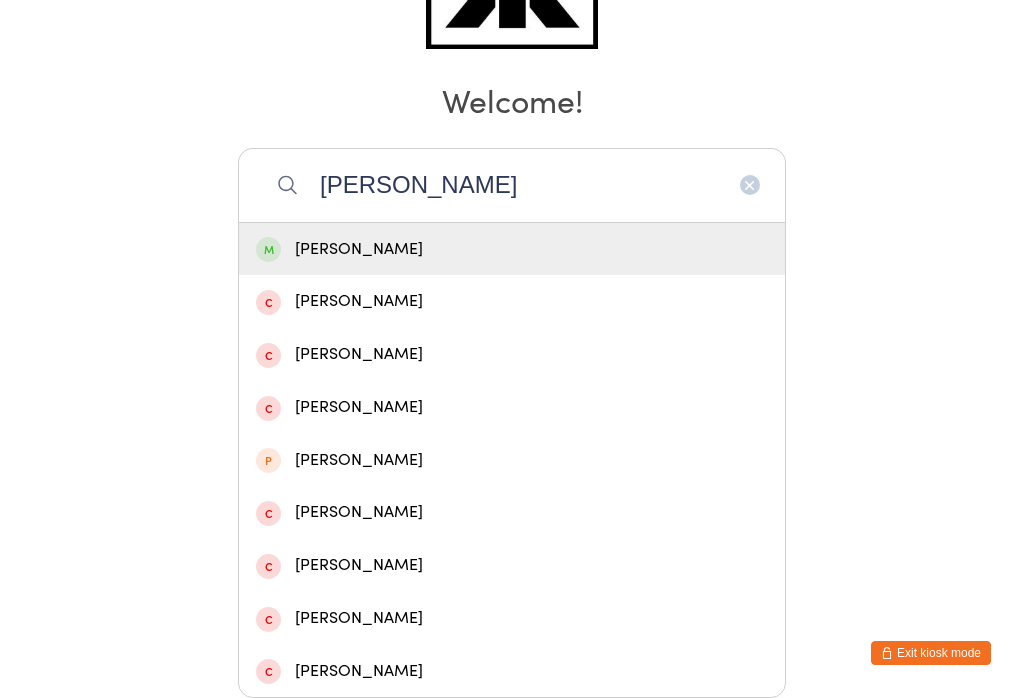 type on "[PERSON_NAME]" 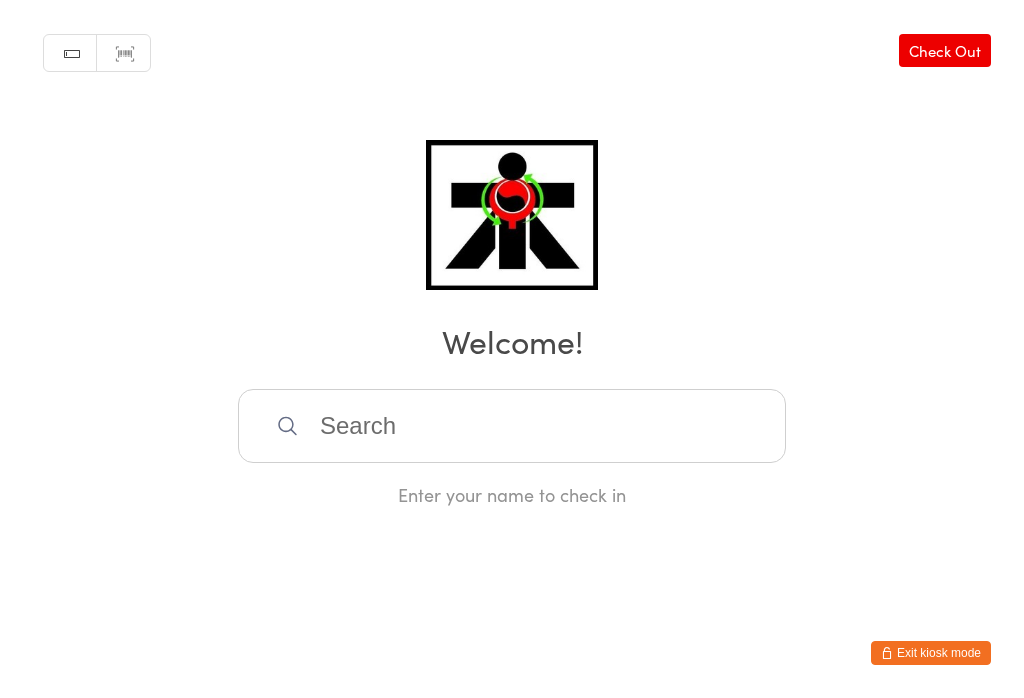 scroll, scrollTop: 0, scrollLeft: 0, axis: both 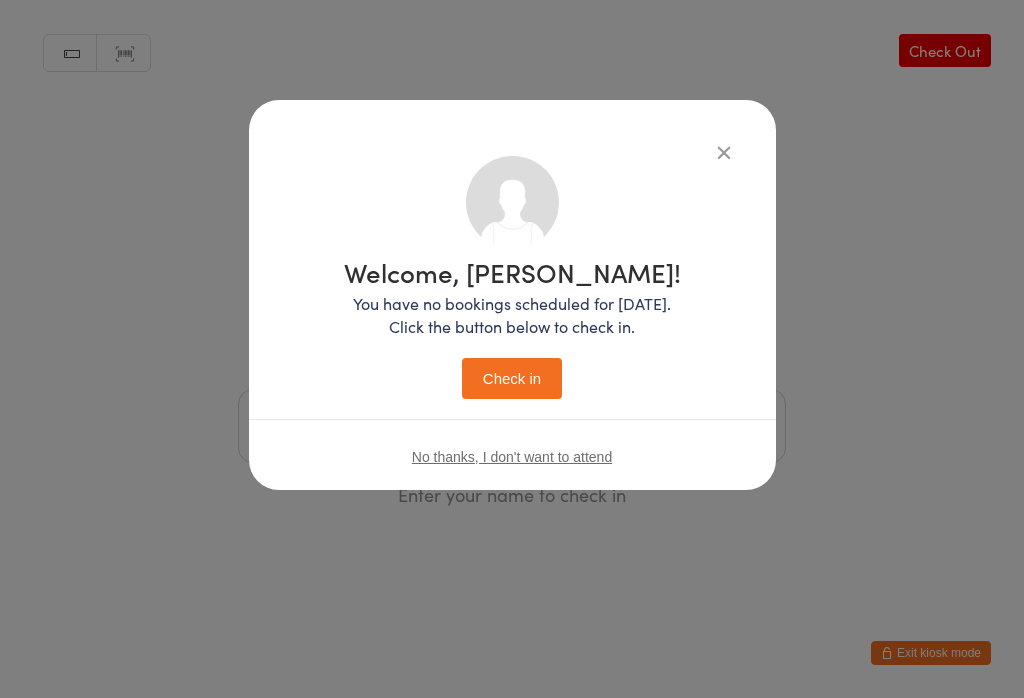 click on "Check in" at bounding box center [512, 378] 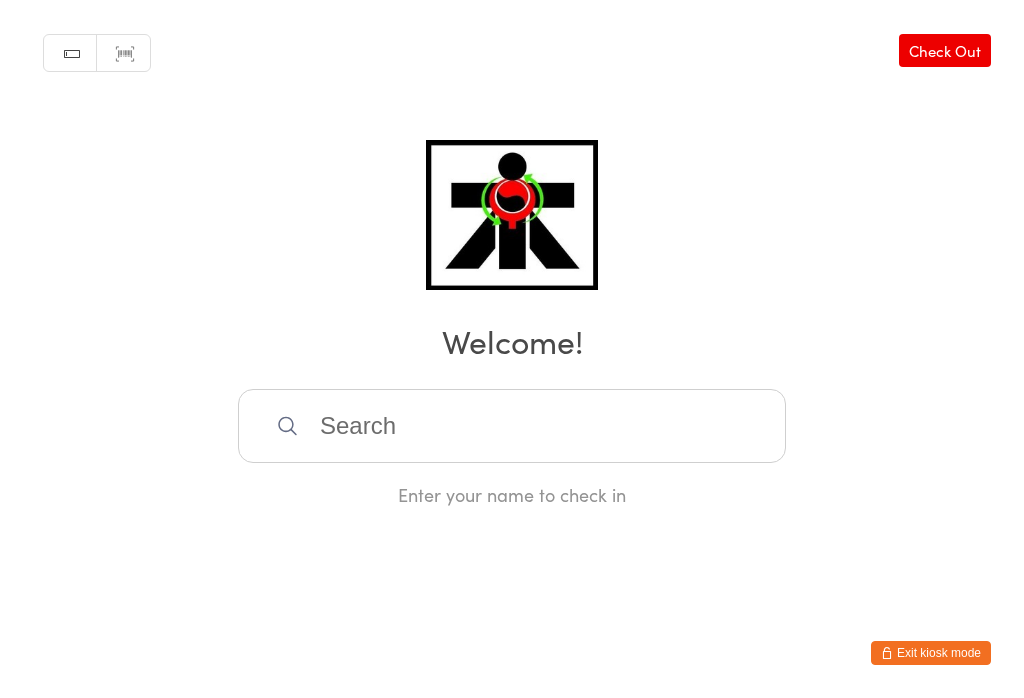 click at bounding box center [512, 426] 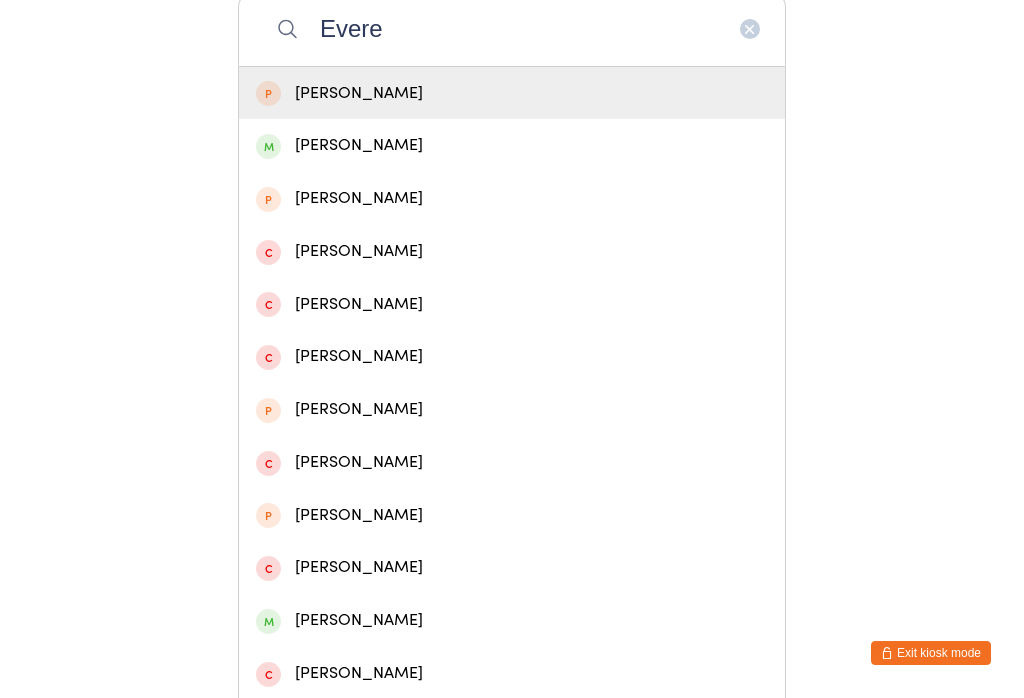 type on "Evere" 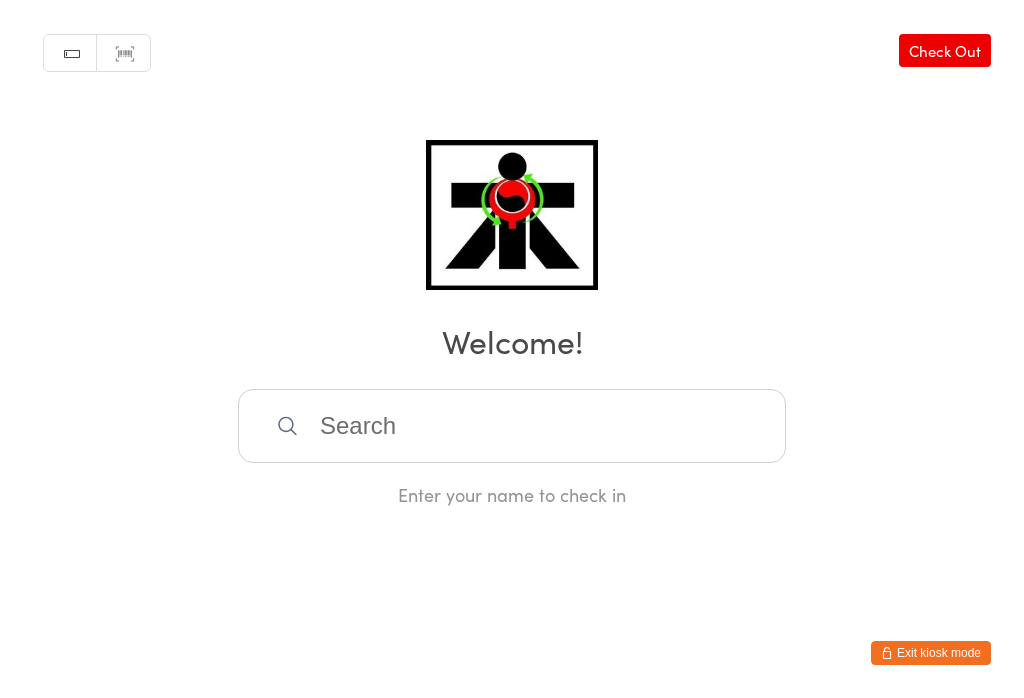 scroll, scrollTop: 0, scrollLeft: 0, axis: both 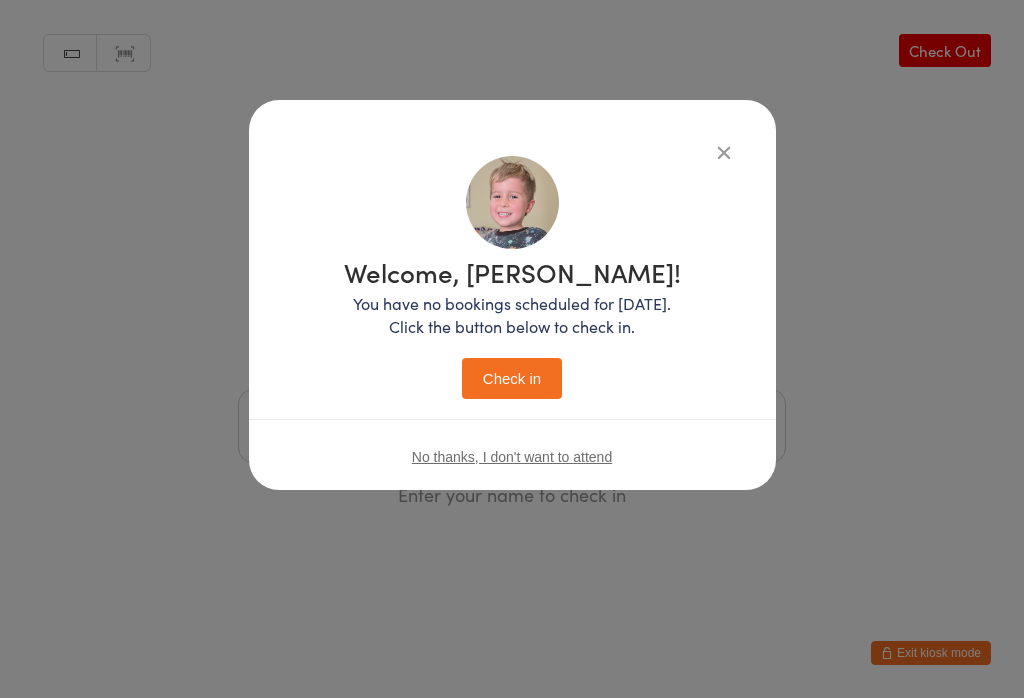 click on "Check in" at bounding box center (512, 378) 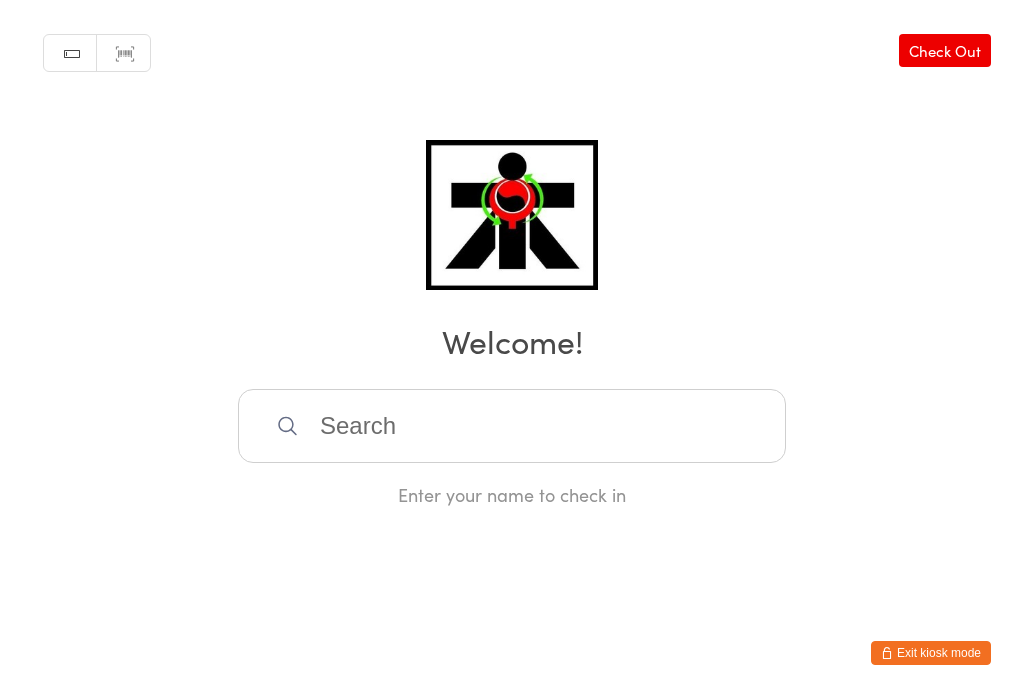 click at bounding box center (512, 426) 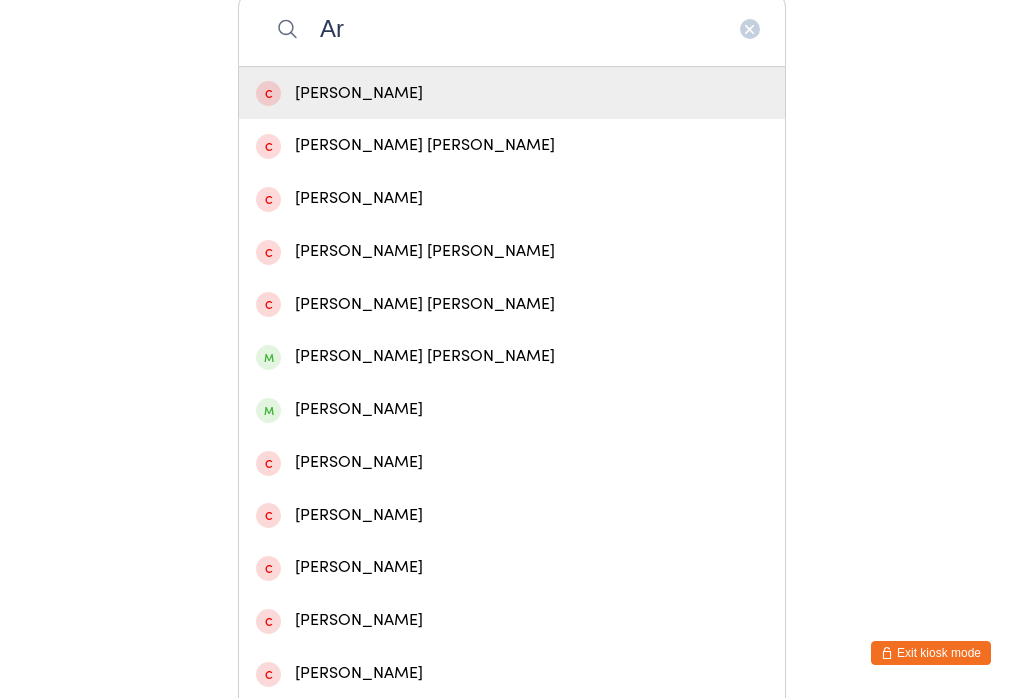 type on "A" 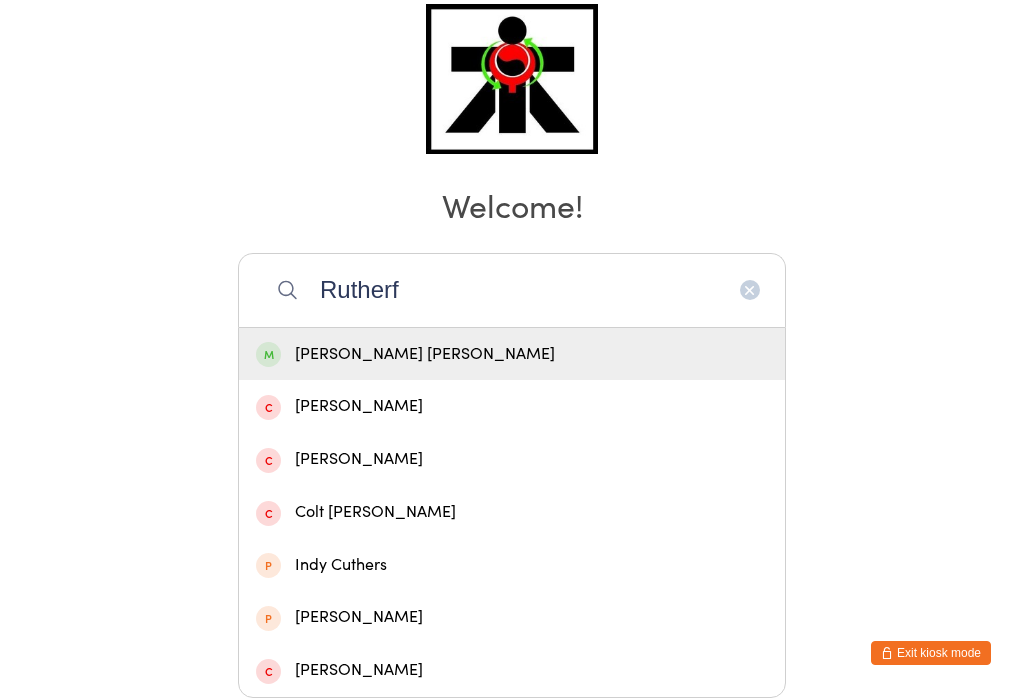 type on "Rutherf" 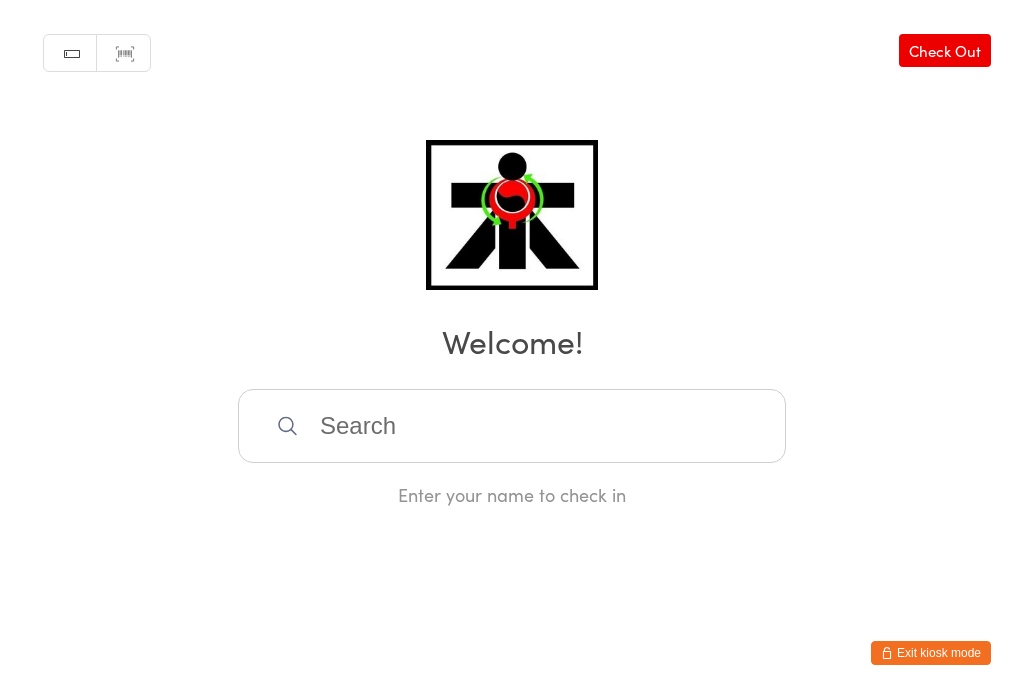 scroll, scrollTop: 153, scrollLeft: 0, axis: vertical 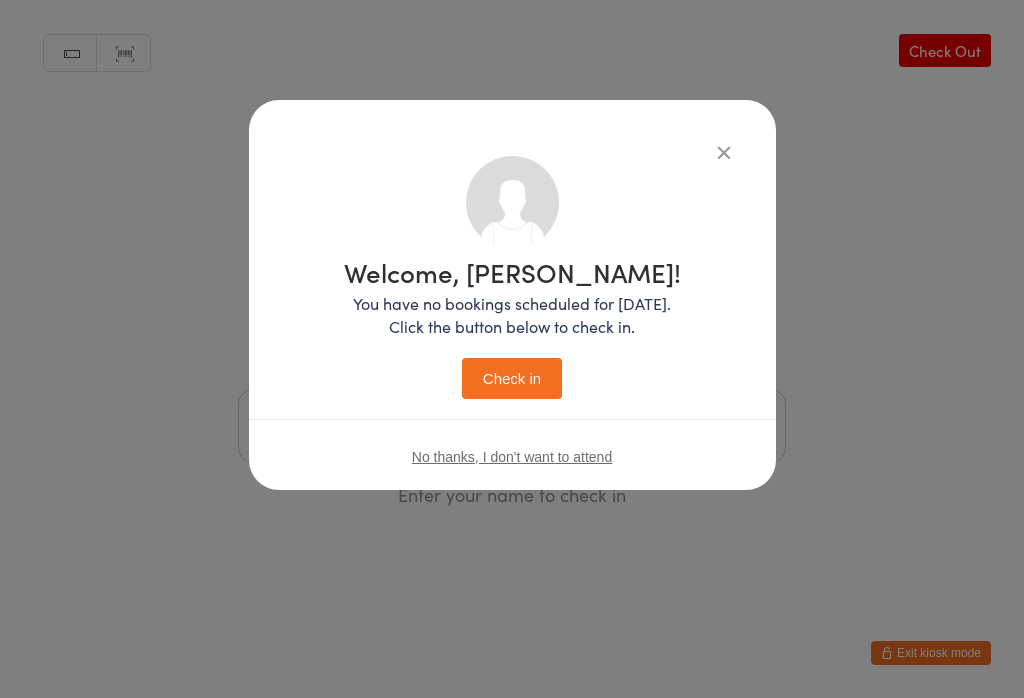 click on "Check in" at bounding box center (512, 378) 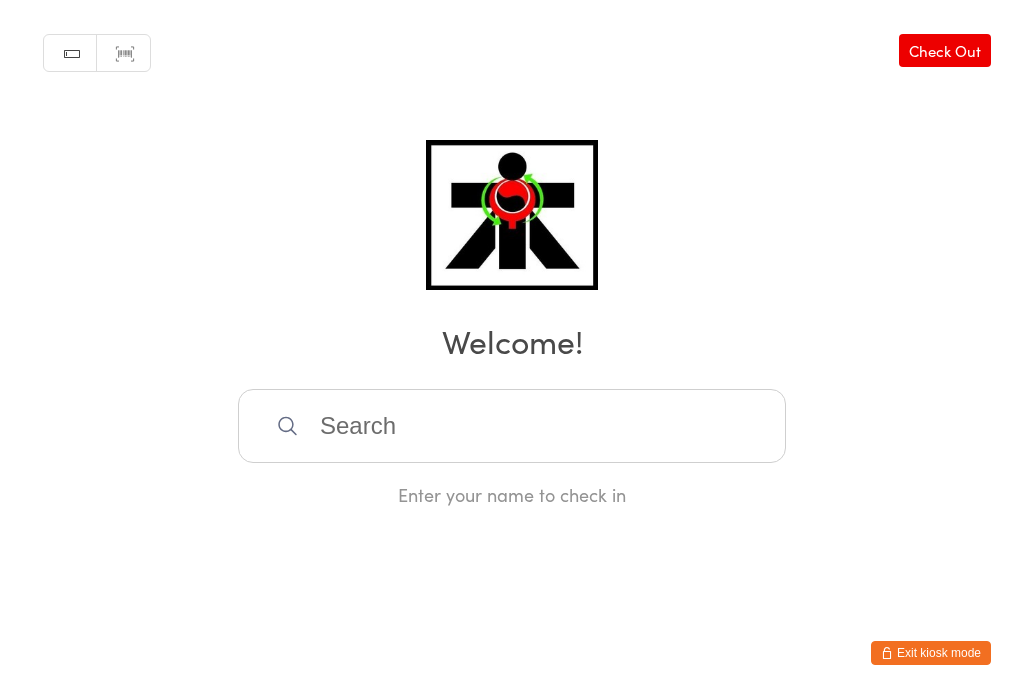 click on "You have now entered Kiosk Mode. Members will be able to check themselves in using the search field below. Click "Exit kiosk mode" below to exit Kiosk Mode at any time. Checked in successfully. Manual search Scanner input Check Out Welcome! Enter your name to check in Exit kiosk mode" at bounding box center (512, 349) 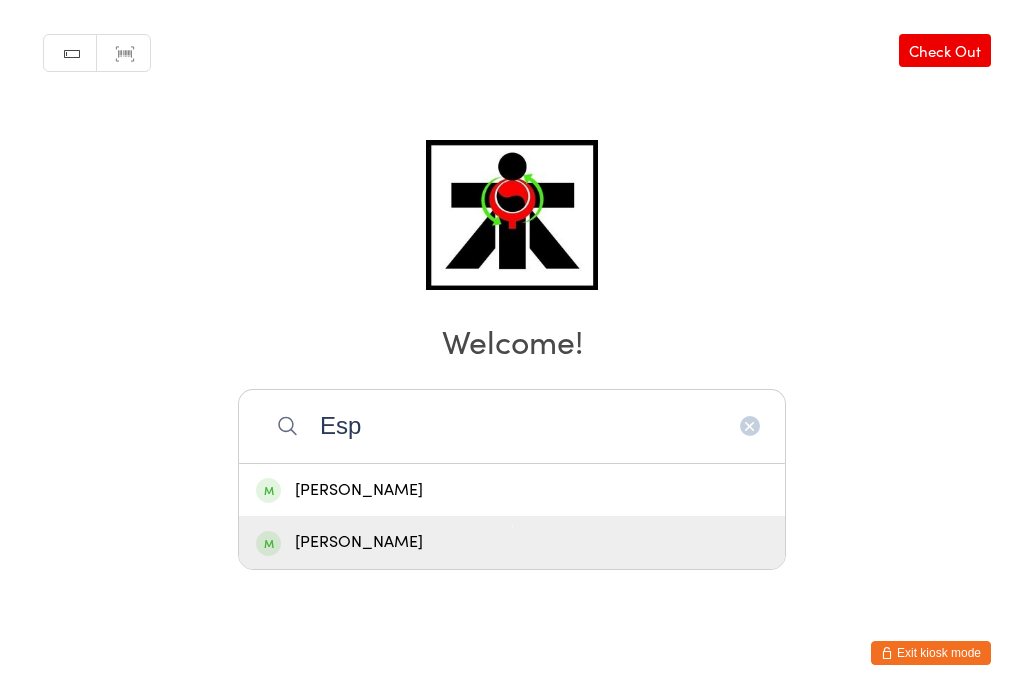 type on "Esp" 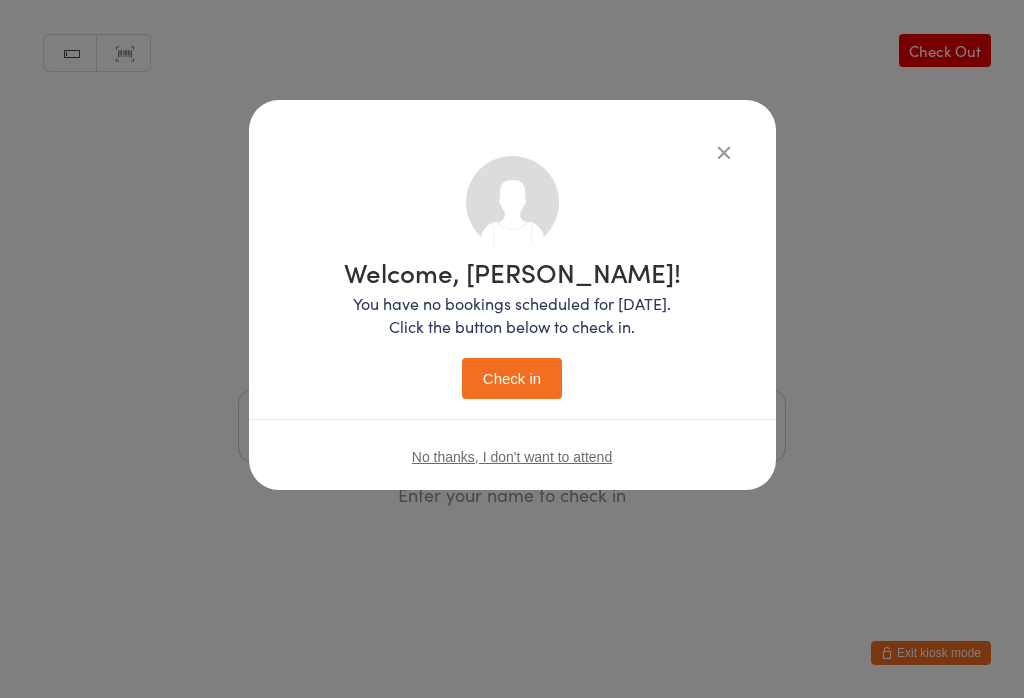 scroll, scrollTop: 0, scrollLeft: 0, axis: both 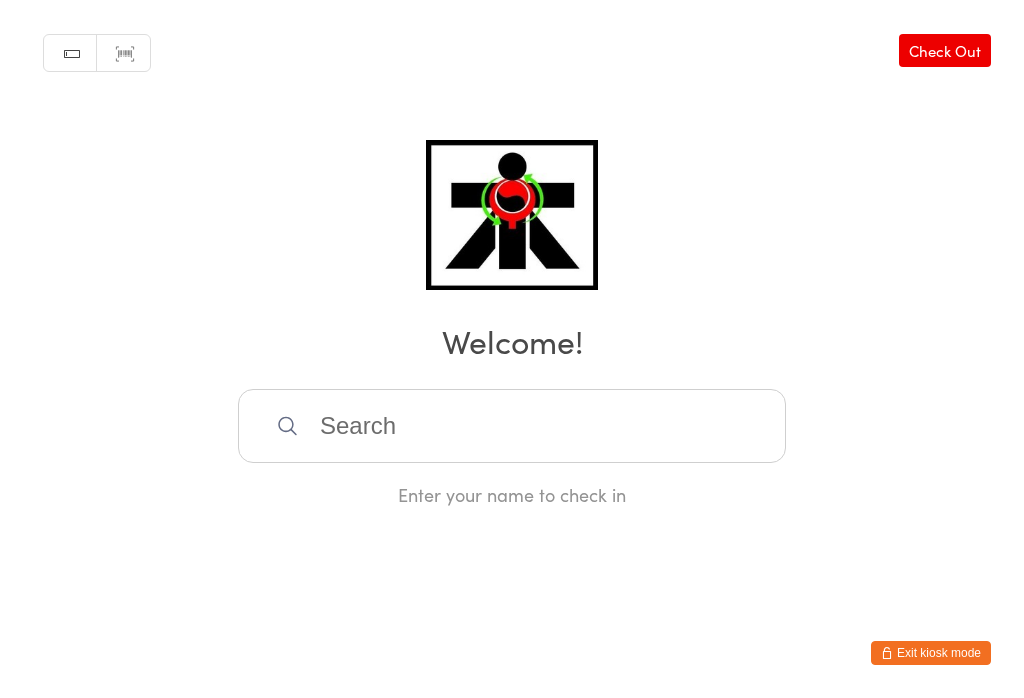 click at bounding box center (512, 426) 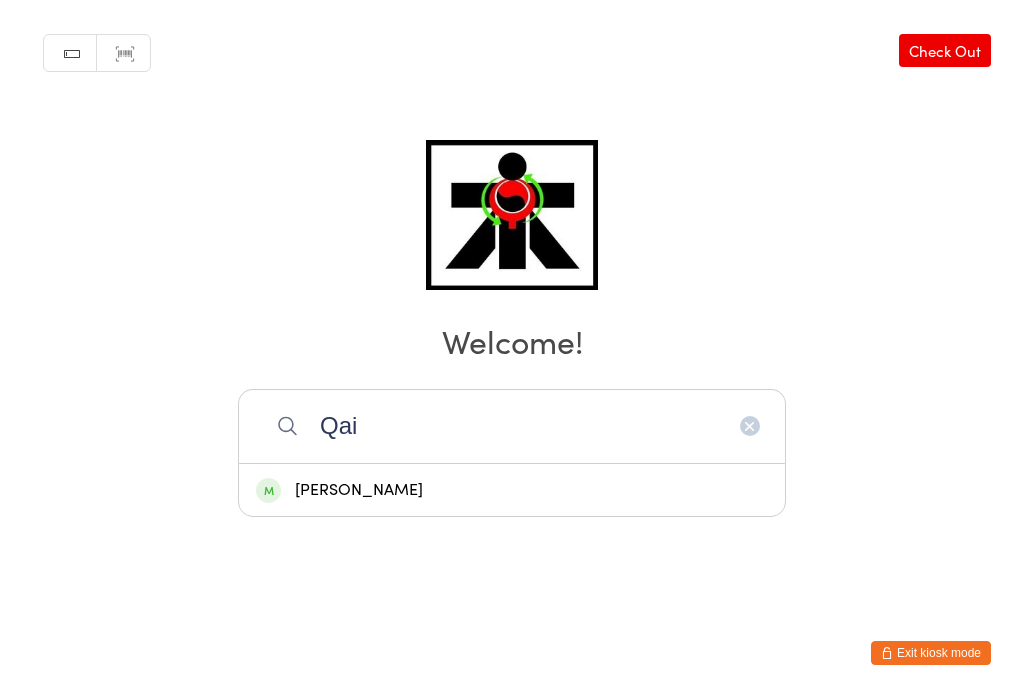 type on "Qai" 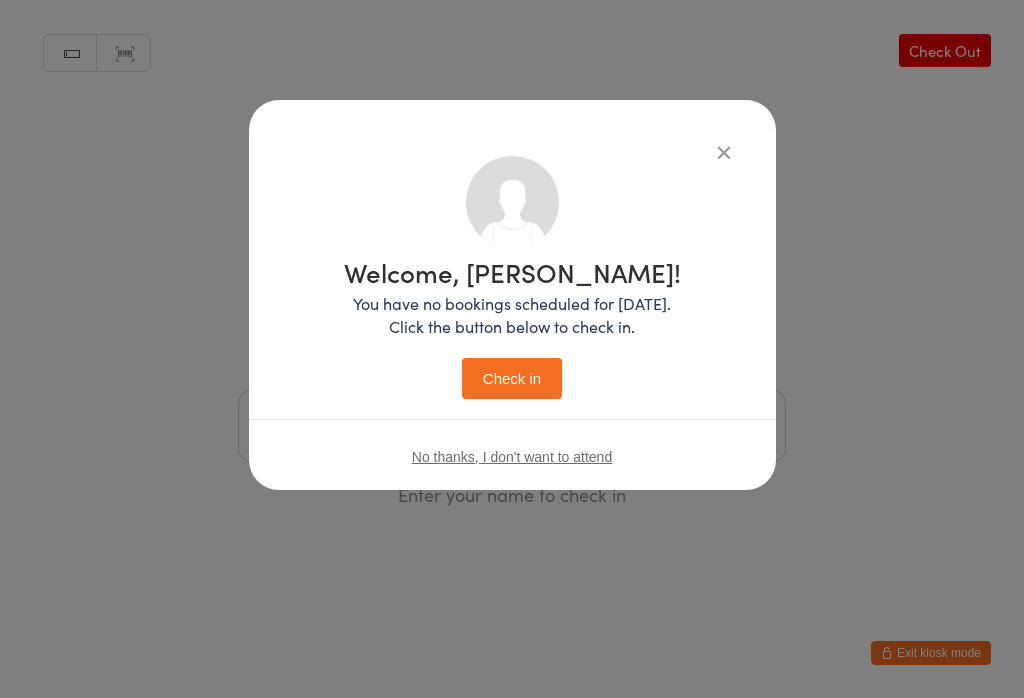 scroll, scrollTop: 0, scrollLeft: 0, axis: both 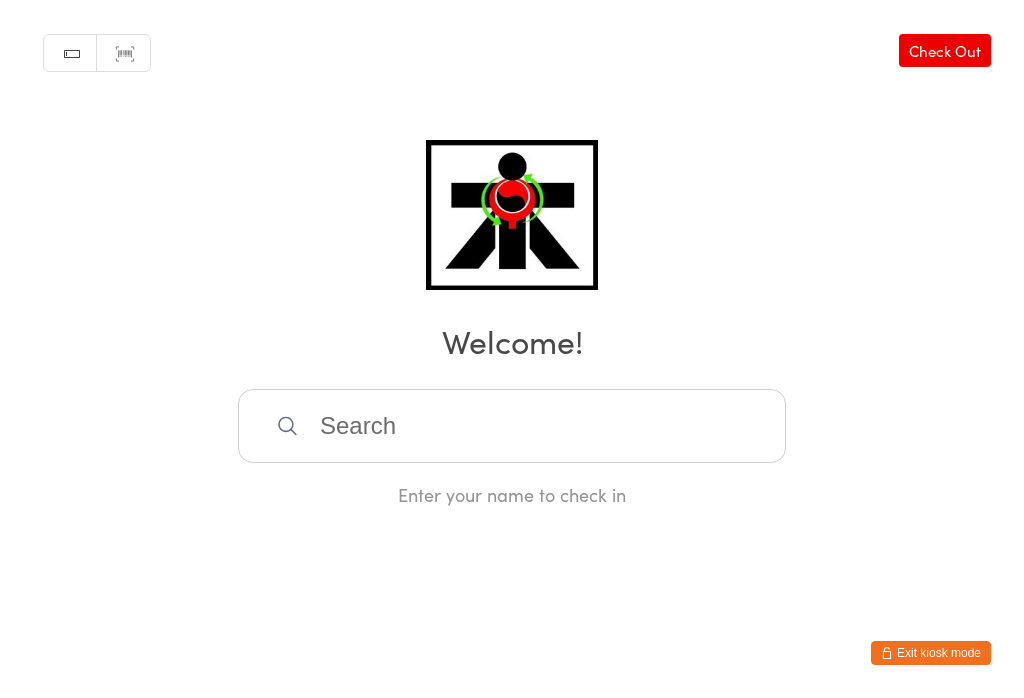 click at bounding box center (512, 426) 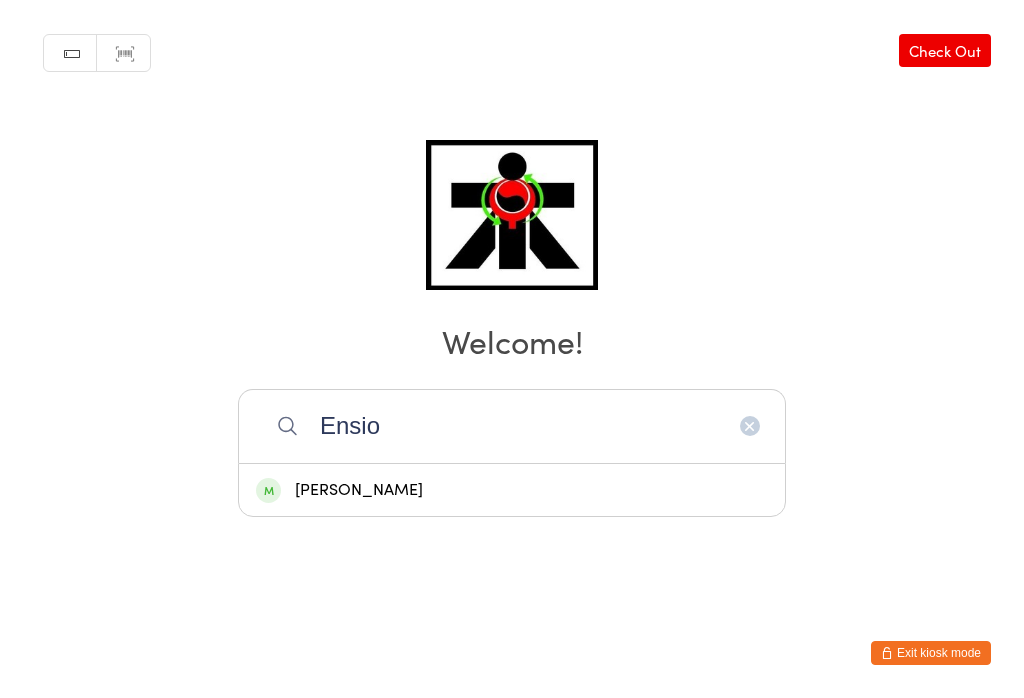 type on "Ensio" 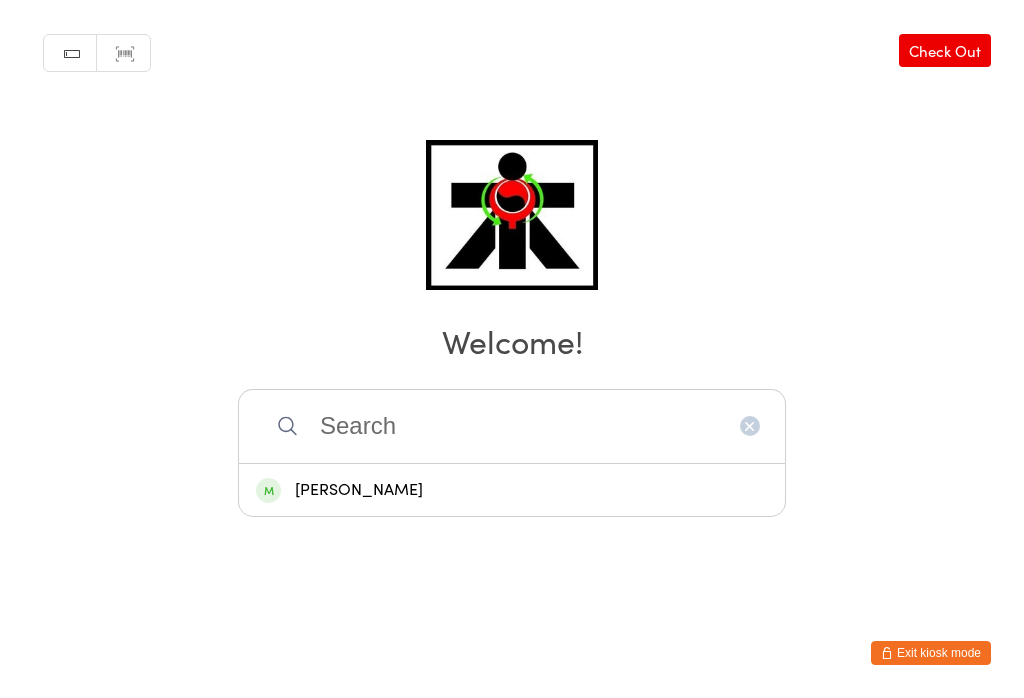 scroll, scrollTop: 0, scrollLeft: 0, axis: both 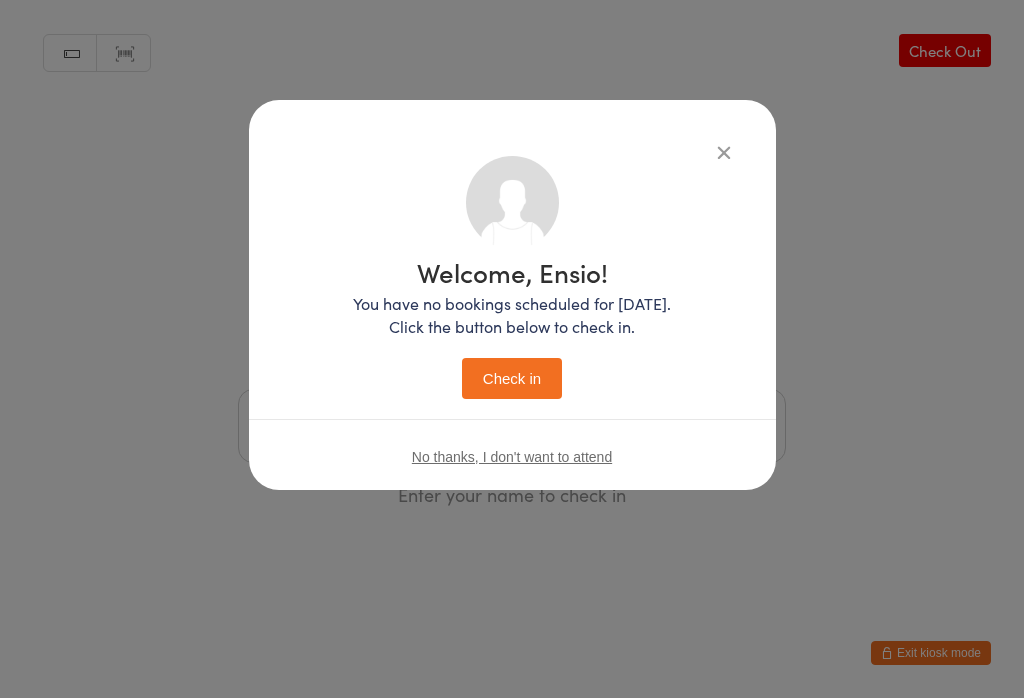 click on "Check in" at bounding box center [512, 378] 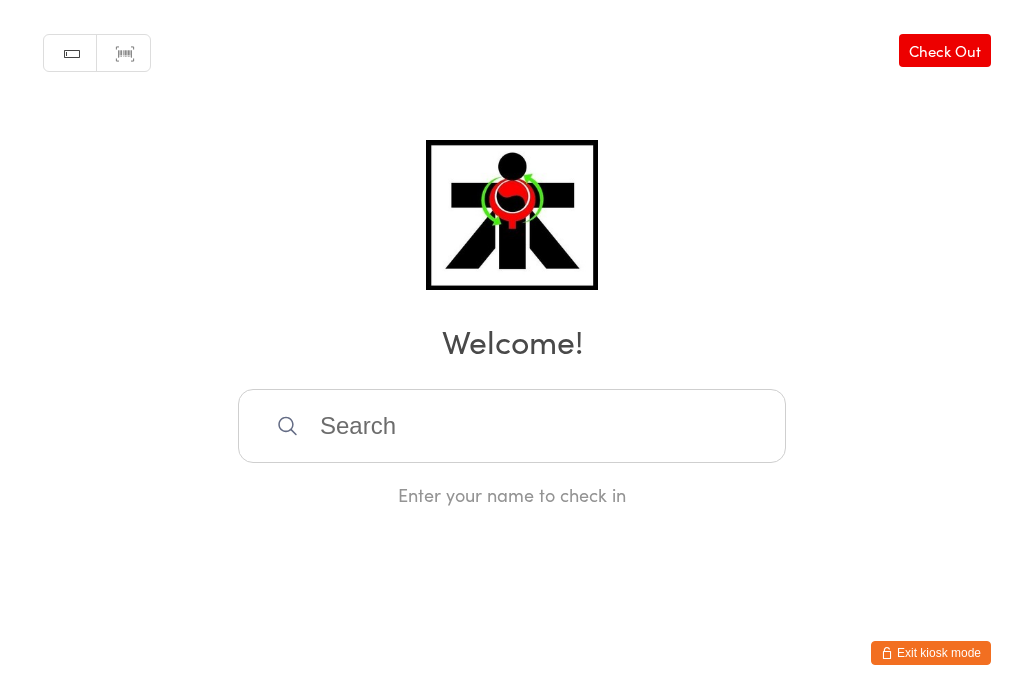 click at bounding box center [512, 426] 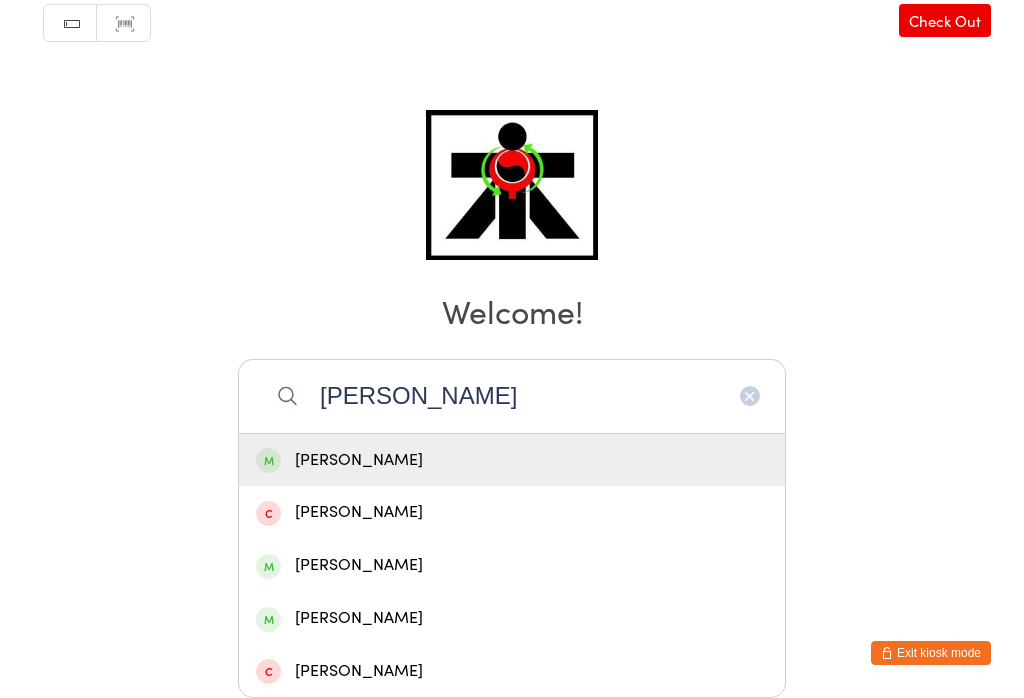 type on "[PERSON_NAME]" 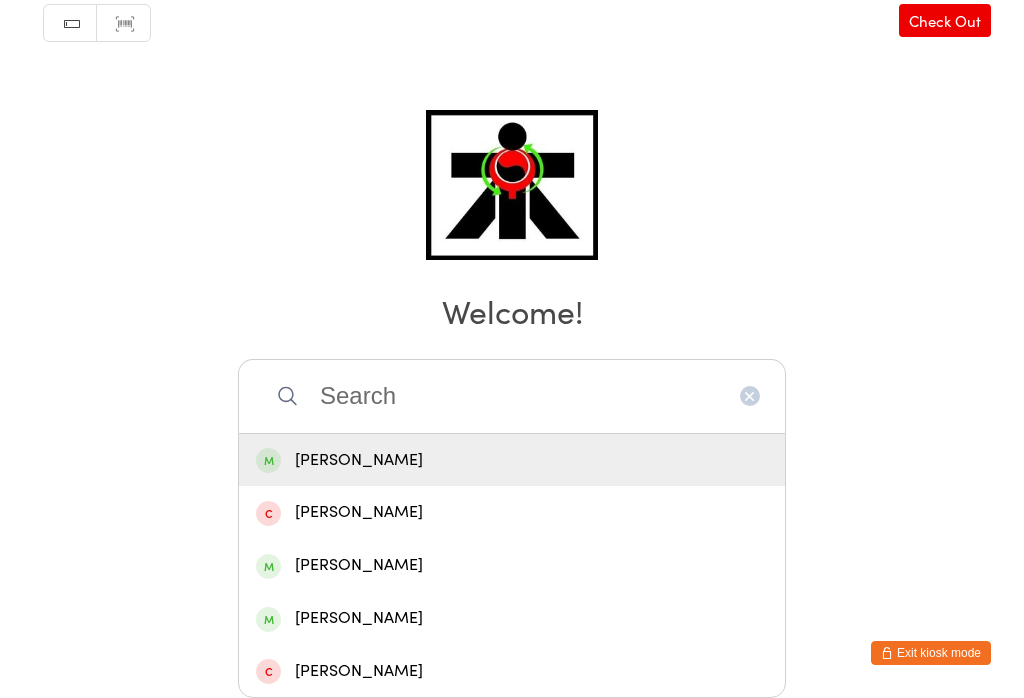 scroll, scrollTop: 0, scrollLeft: 0, axis: both 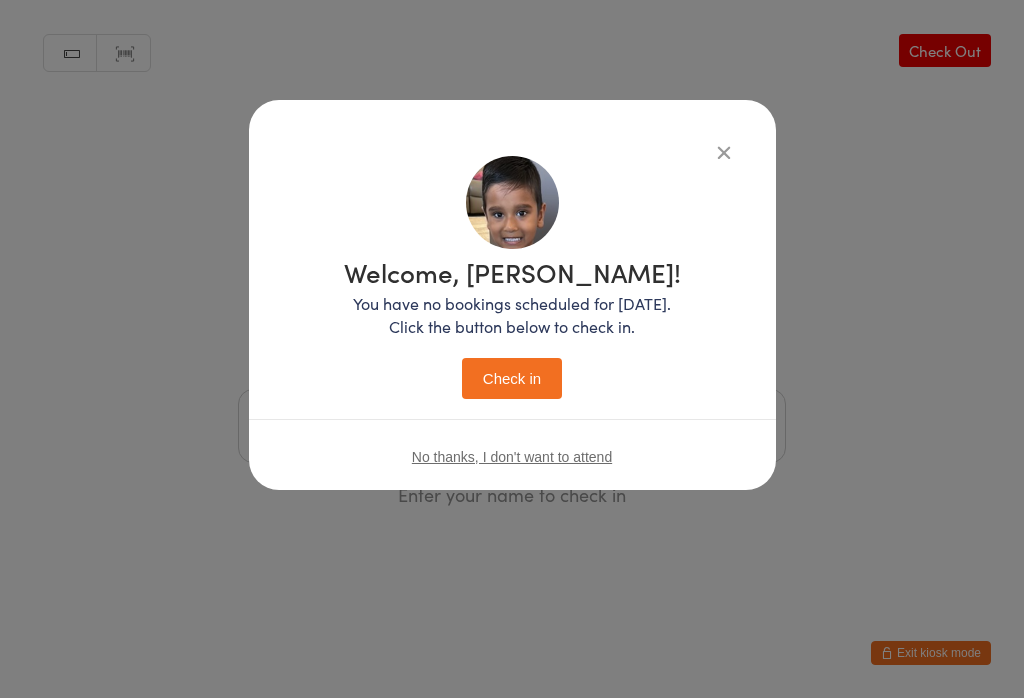click on "Check in" at bounding box center (512, 378) 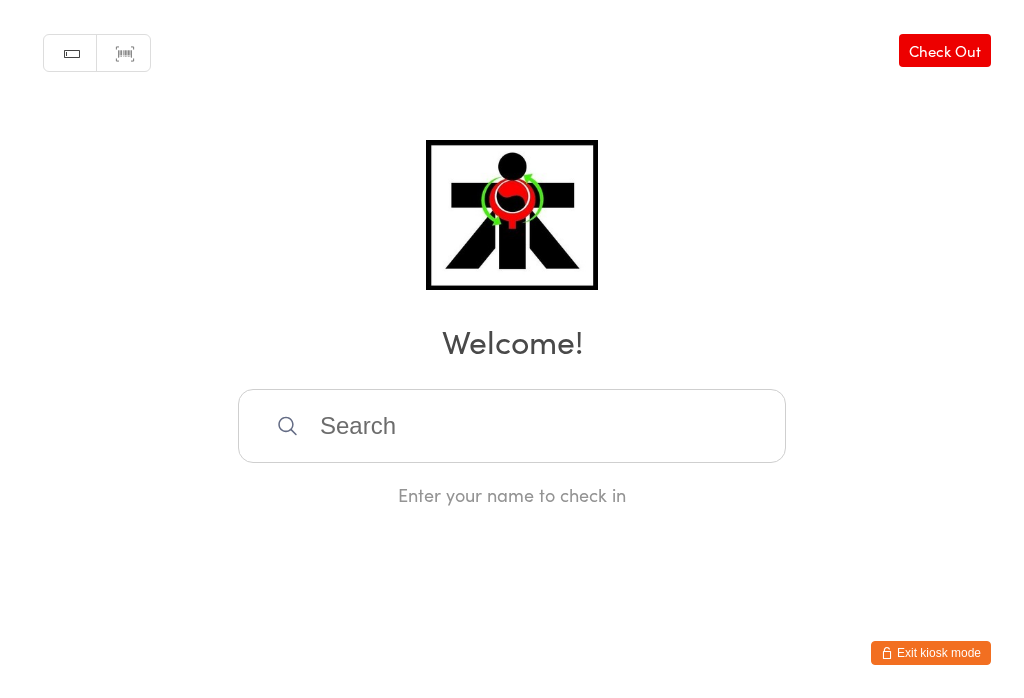 click at bounding box center (512, 426) 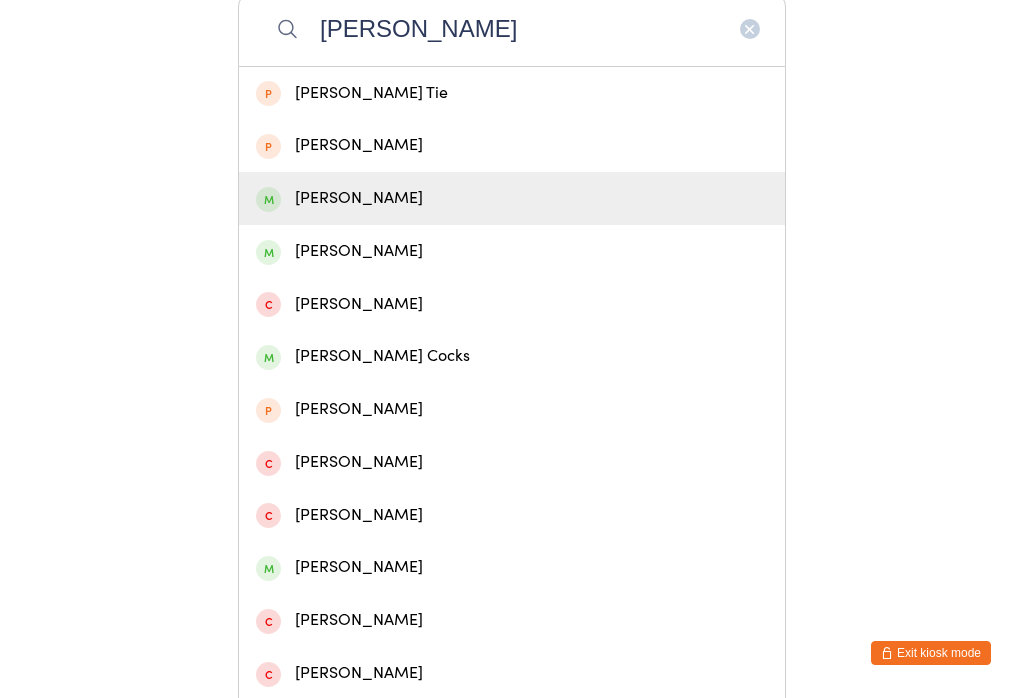 type on "[PERSON_NAME]" 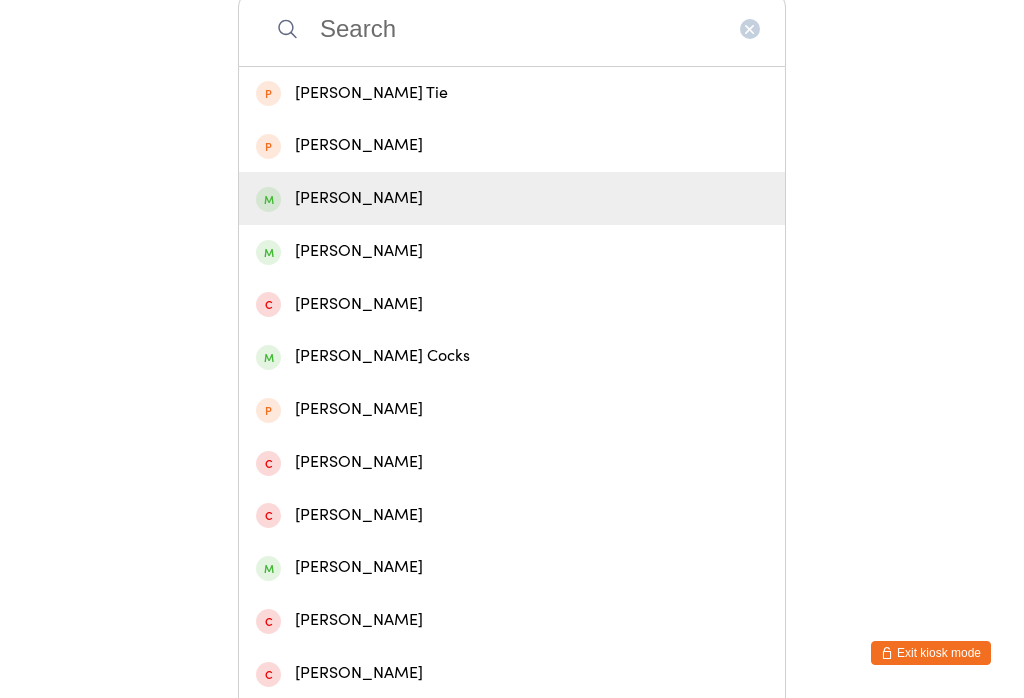 scroll, scrollTop: 0, scrollLeft: 0, axis: both 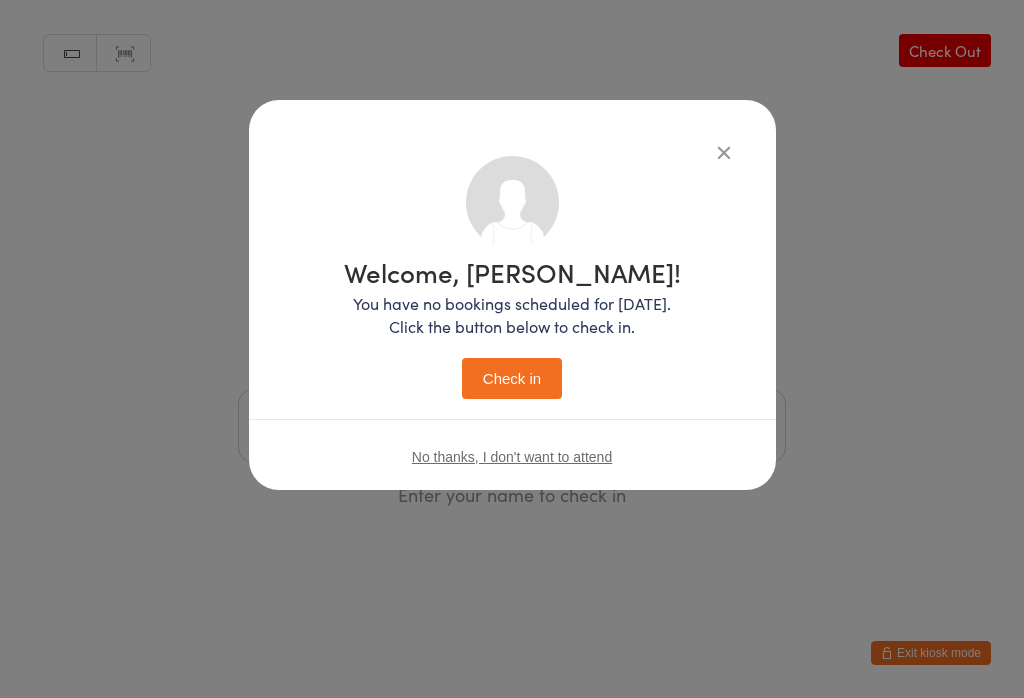 click on "Check in" at bounding box center [512, 378] 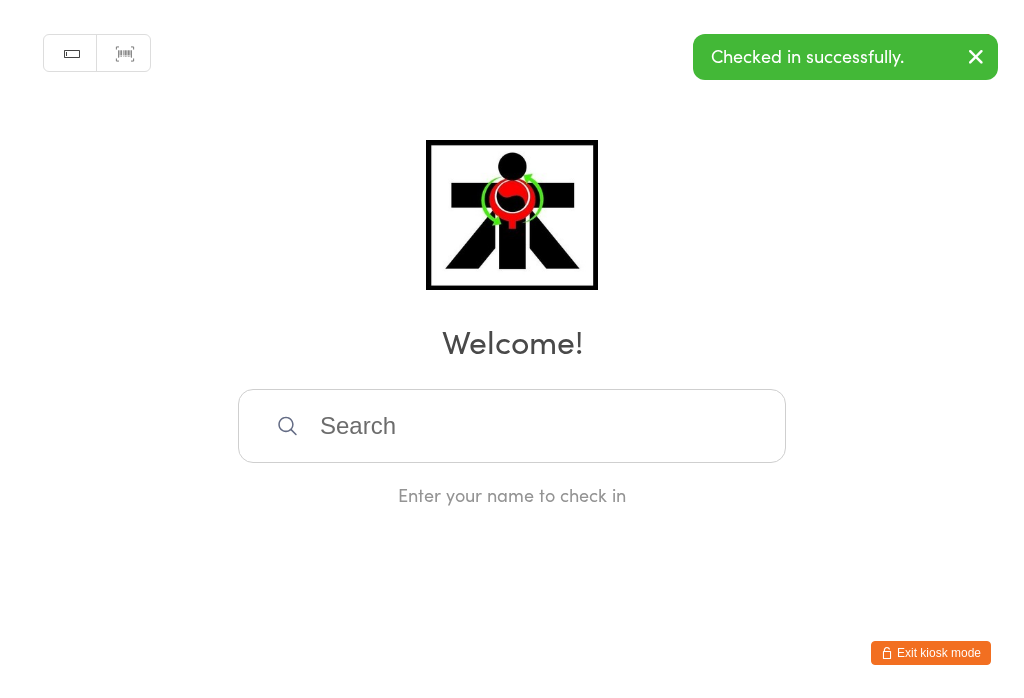click at bounding box center (512, 426) 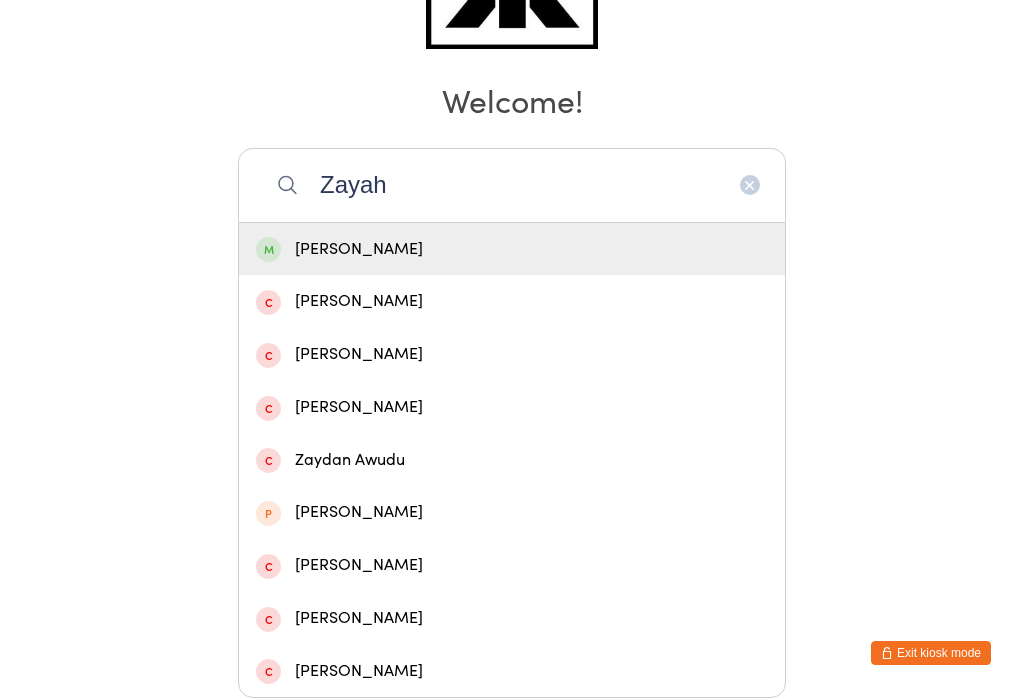type on "Zayah" 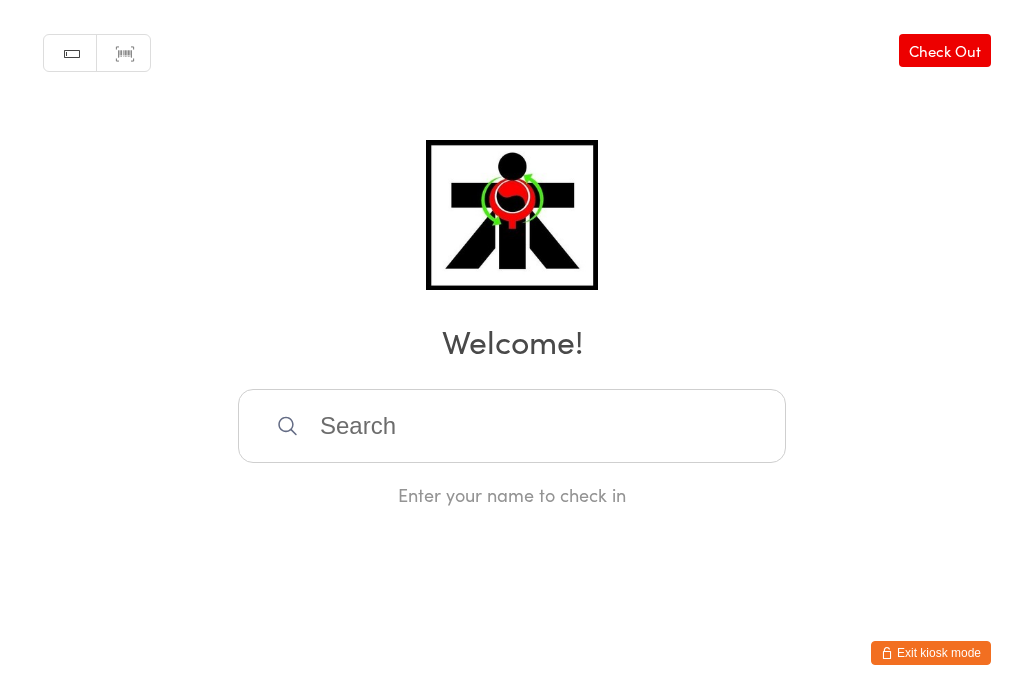 scroll, scrollTop: 0, scrollLeft: 0, axis: both 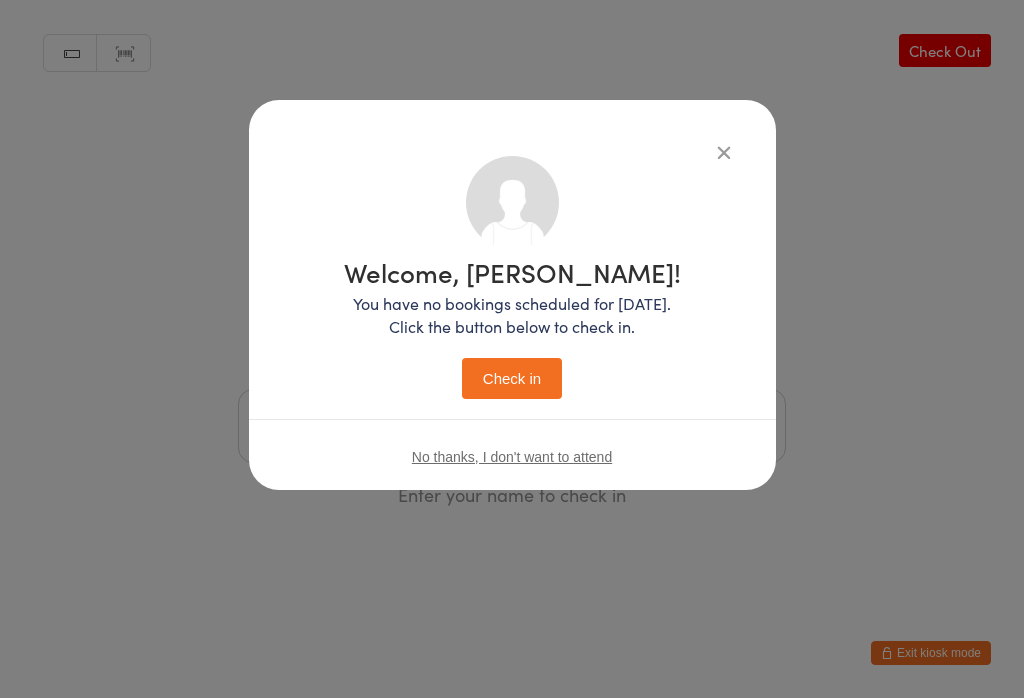click on "Check in" at bounding box center (512, 378) 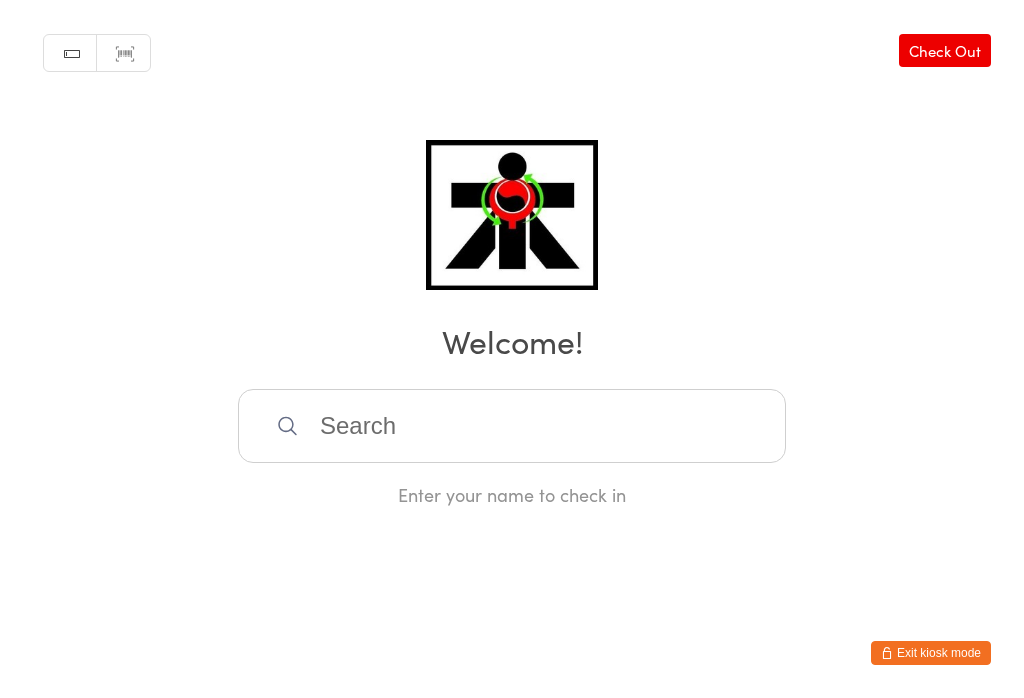 click at bounding box center [512, 426] 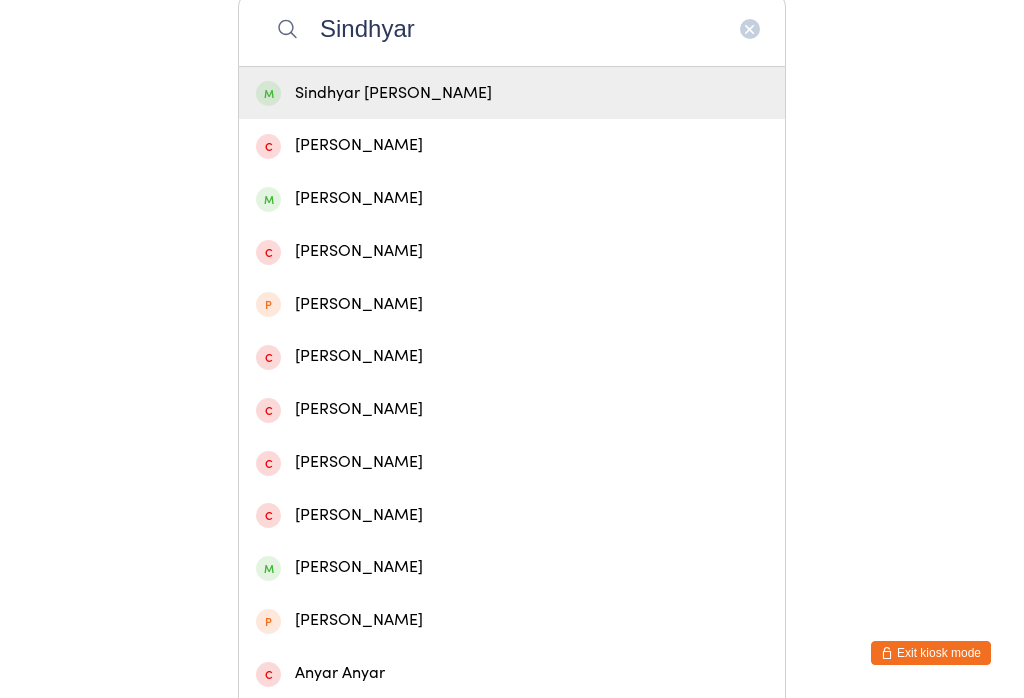 type on "Sindhyar" 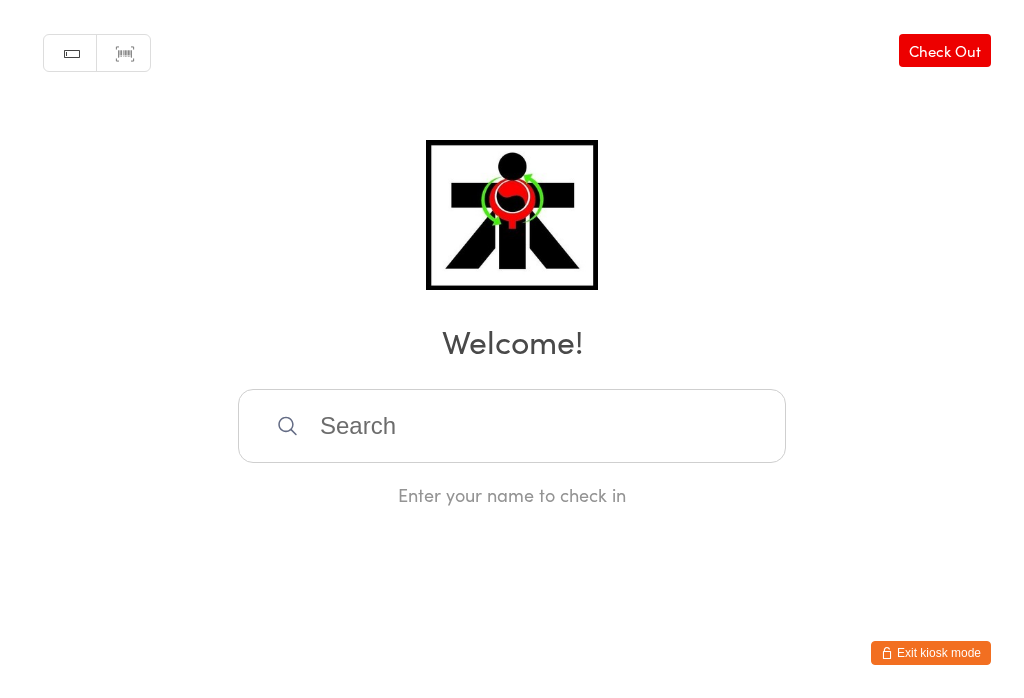 scroll, scrollTop: 0, scrollLeft: 0, axis: both 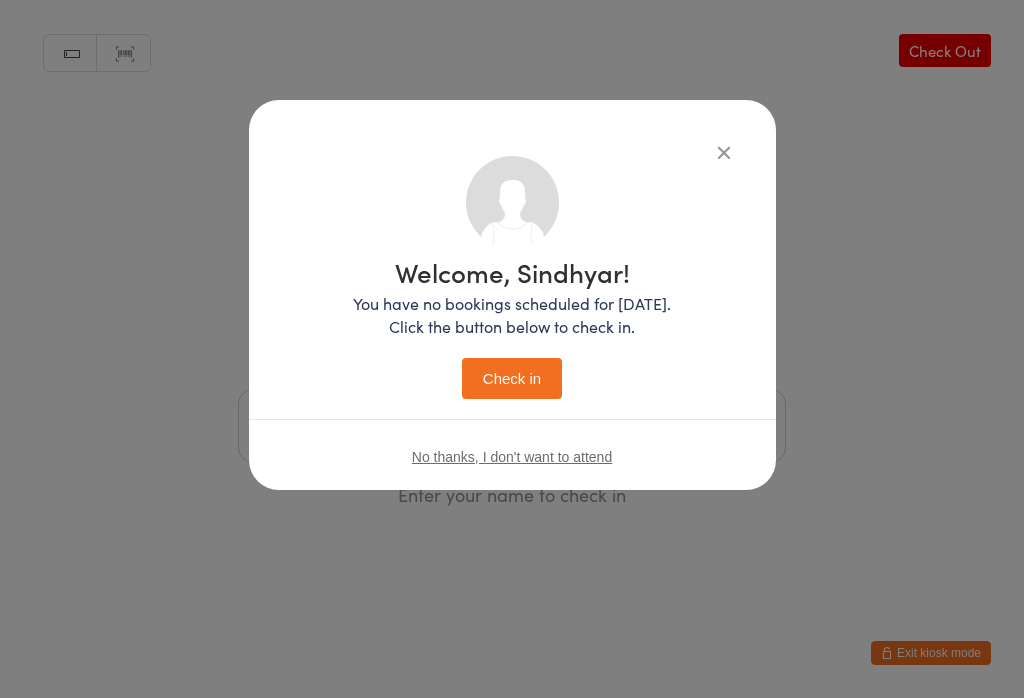 click on "Check in" at bounding box center (512, 378) 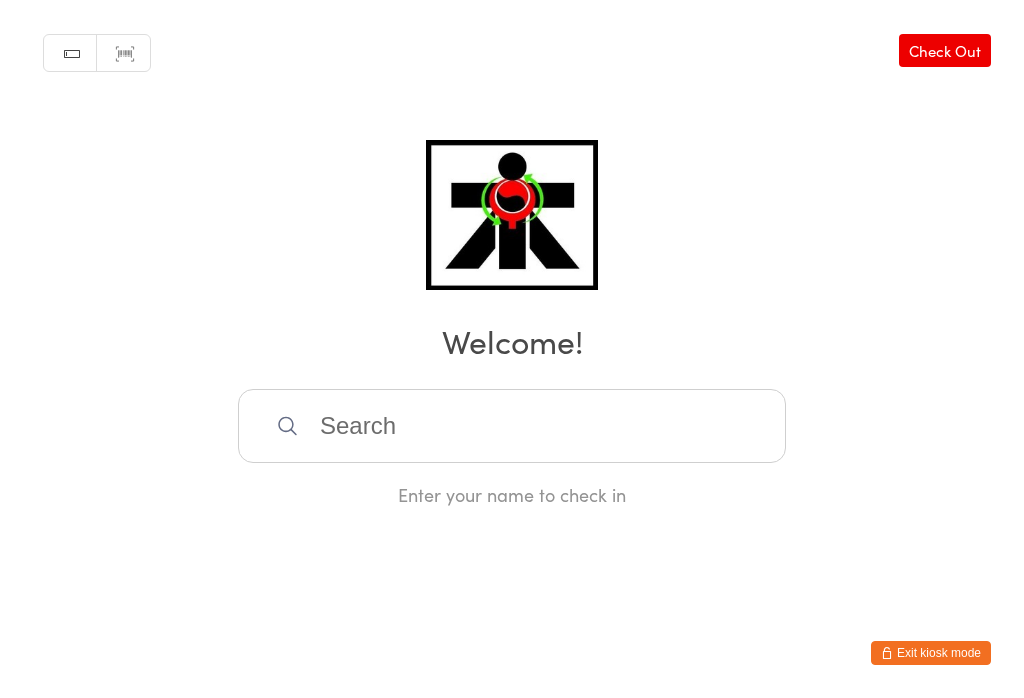 click at bounding box center (512, 426) 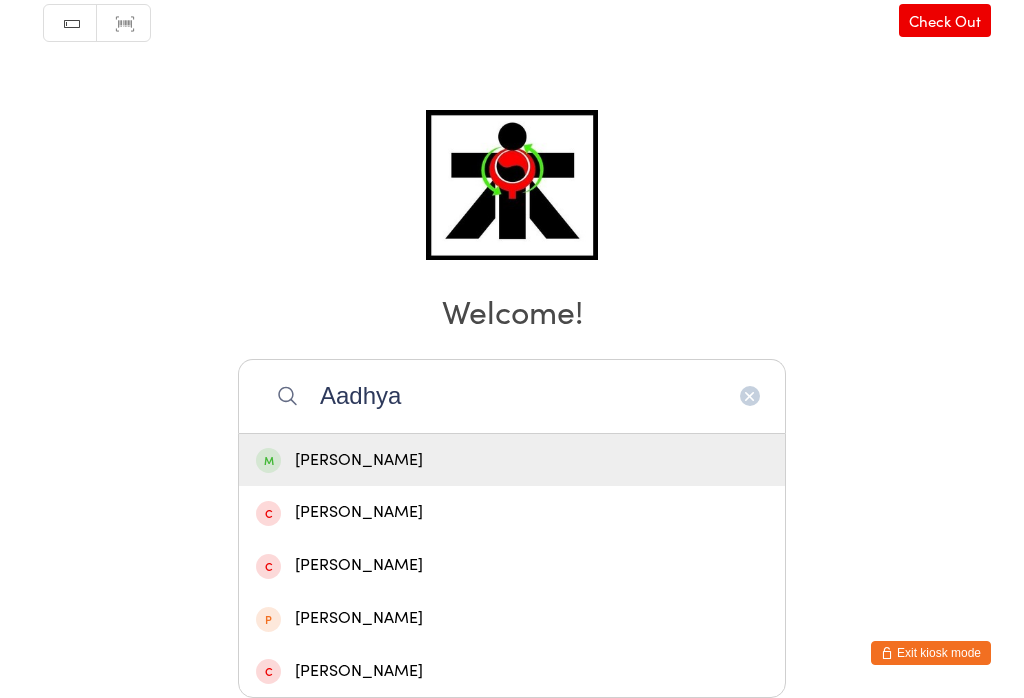 type on "Aadhya" 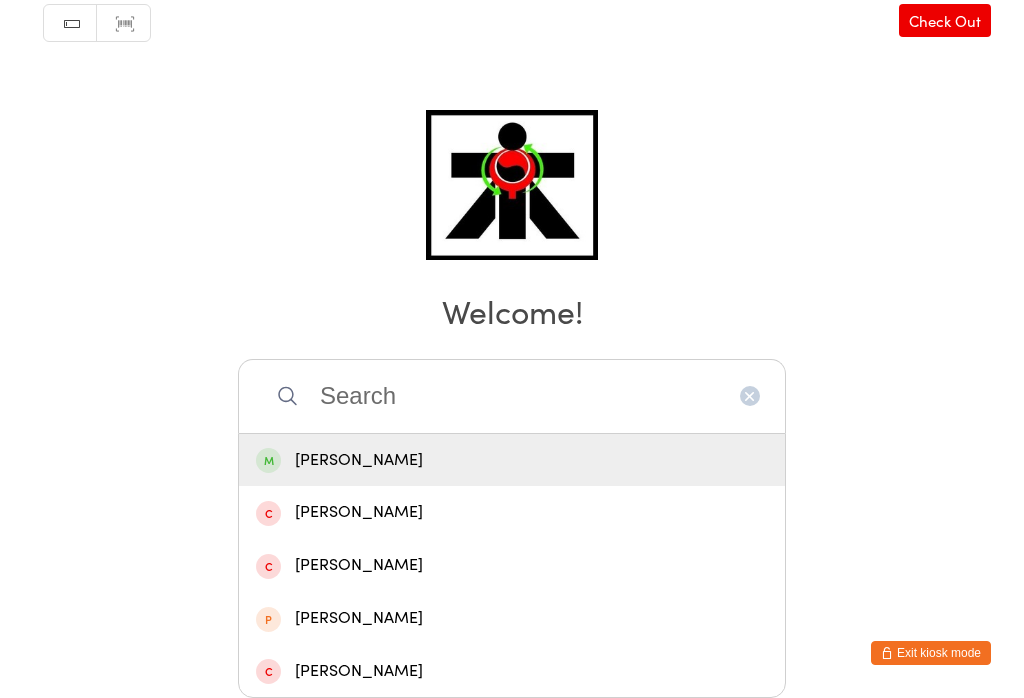 scroll, scrollTop: 0, scrollLeft: 0, axis: both 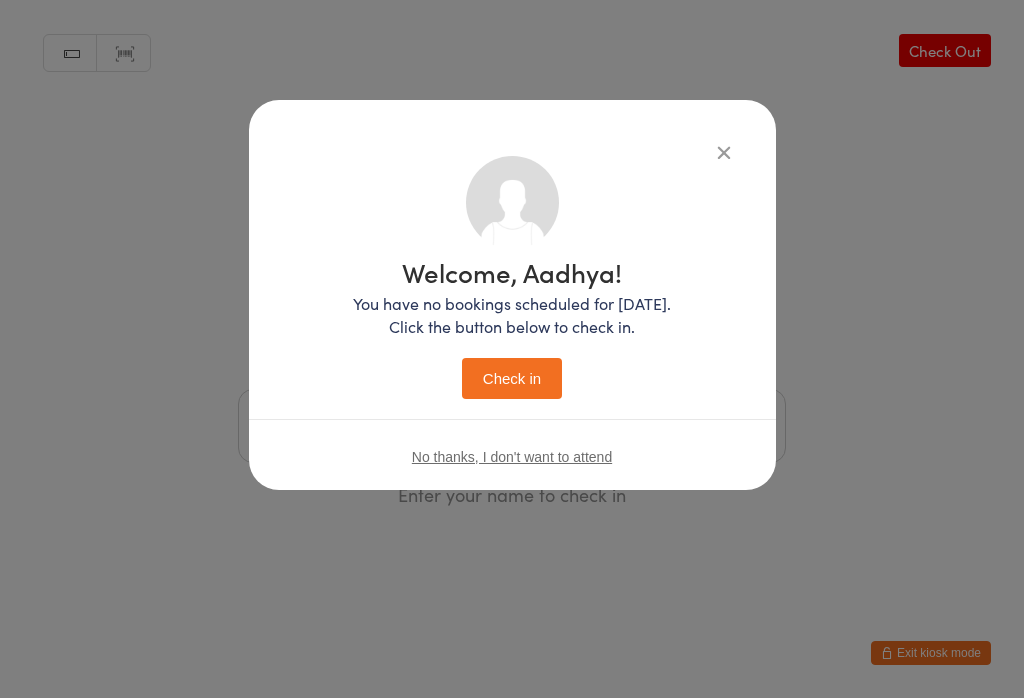click at bounding box center (724, 152) 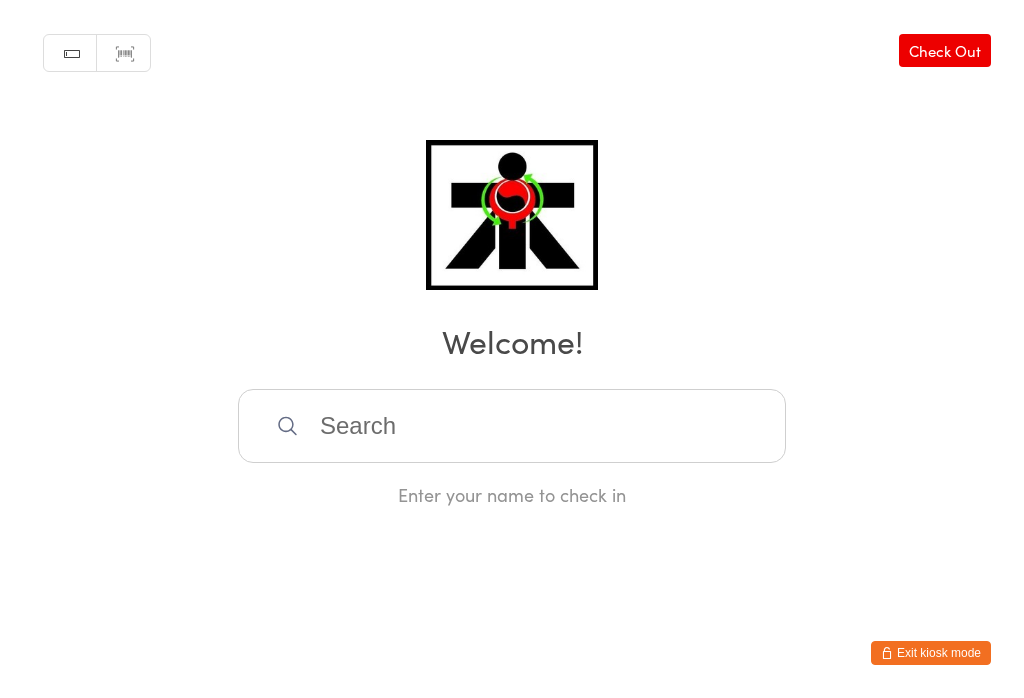 scroll, scrollTop: 0, scrollLeft: 0, axis: both 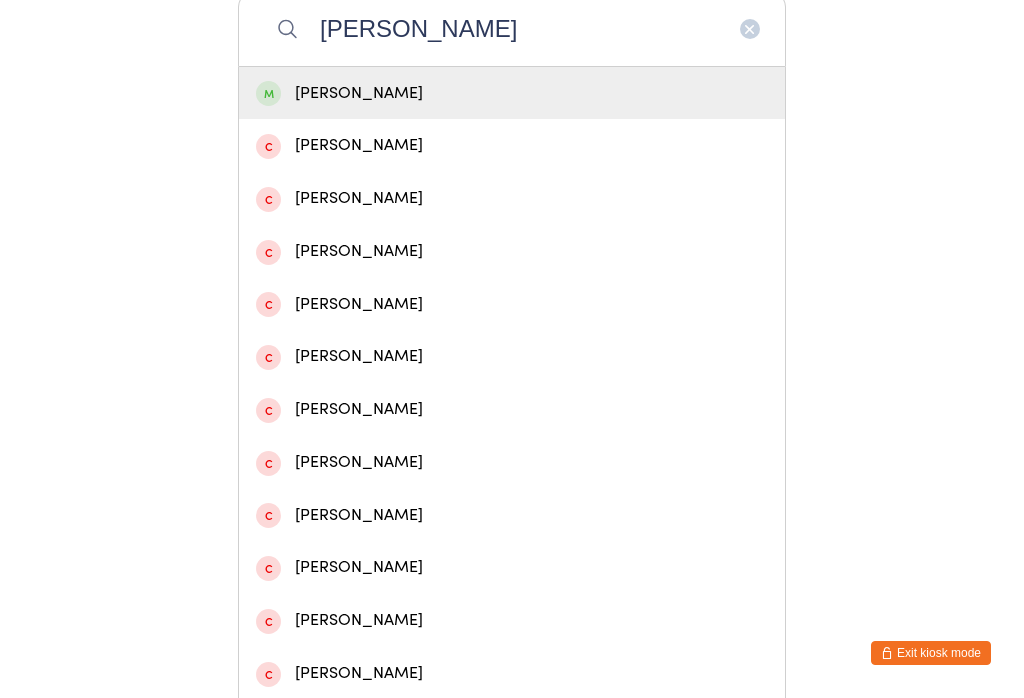 type on "[PERSON_NAME]" 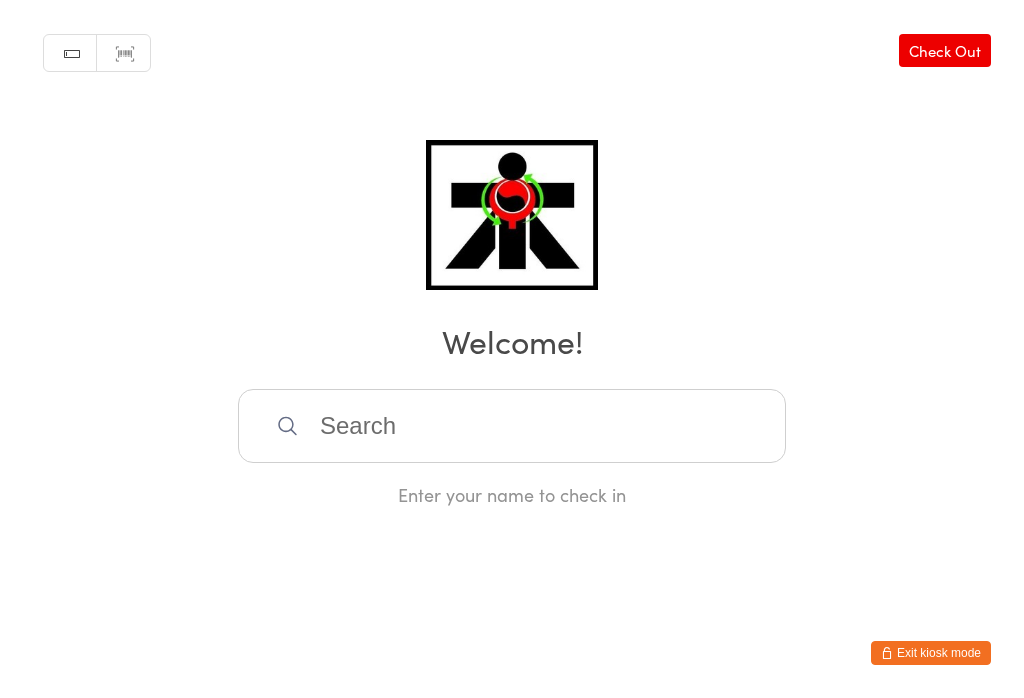 scroll, scrollTop: 0, scrollLeft: 0, axis: both 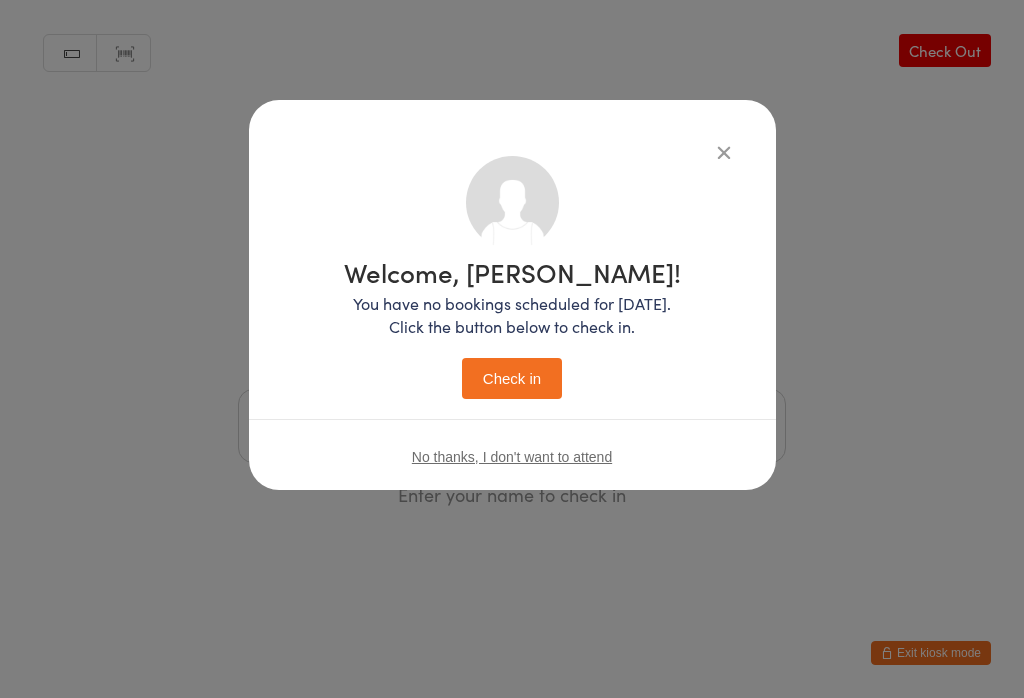 click on "Check in" at bounding box center [512, 378] 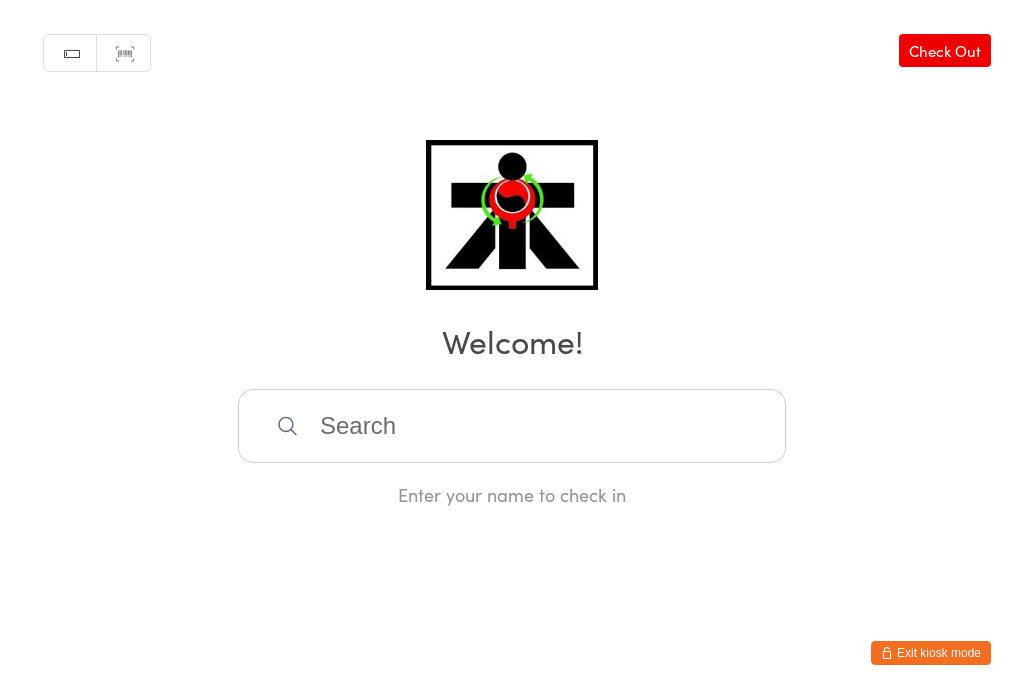 click at bounding box center (512, 426) 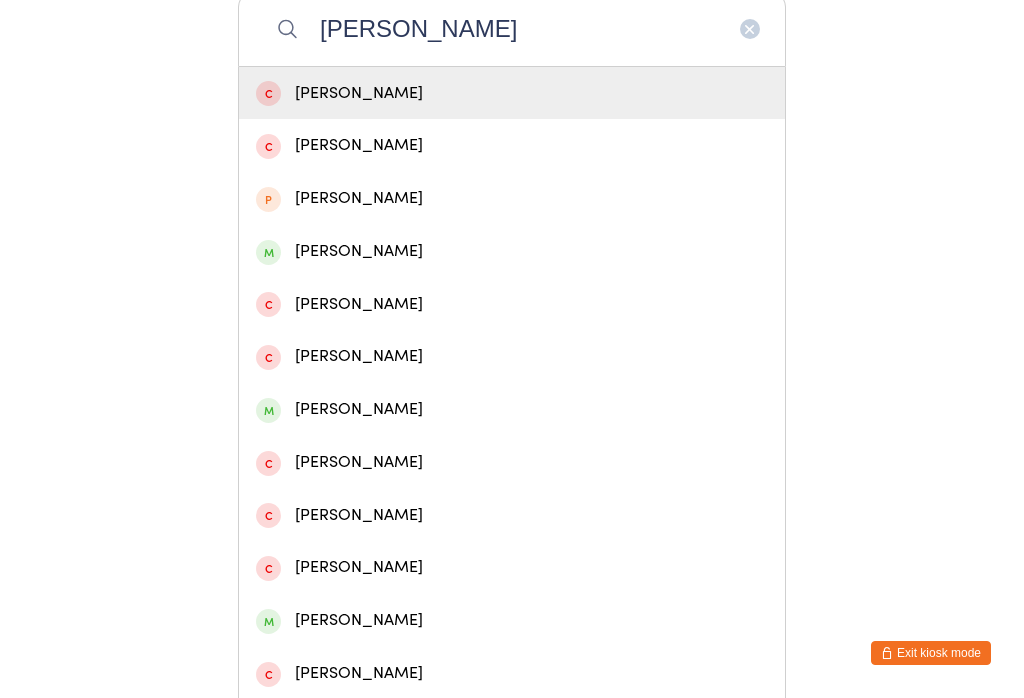 type on "[PERSON_NAME]" 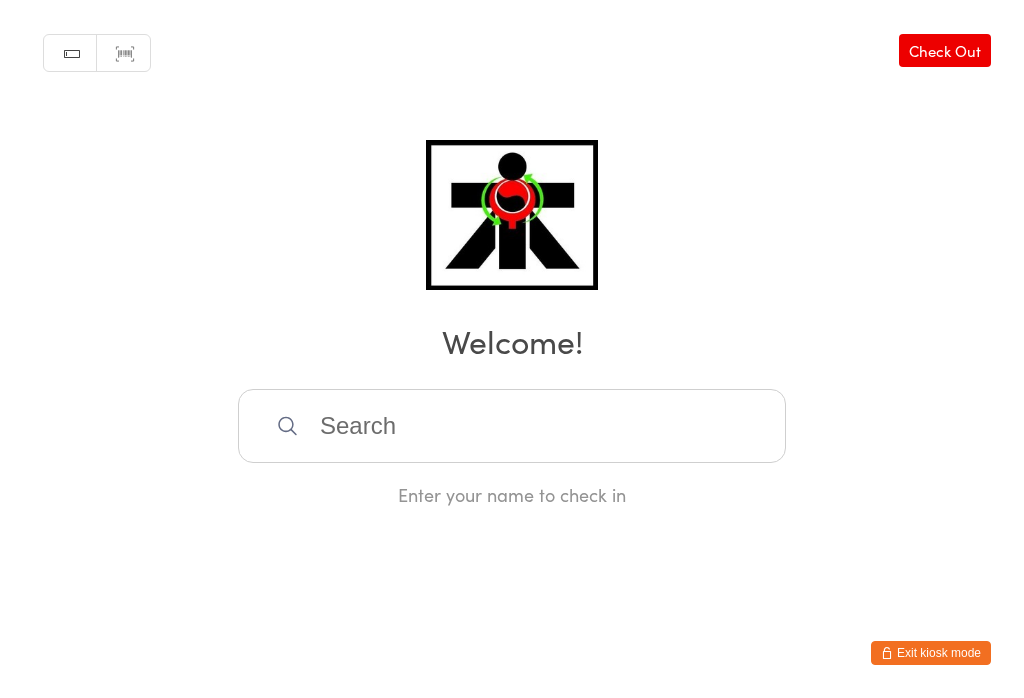 scroll, scrollTop: 0, scrollLeft: 0, axis: both 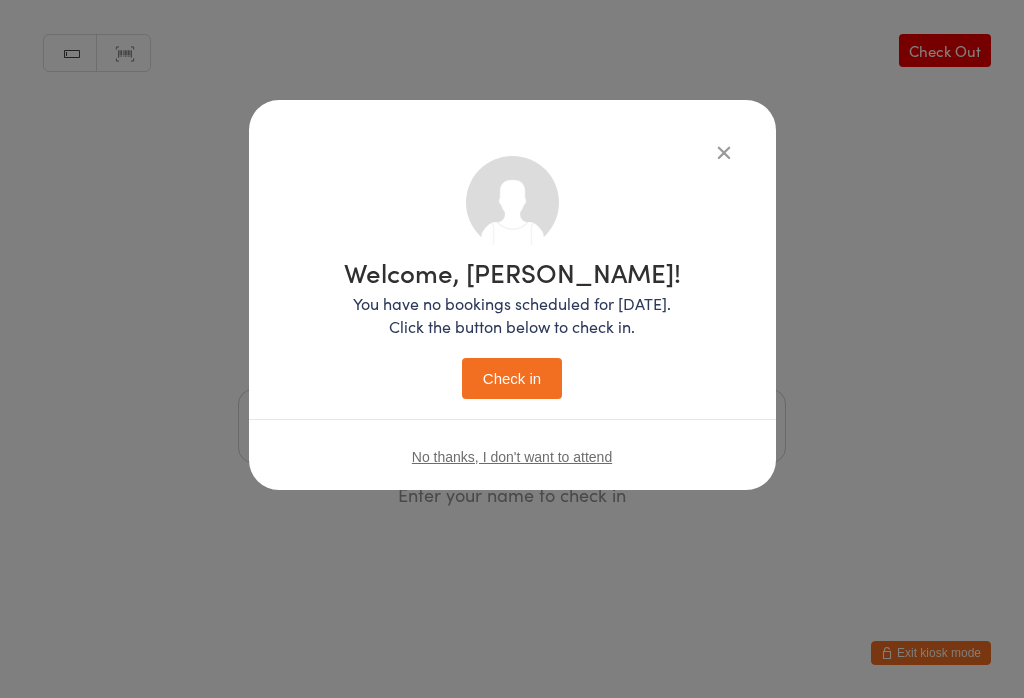 click on "Check in" at bounding box center [512, 378] 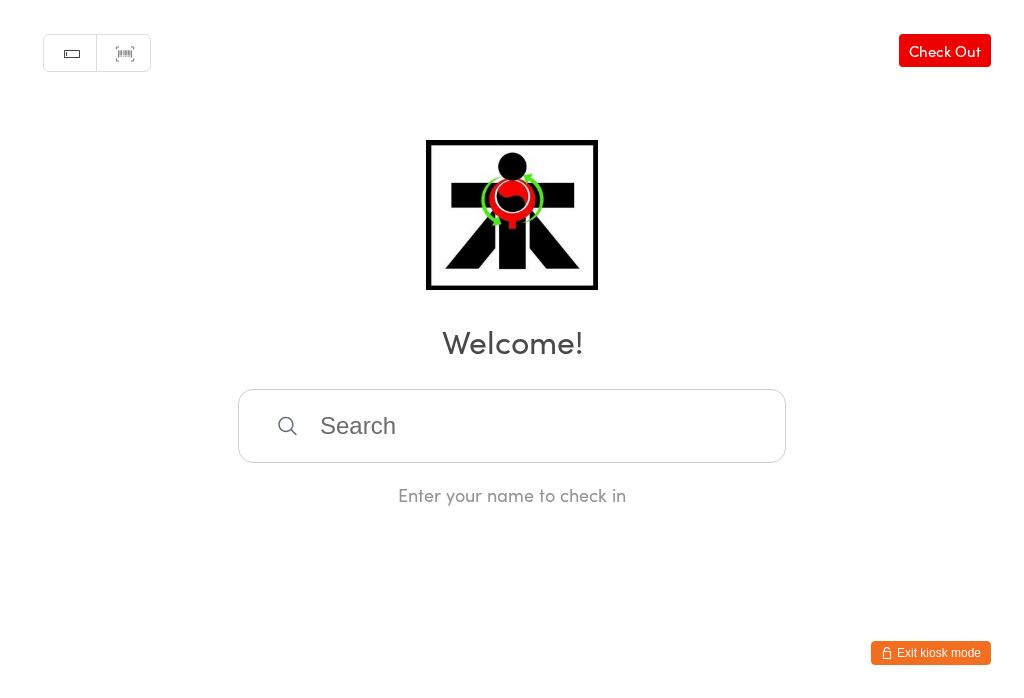 click at bounding box center (512, 426) 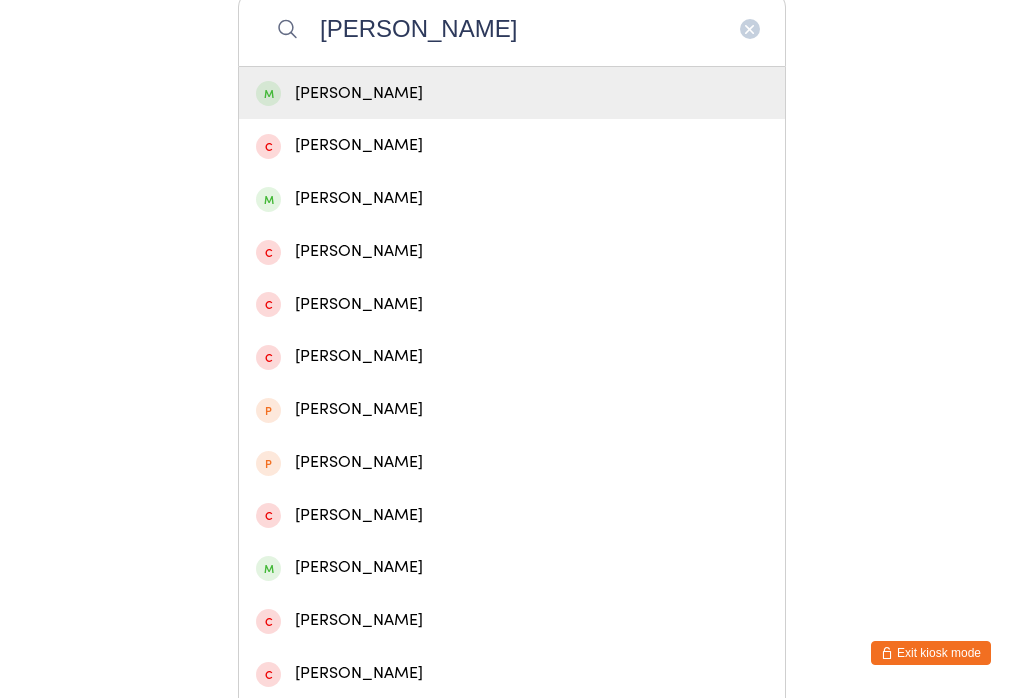 type on "[PERSON_NAME]" 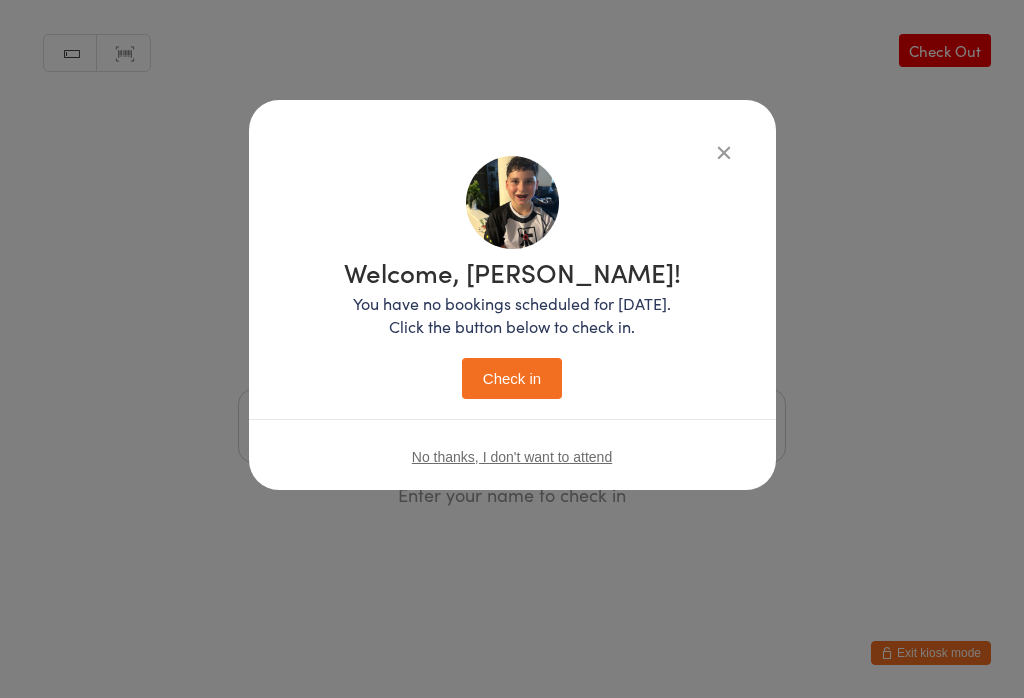 scroll, scrollTop: 0, scrollLeft: 0, axis: both 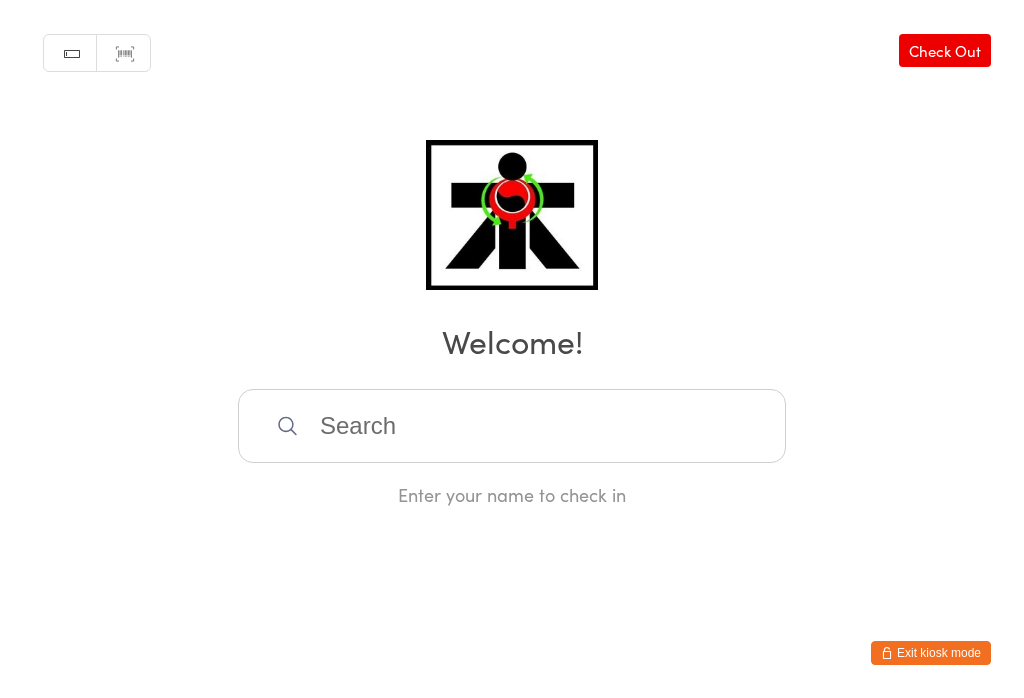click at bounding box center (512, 426) 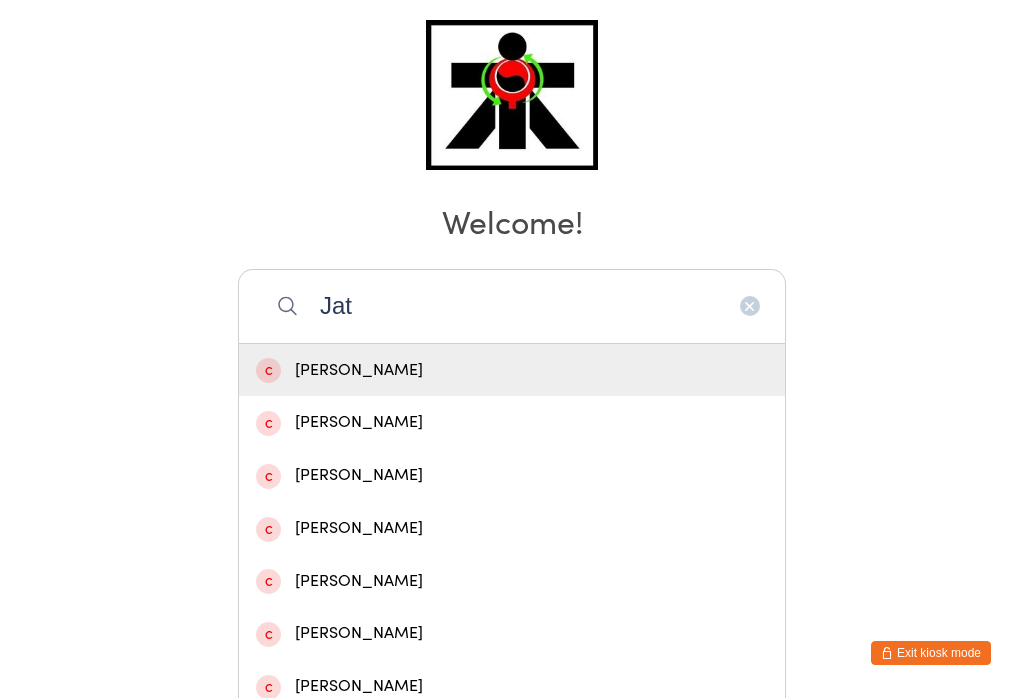 type on "[PERSON_NAME]" 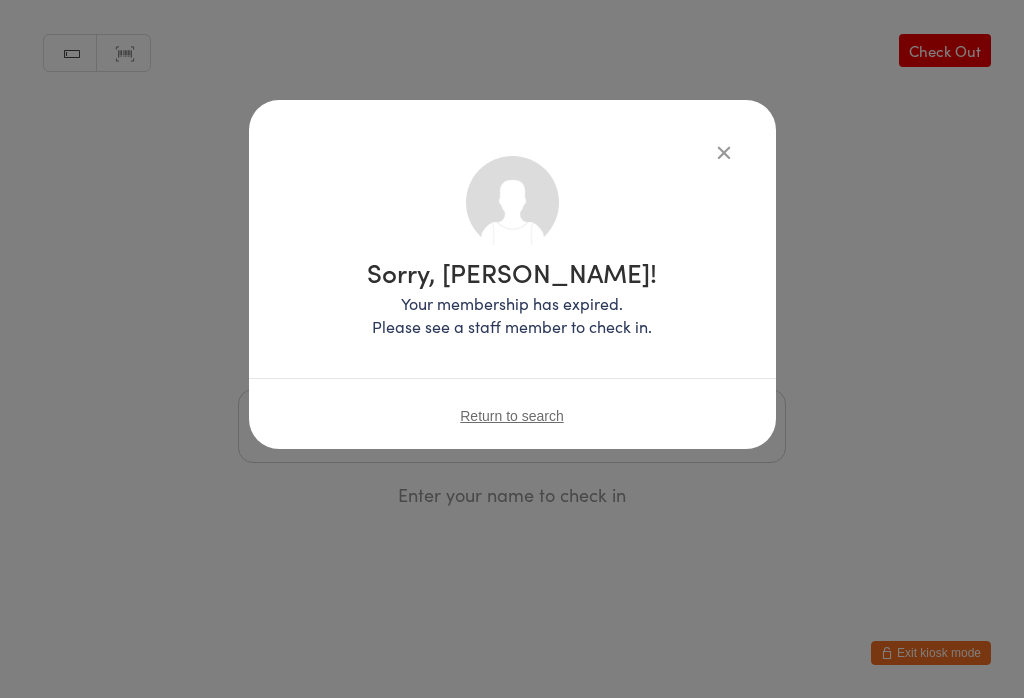 click on "Sorry, [PERSON_NAME]! Your membership has expired. Please see a staff member to check in. Return to search" at bounding box center (512, 349) 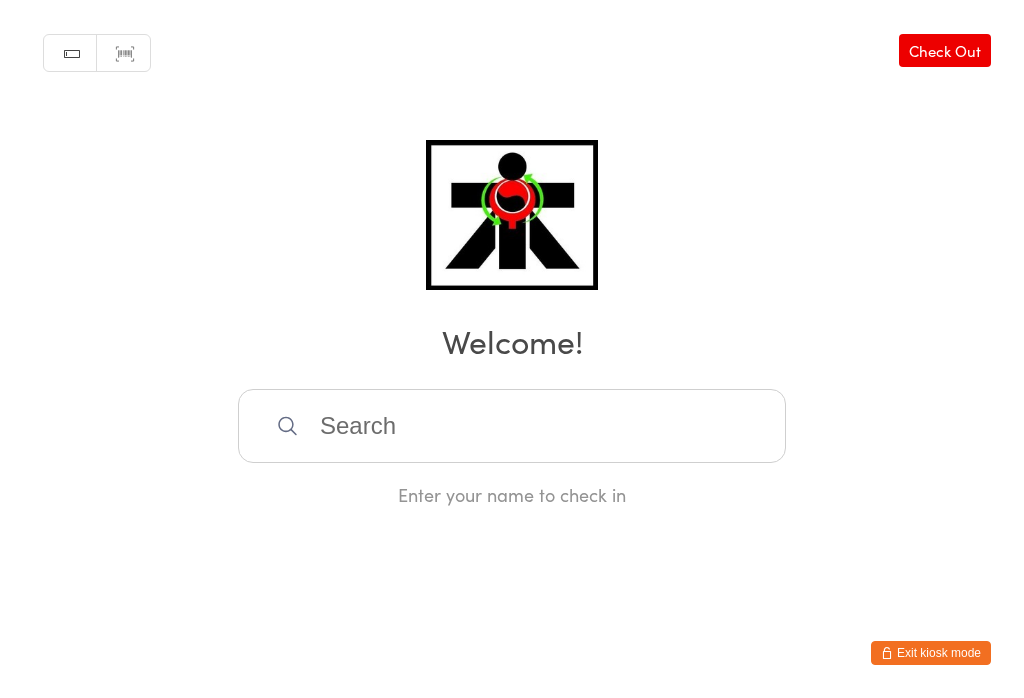 click at bounding box center [512, 426] 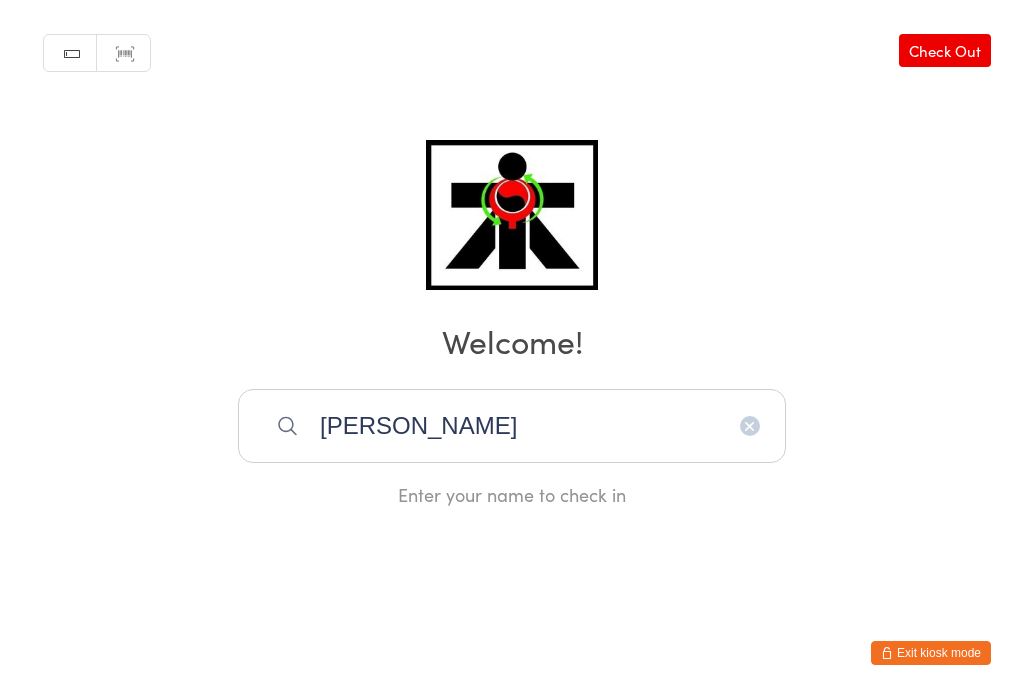 type on "[PERSON_NAME]" 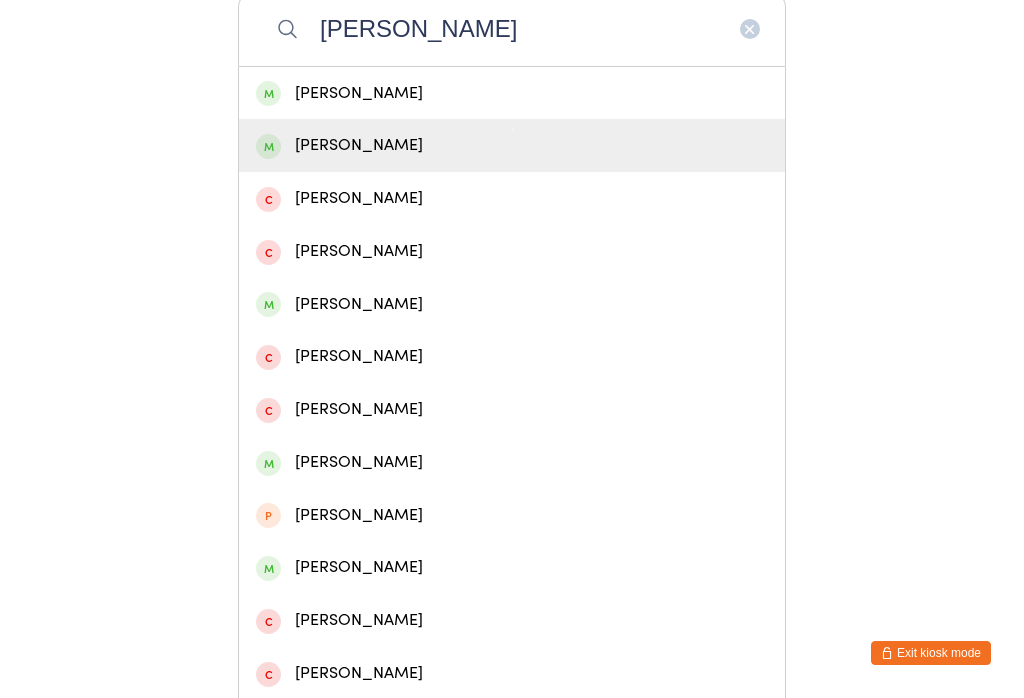 click on "[PERSON_NAME]" at bounding box center (512, 145) 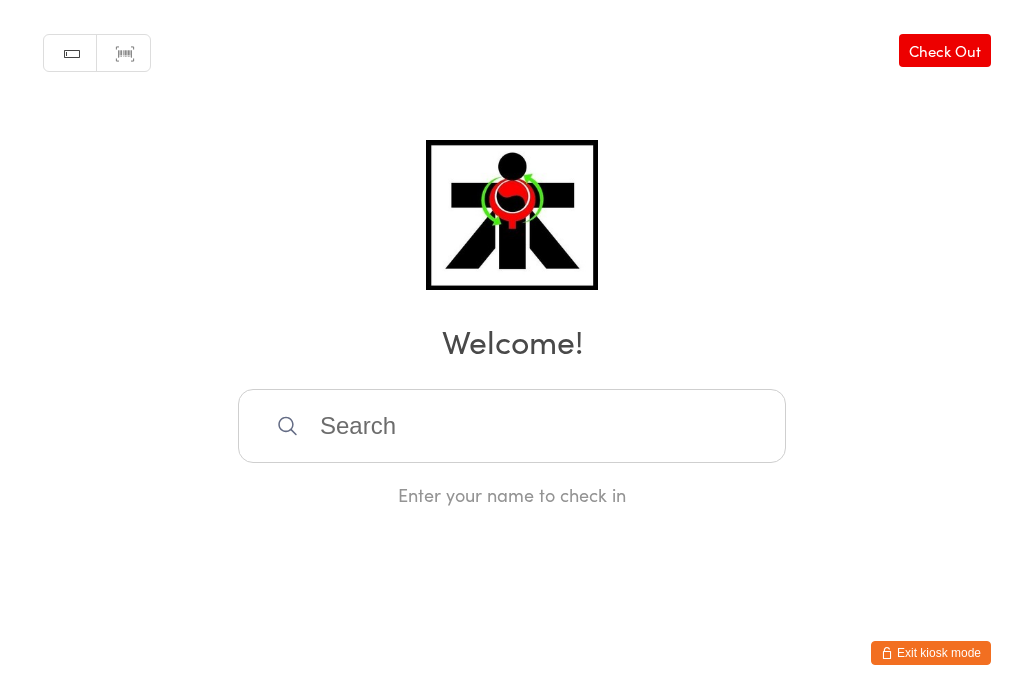scroll, scrollTop: 0, scrollLeft: 0, axis: both 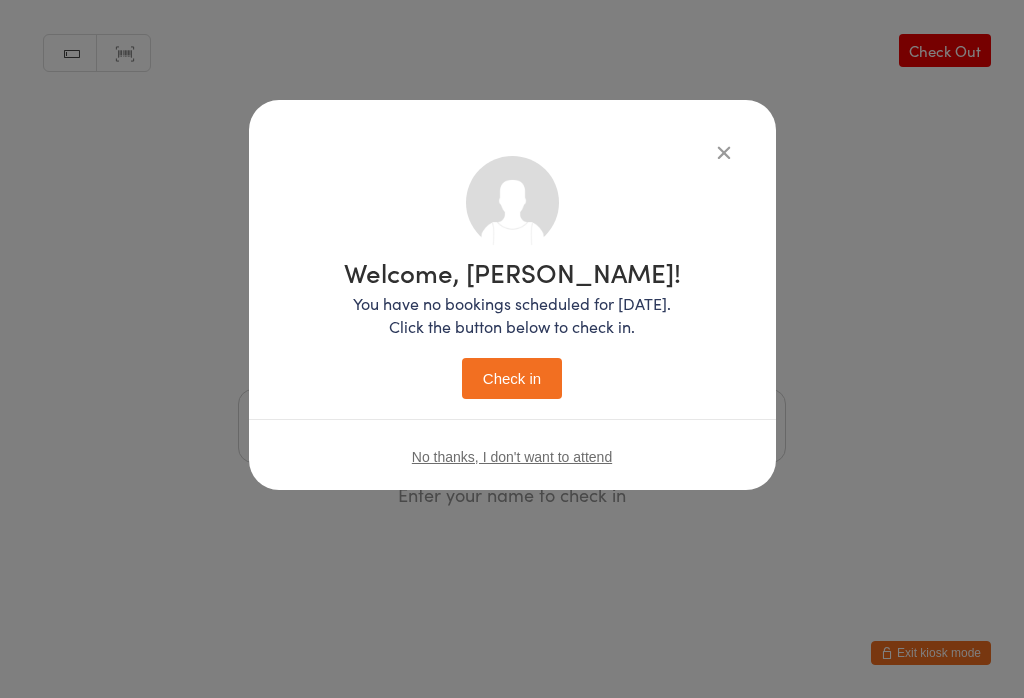 click on "Check in" at bounding box center [512, 378] 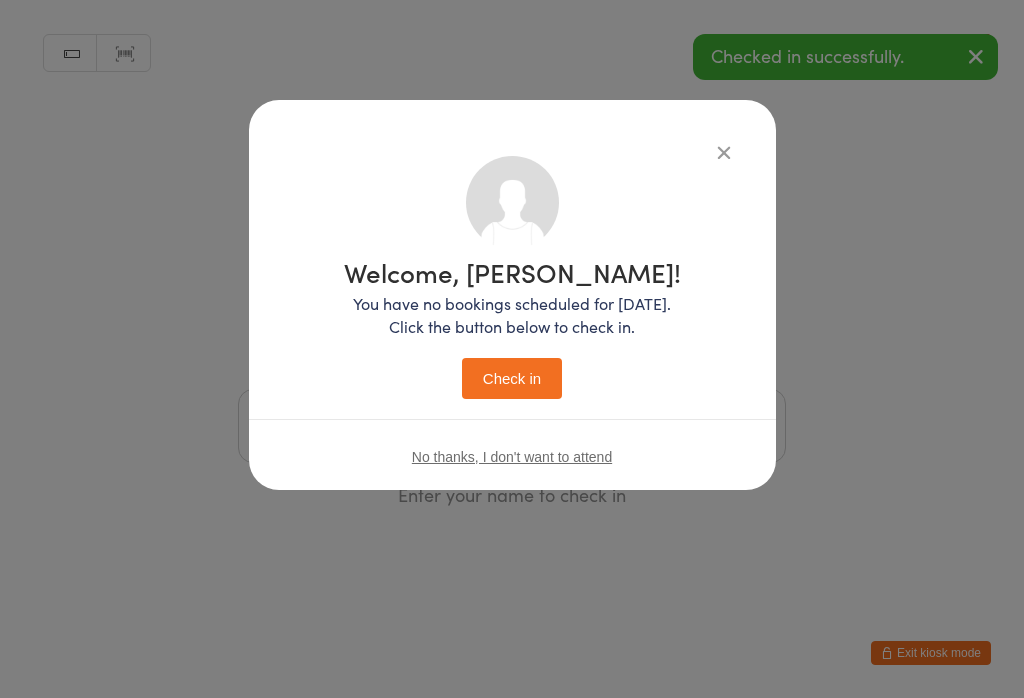 click at bounding box center (512, 426) 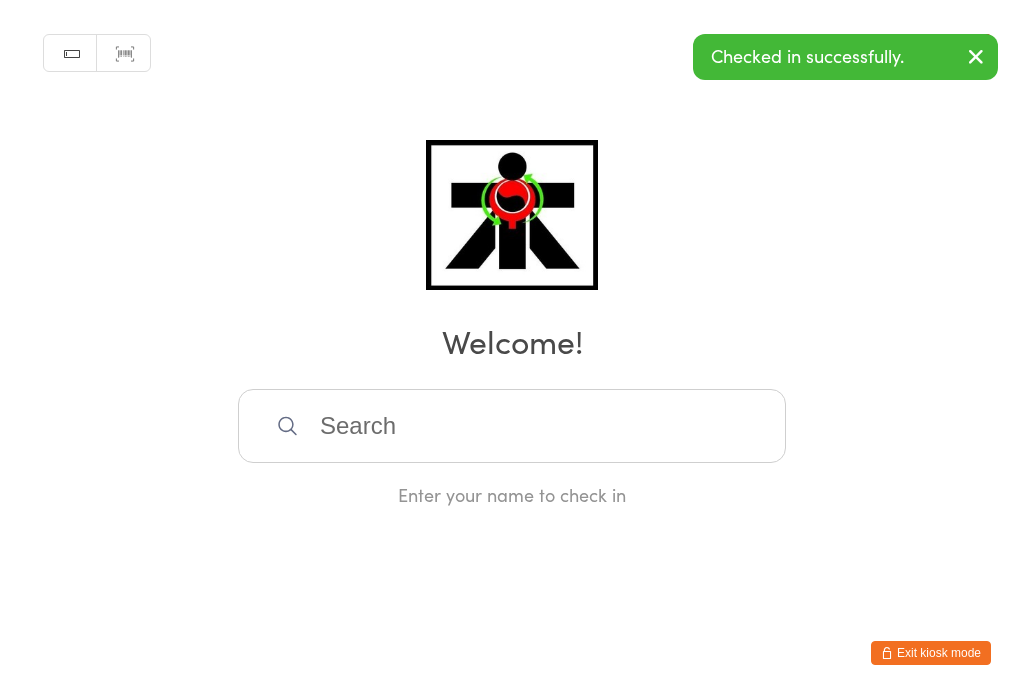 scroll, scrollTop: 397, scrollLeft: 0, axis: vertical 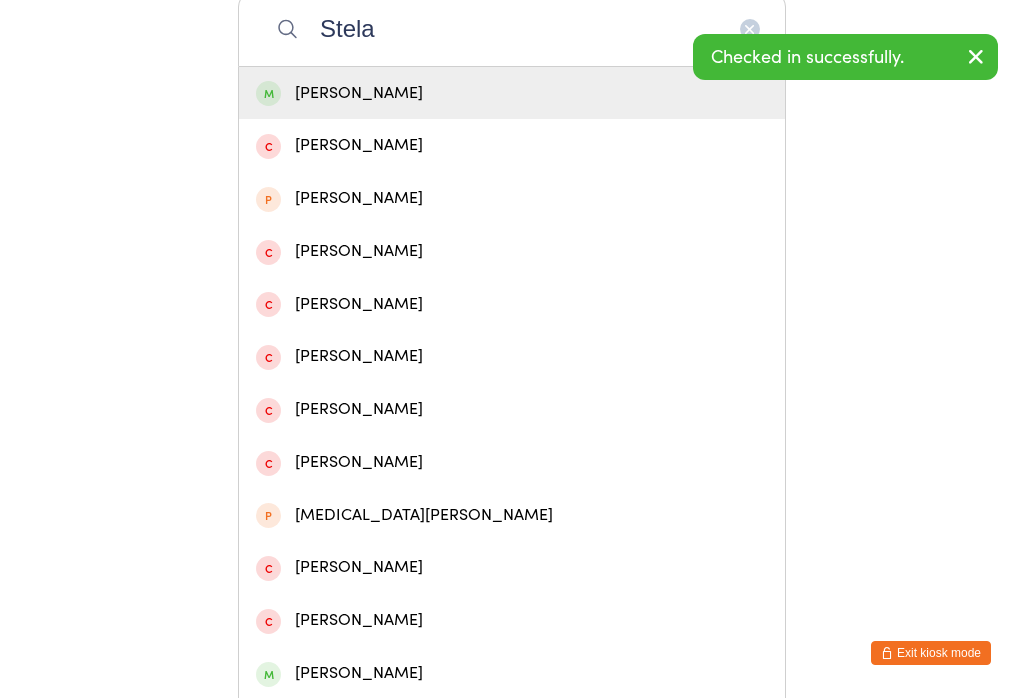 type on "Stela" 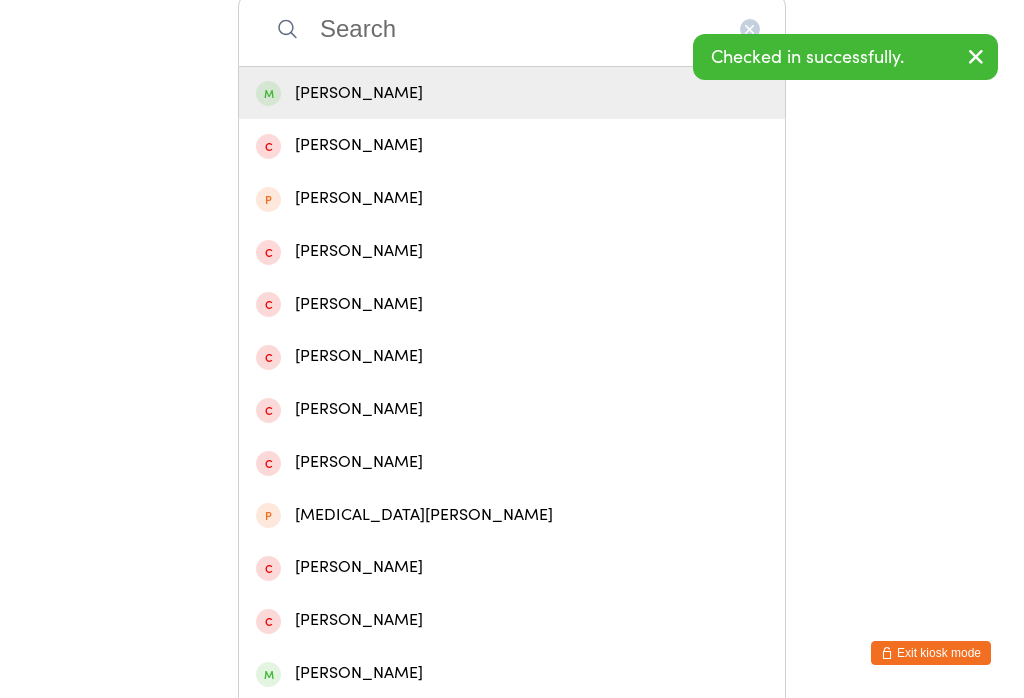 scroll, scrollTop: 0, scrollLeft: 0, axis: both 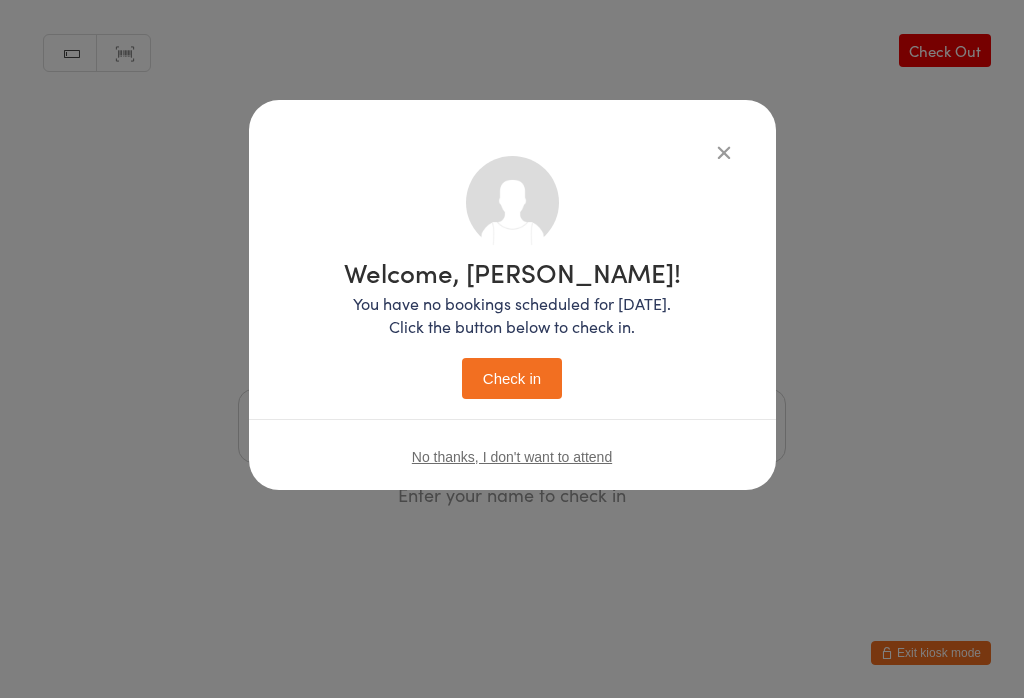 click on "Check in" at bounding box center [512, 378] 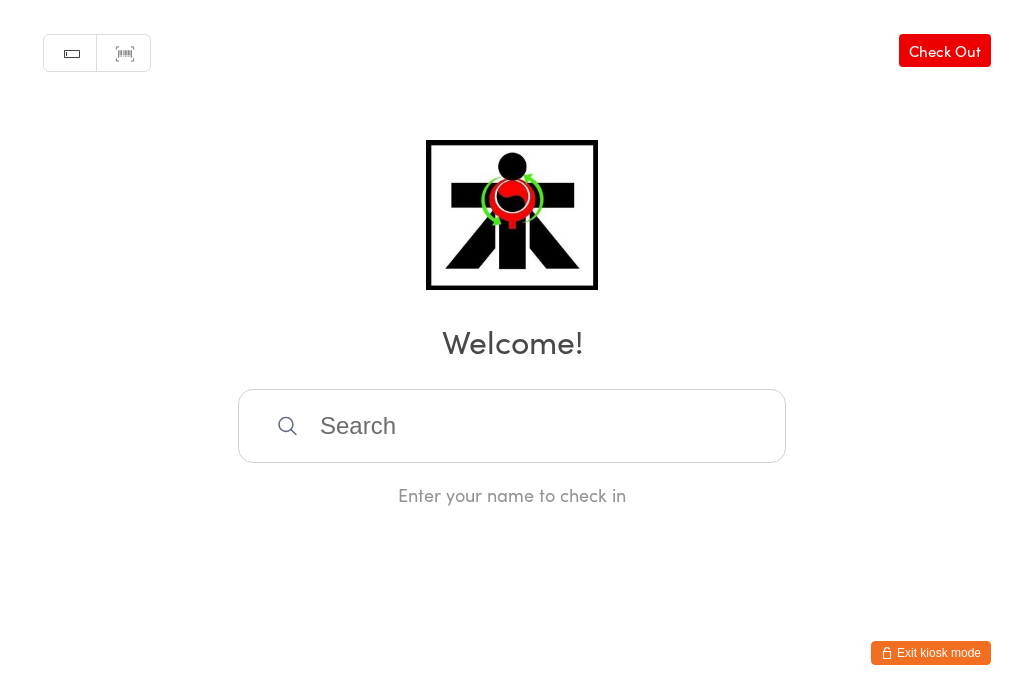 click at bounding box center (512, 426) 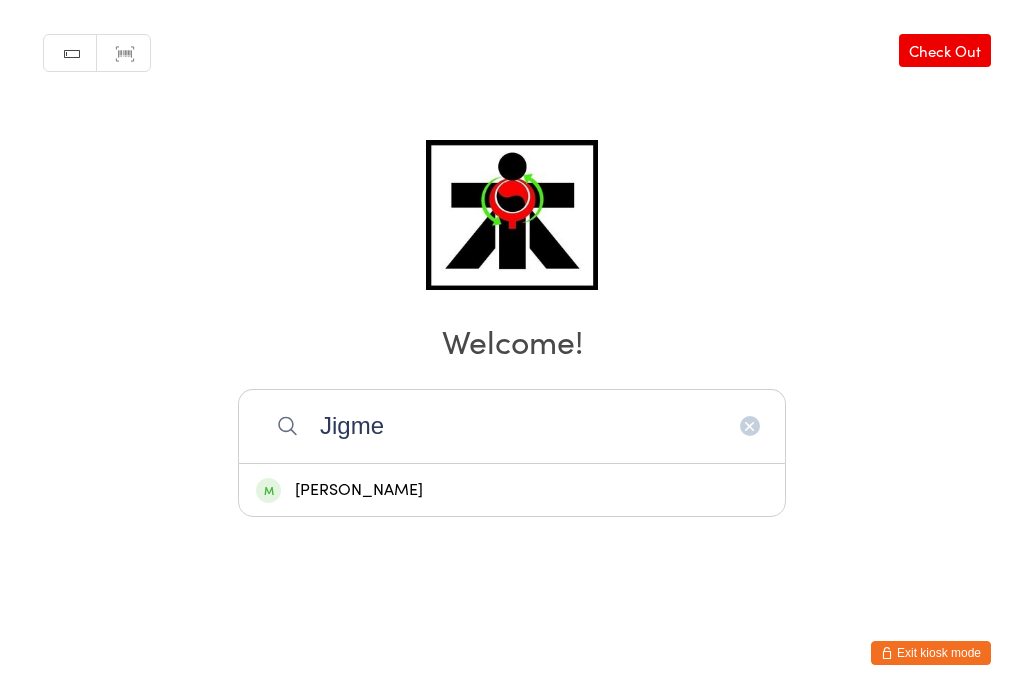 type on "Jigme" 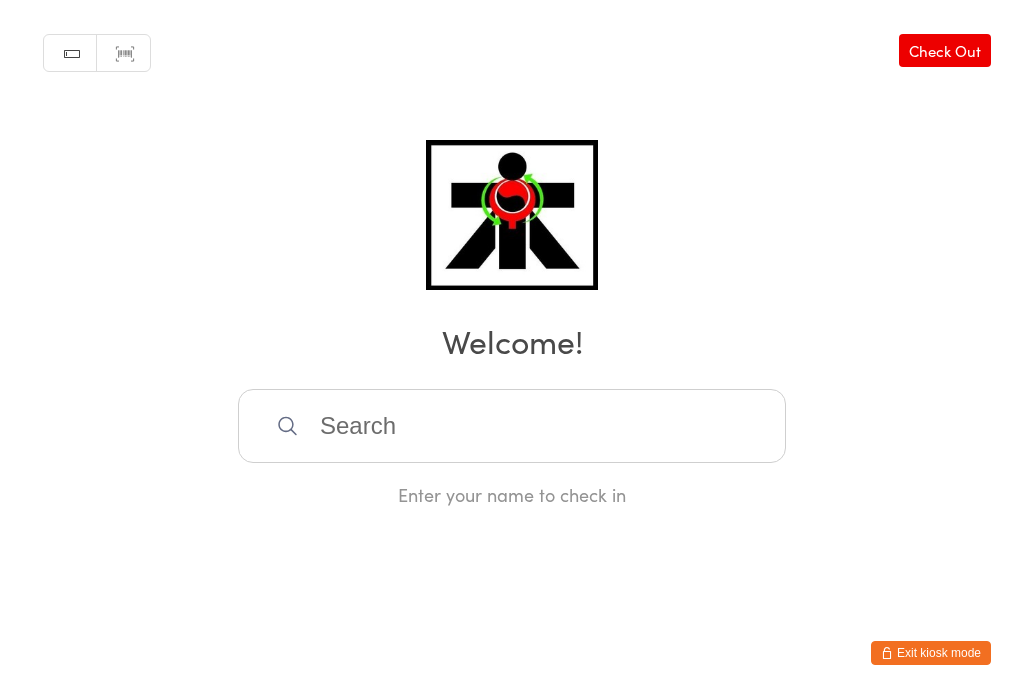 scroll, scrollTop: 0, scrollLeft: 0, axis: both 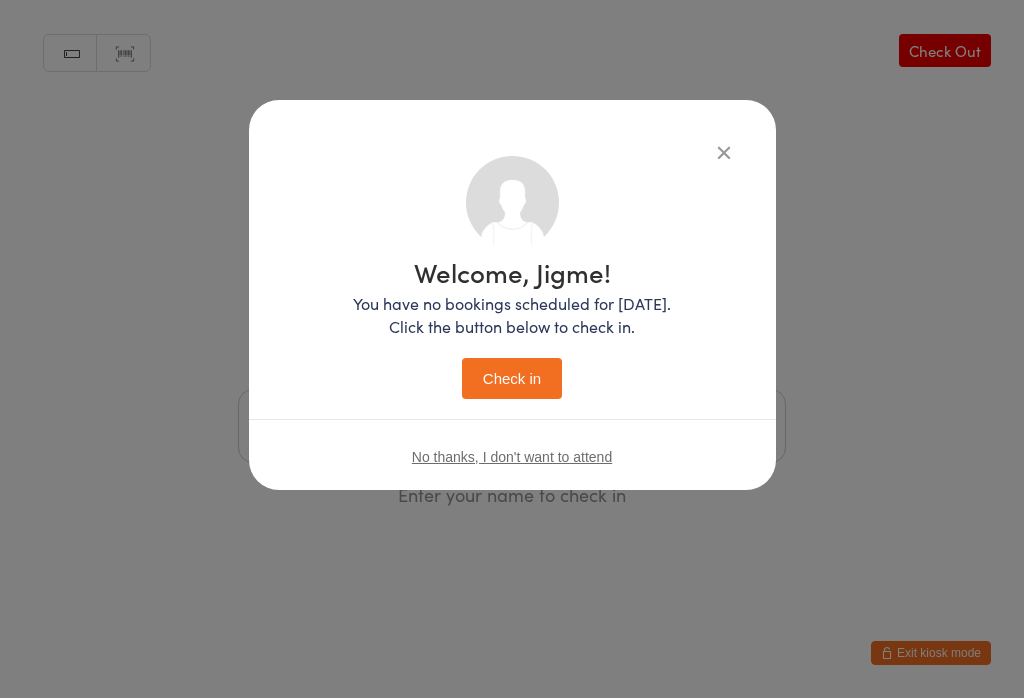 click on "Check in" at bounding box center [512, 378] 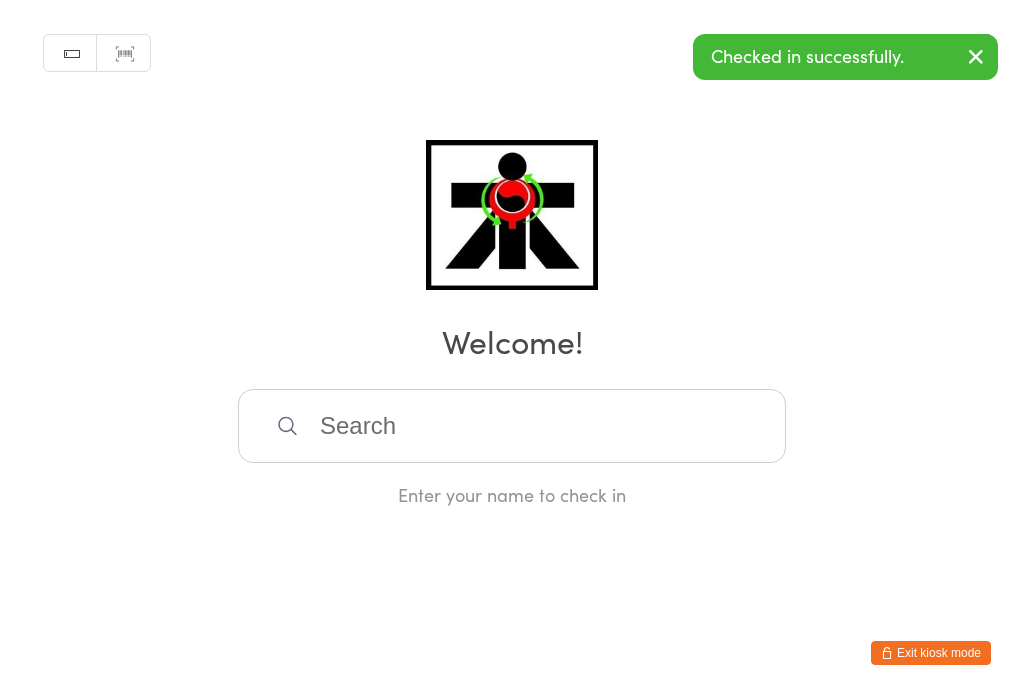 click at bounding box center (512, 426) 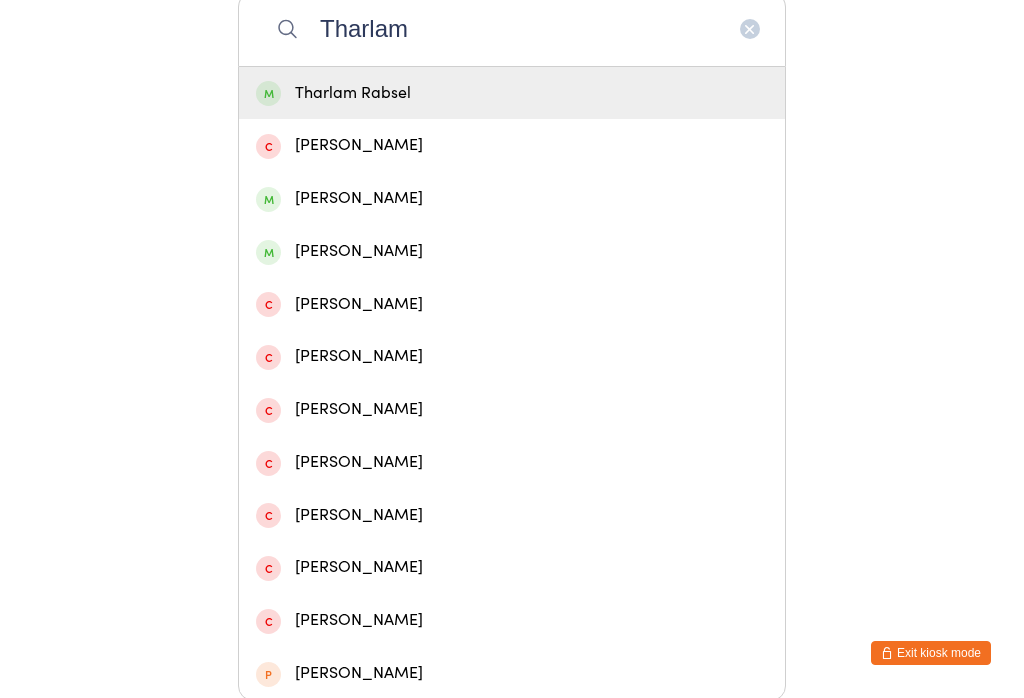 type on "Tharlam" 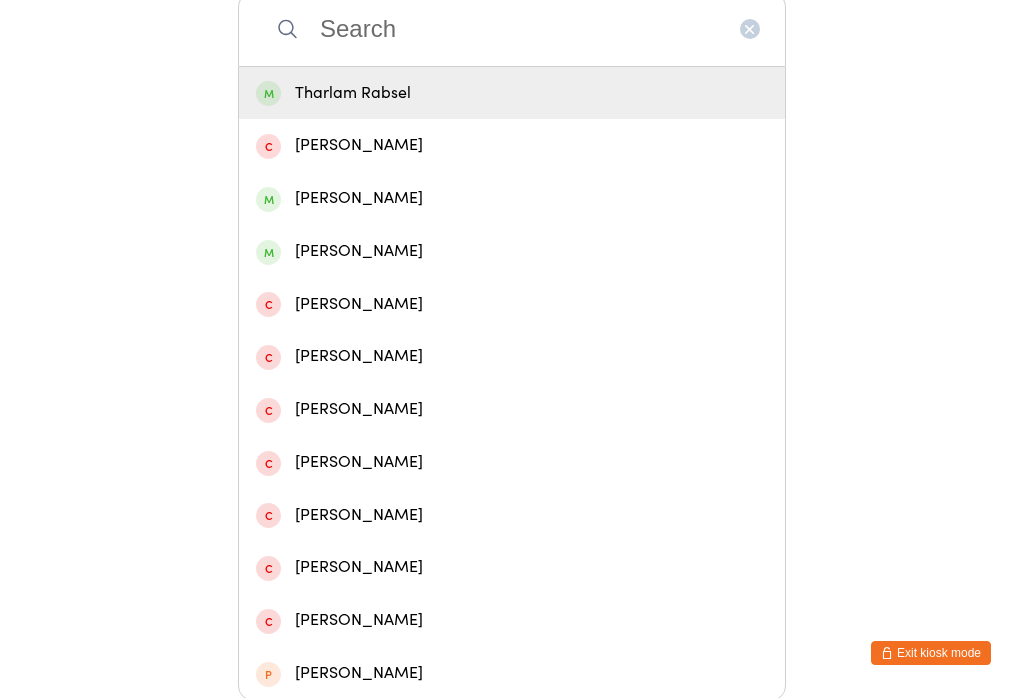 scroll, scrollTop: 0, scrollLeft: 0, axis: both 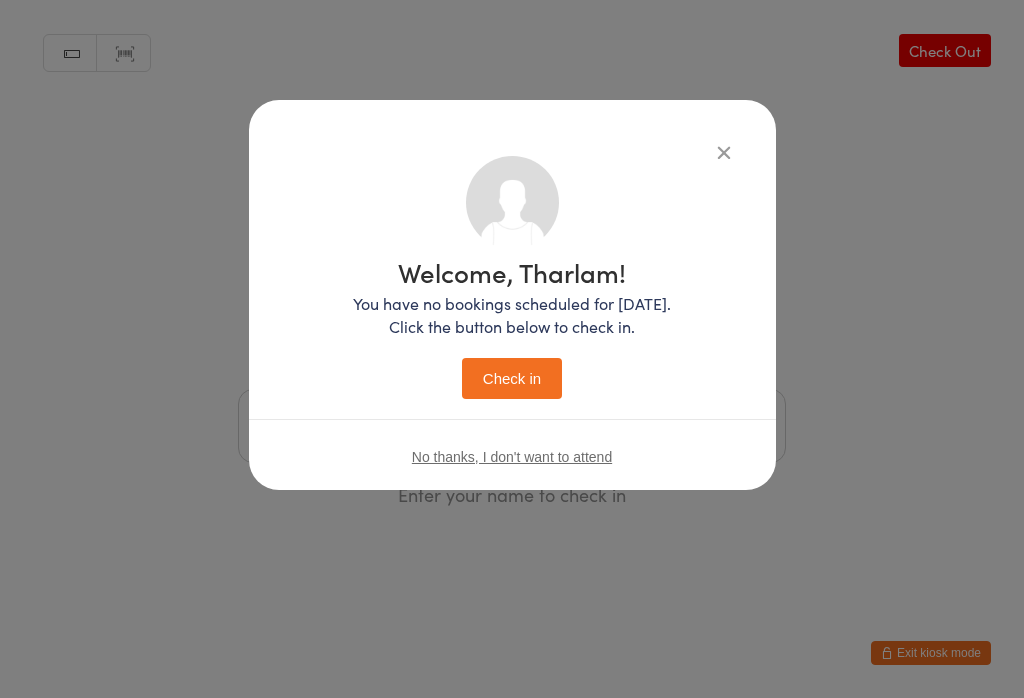 click on "Check in" at bounding box center [512, 378] 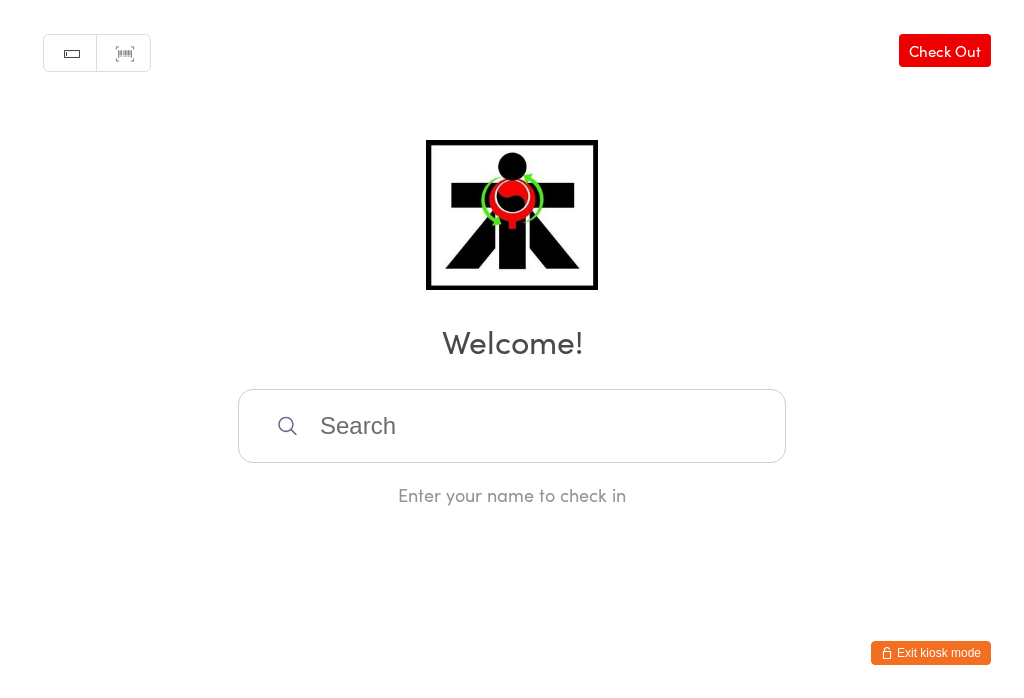click at bounding box center (512, 426) 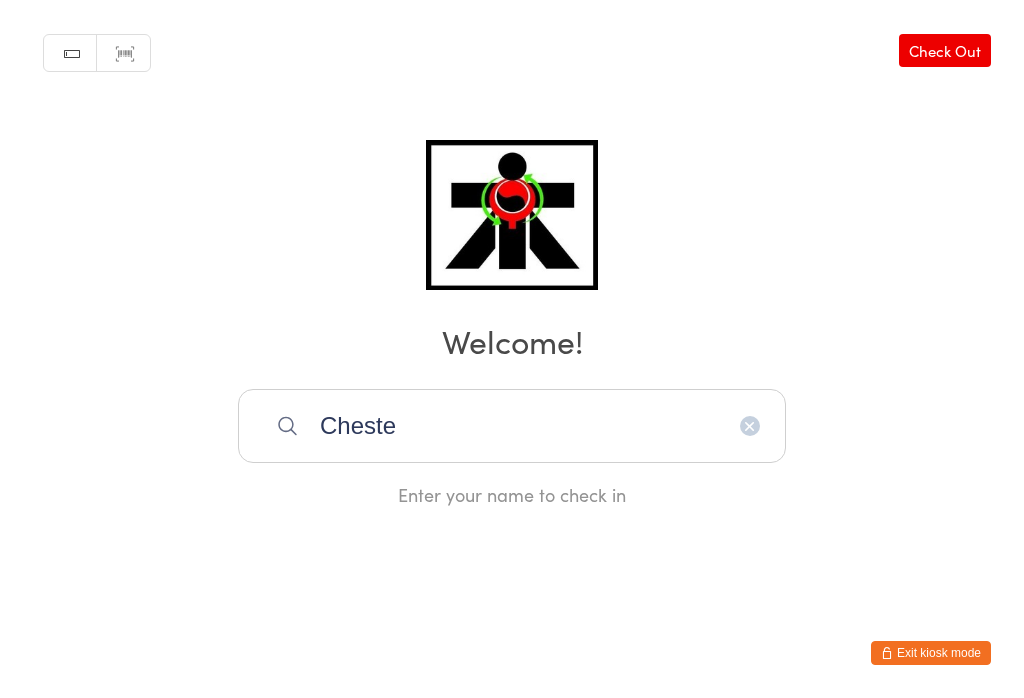 type on "[PERSON_NAME]" 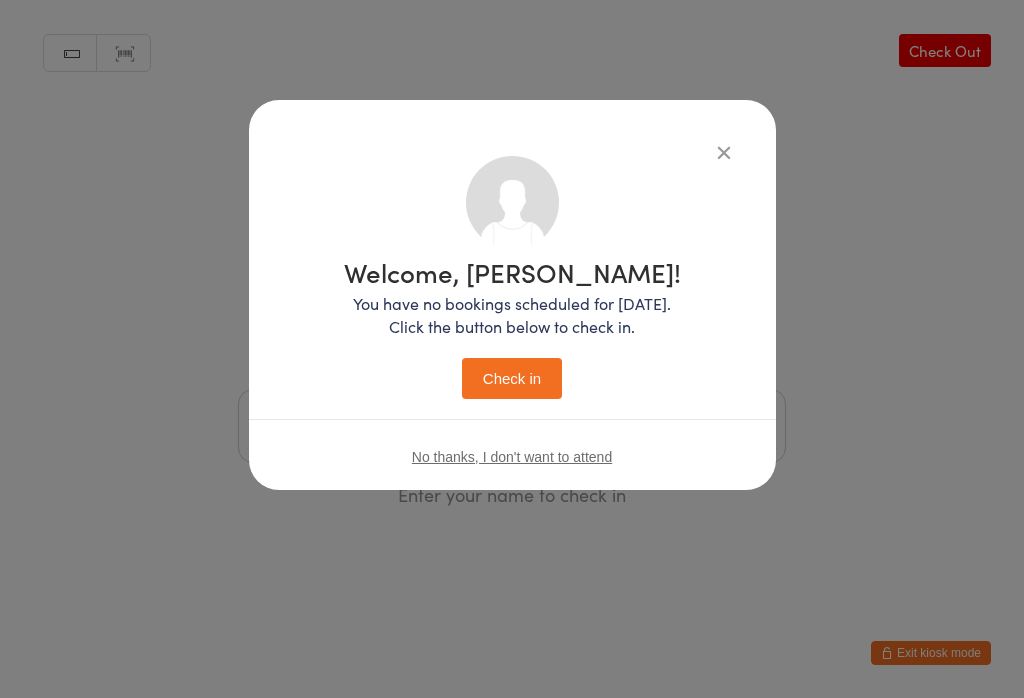 scroll, scrollTop: 0, scrollLeft: 0, axis: both 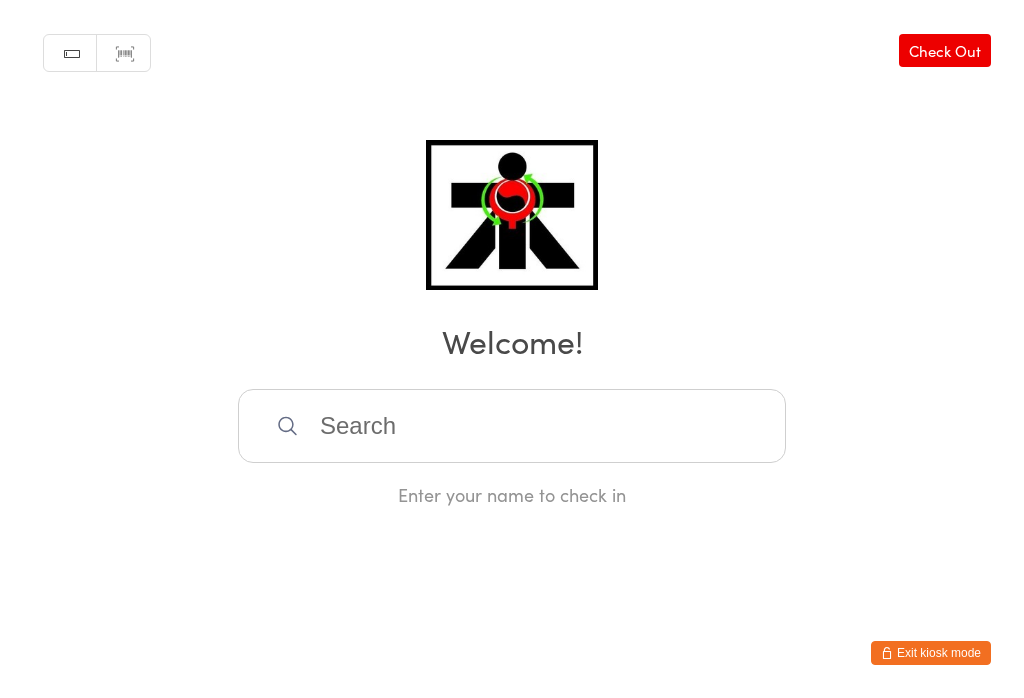 click at bounding box center [512, 426] 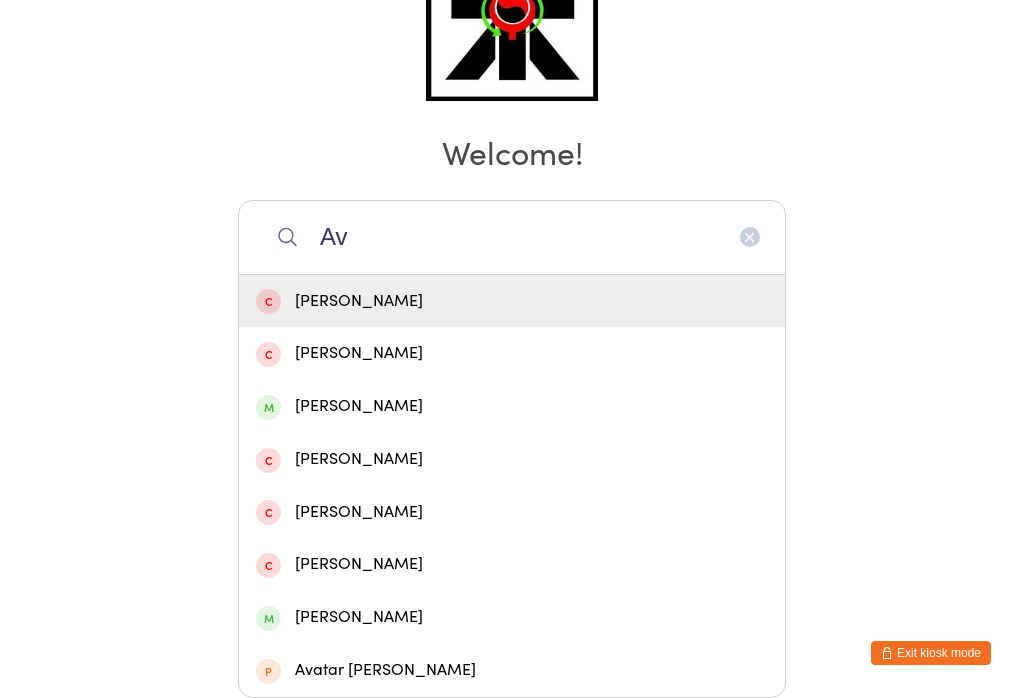 type on "A" 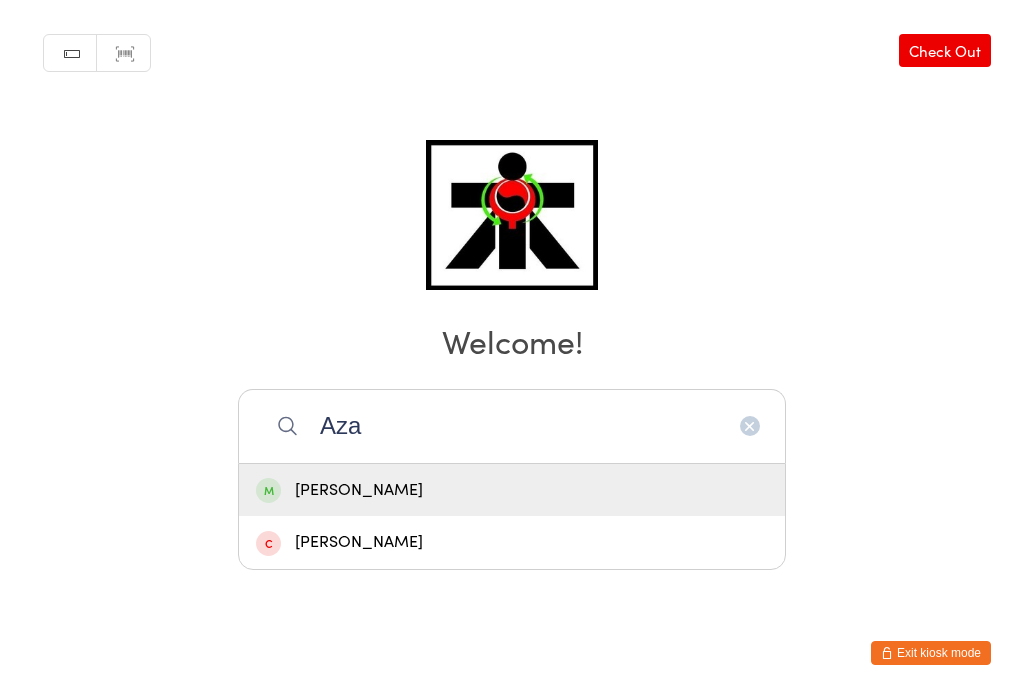 type on "Aza" 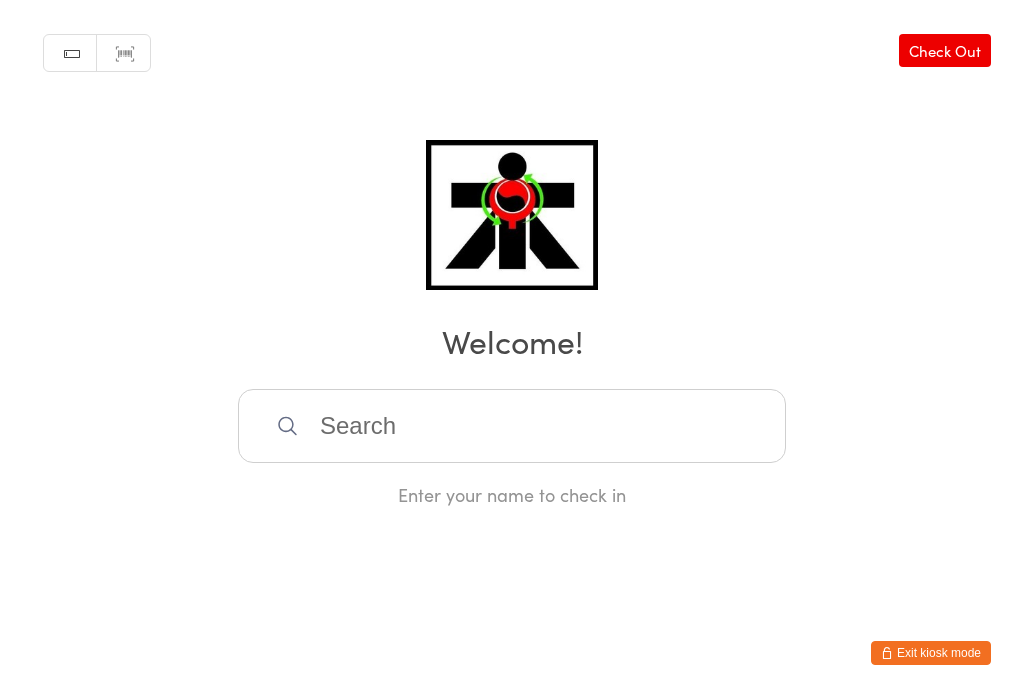 scroll, scrollTop: 0, scrollLeft: 0, axis: both 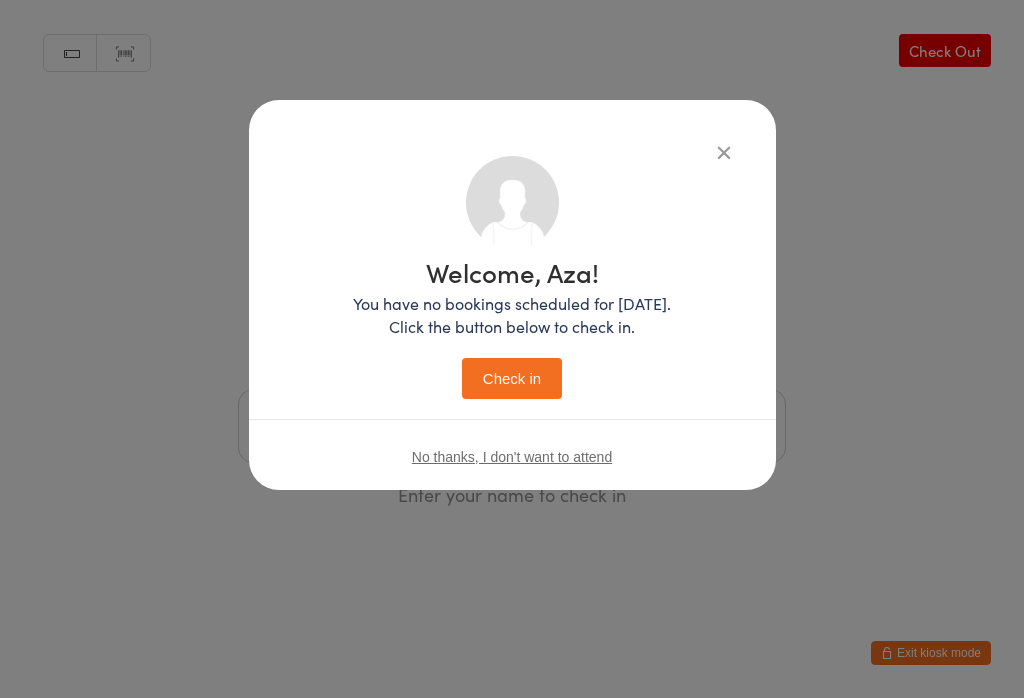 click on "Check in" at bounding box center [512, 378] 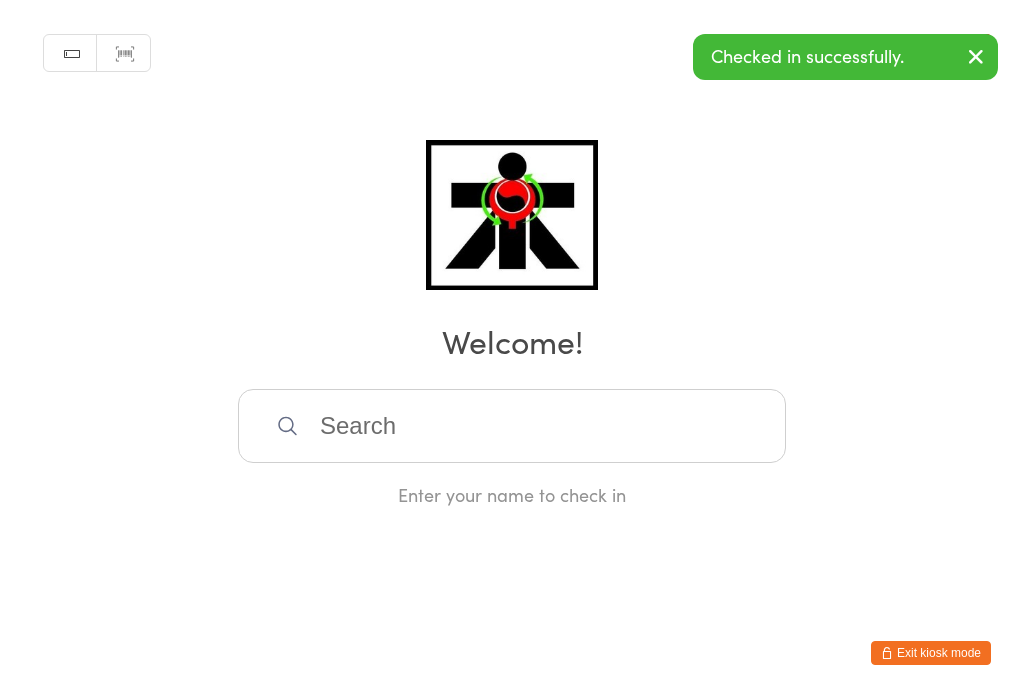 click at bounding box center [512, 426] 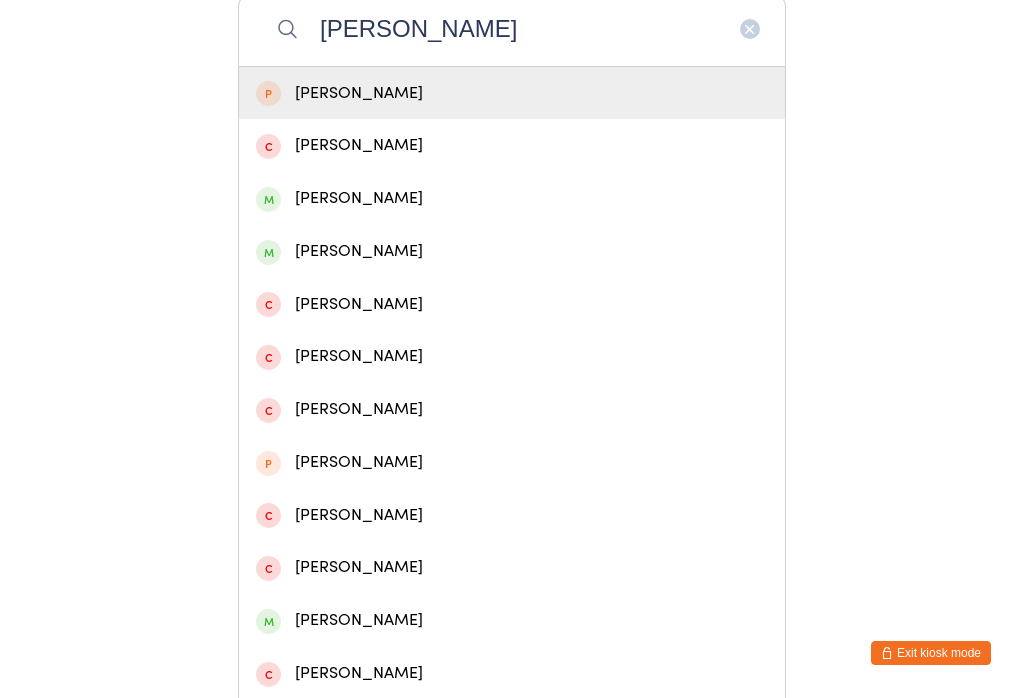 type on "[PERSON_NAME]" 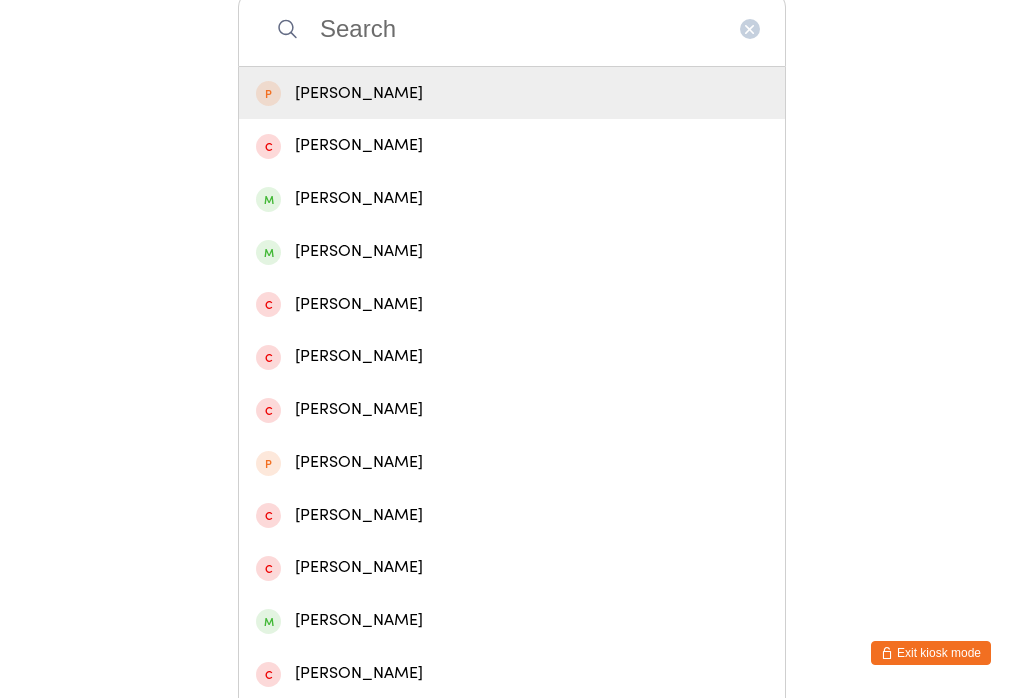 scroll, scrollTop: 0, scrollLeft: 0, axis: both 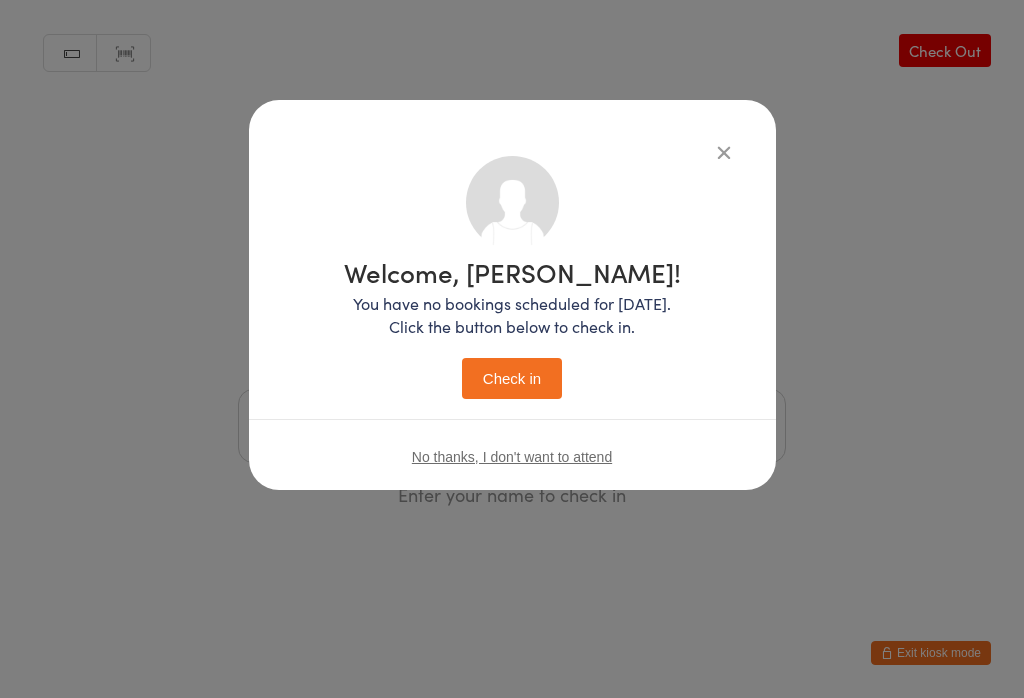 click on "Check in" at bounding box center [512, 378] 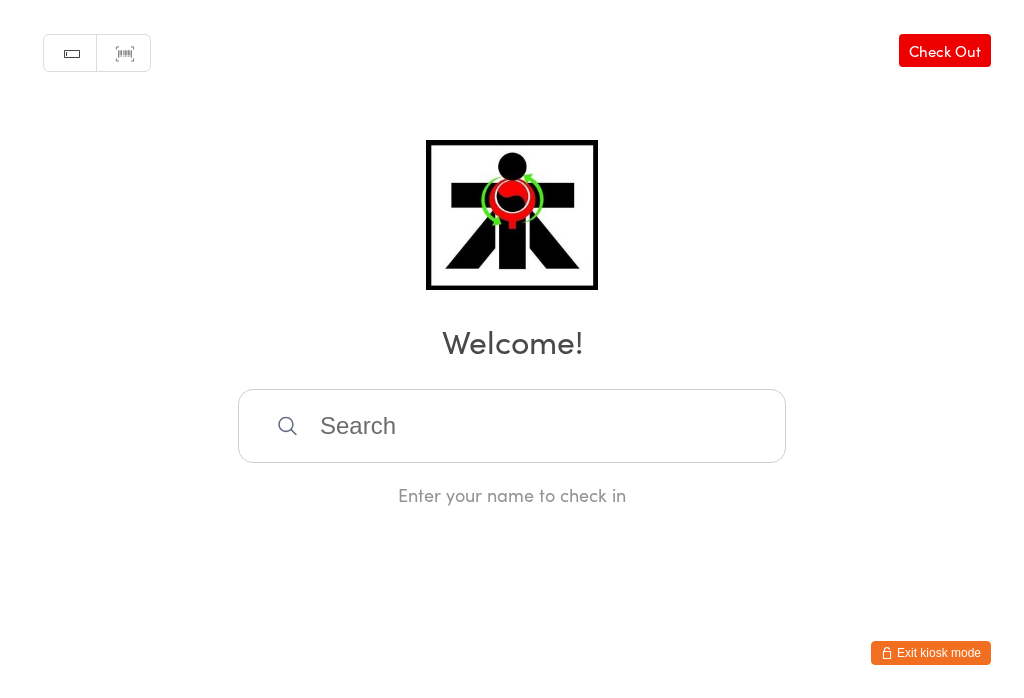 click at bounding box center (512, 426) 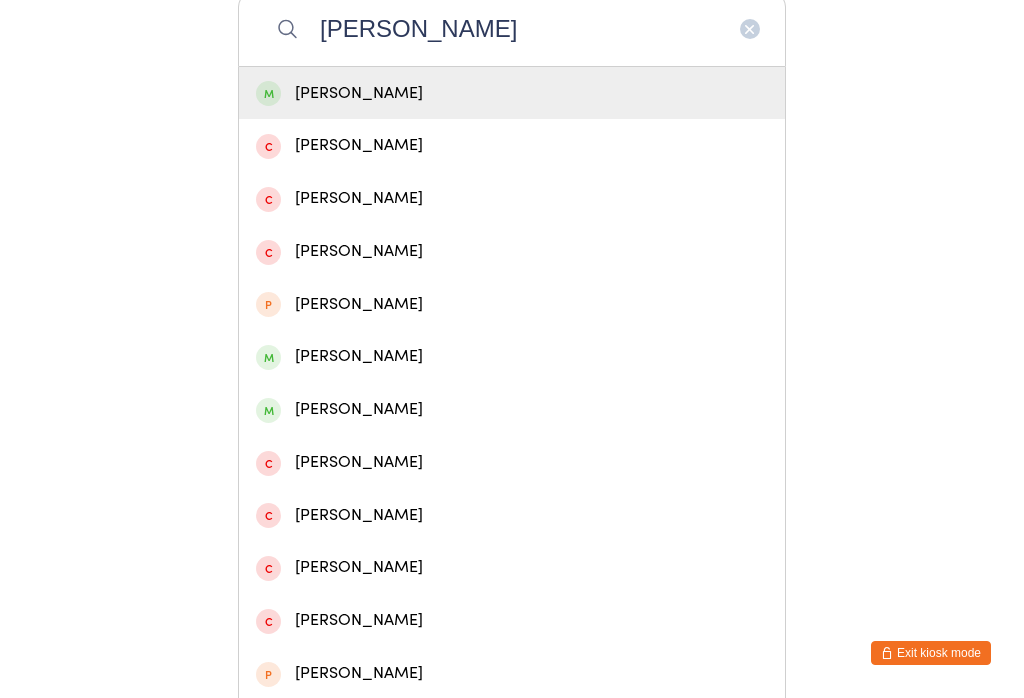 type on "[PERSON_NAME]" 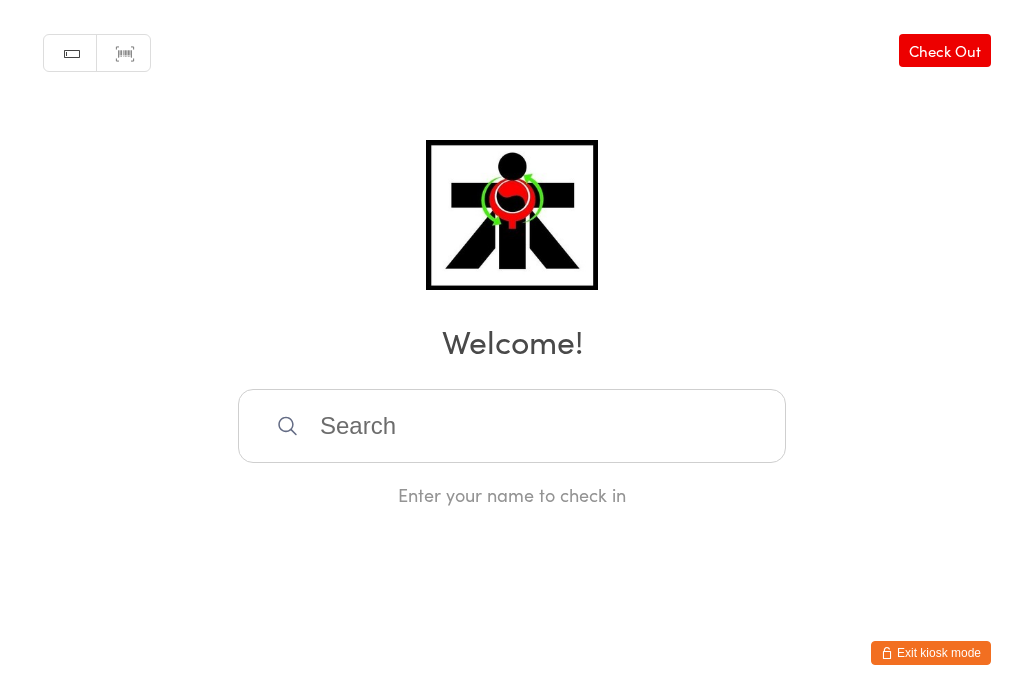 scroll, scrollTop: 0, scrollLeft: 0, axis: both 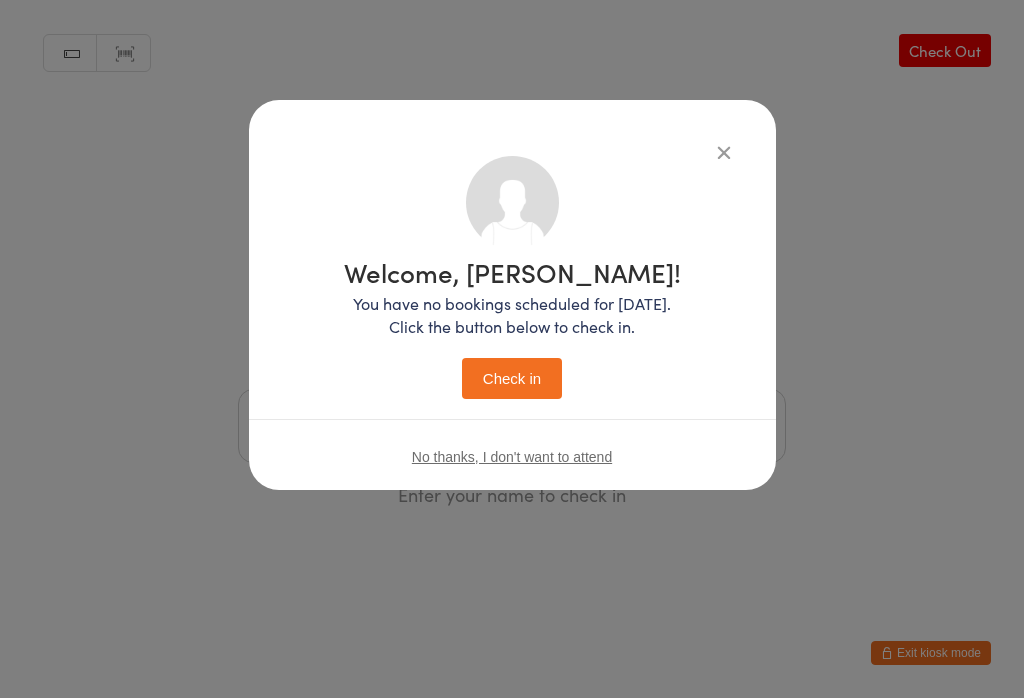 click on "Check in" at bounding box center [512, 378] 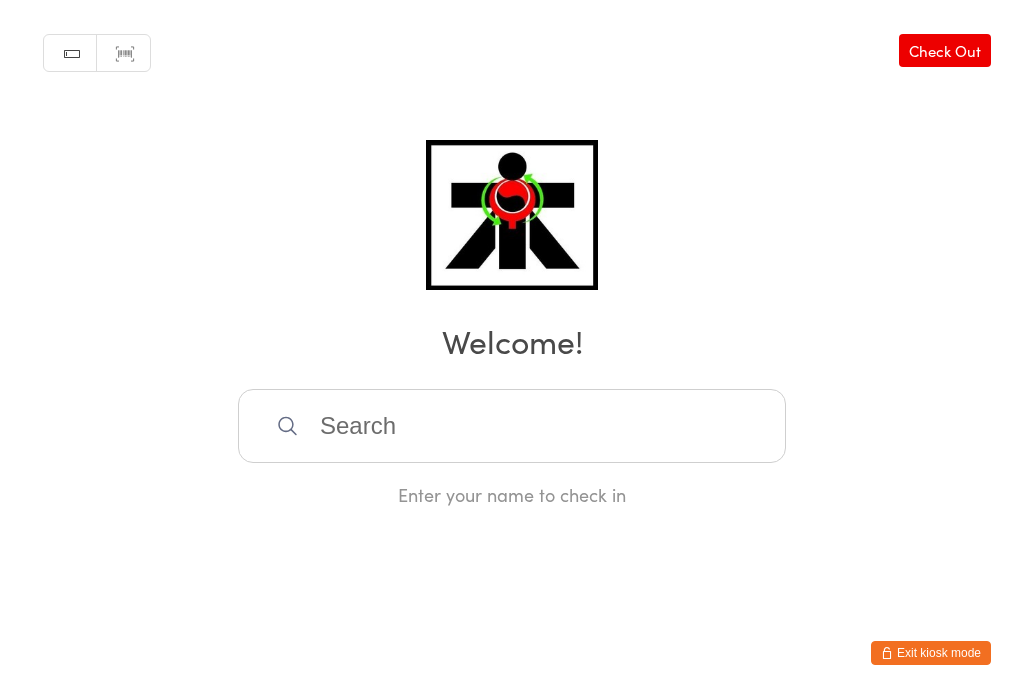click at bounding box center [512, 426] 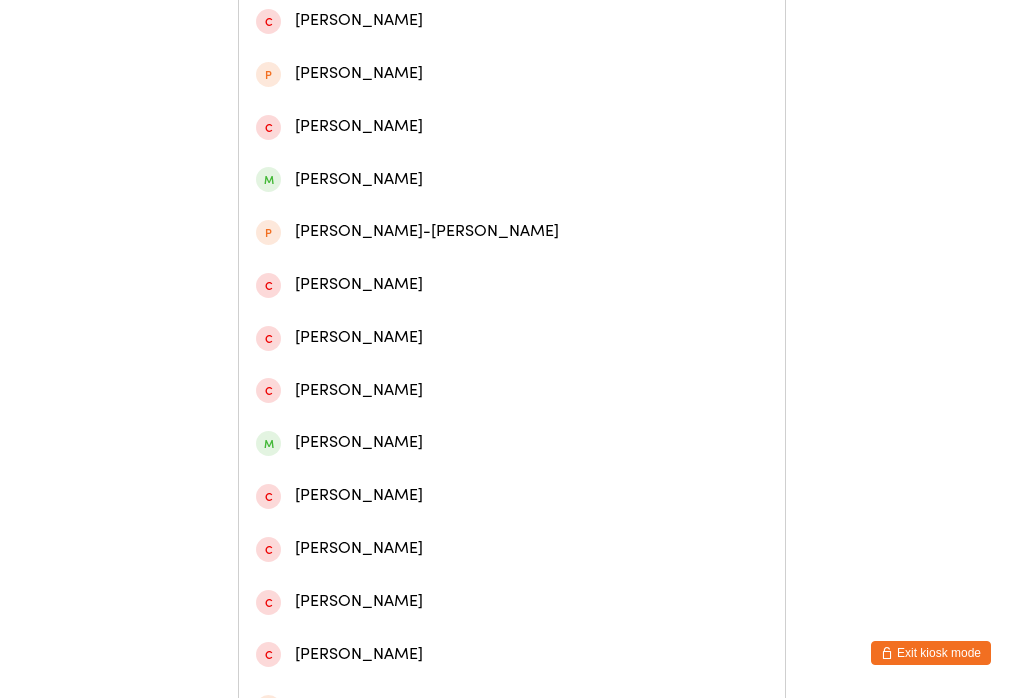 scroll, scrollTop: 527, scrollLeft: 0, axis: vertical 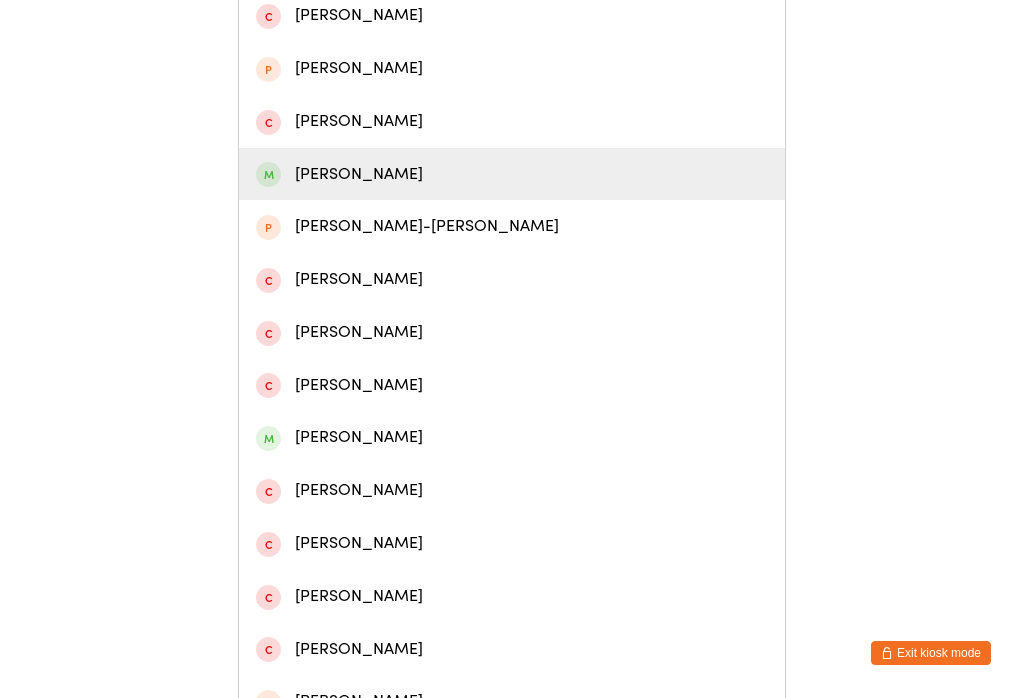 type on "Lilly" 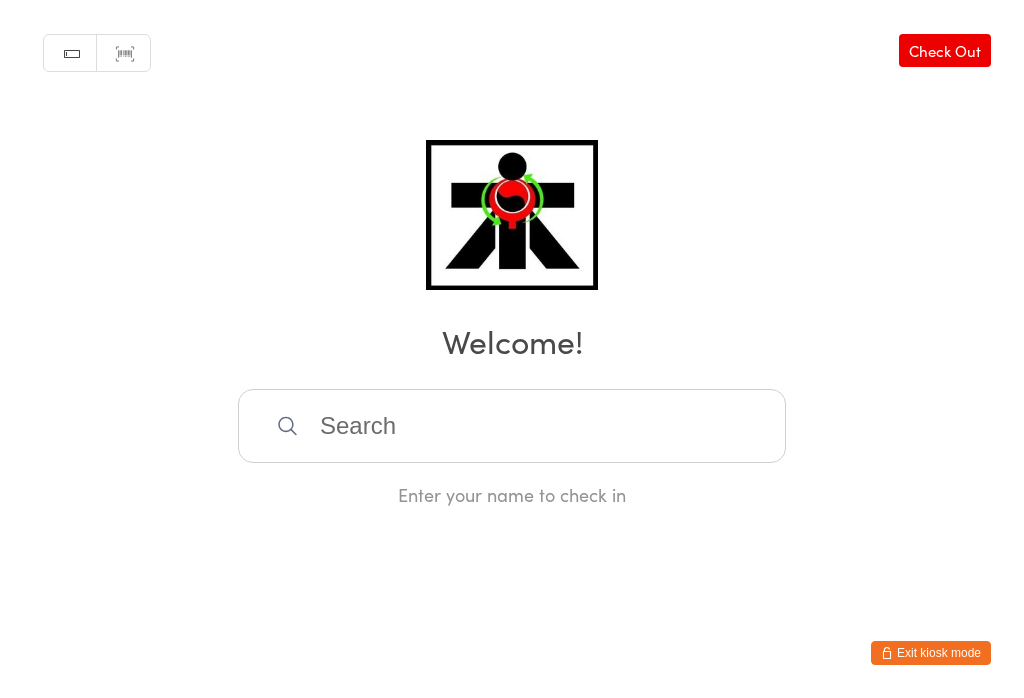 scroll, scrollTop: 0, scrollLeft: 0, axis: both 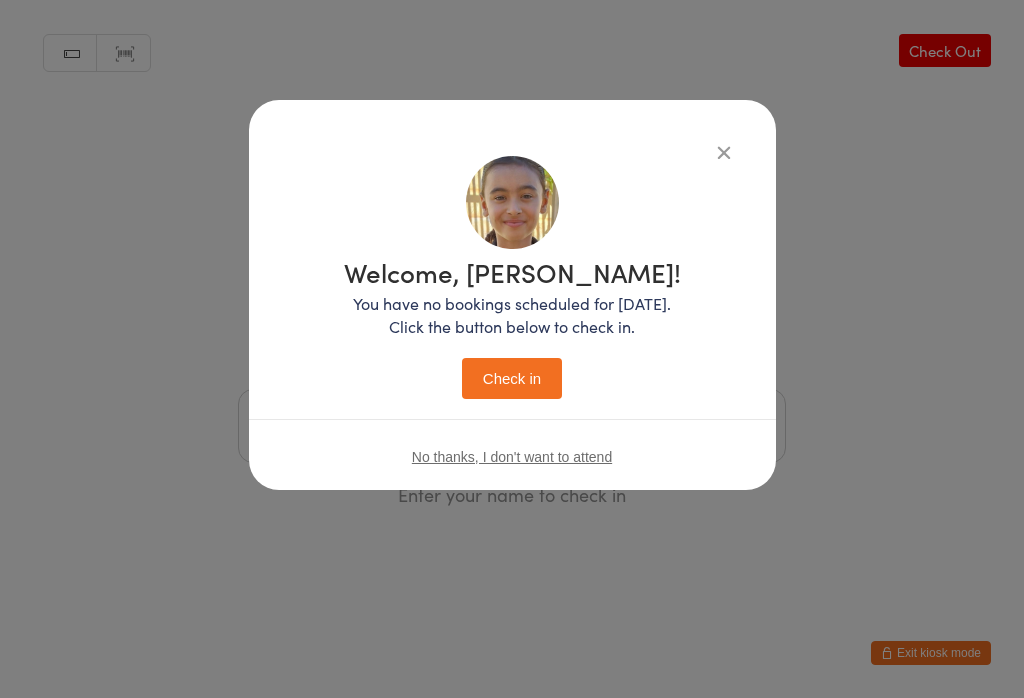 click on "Check in" at bounding box center (512, 378) 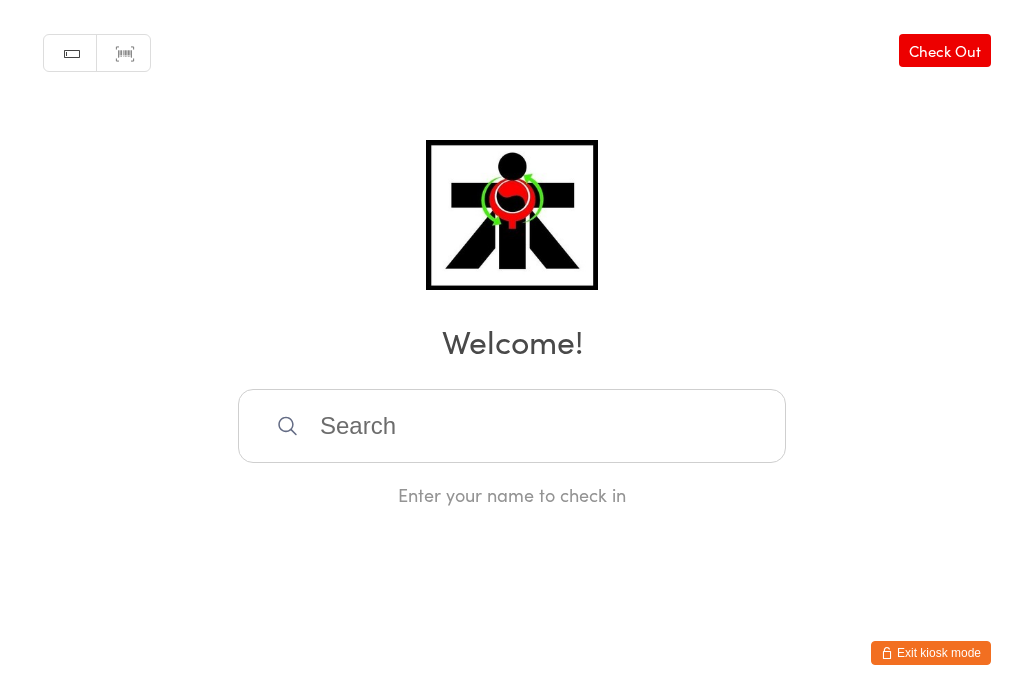 click at bounding box center [512, 426] 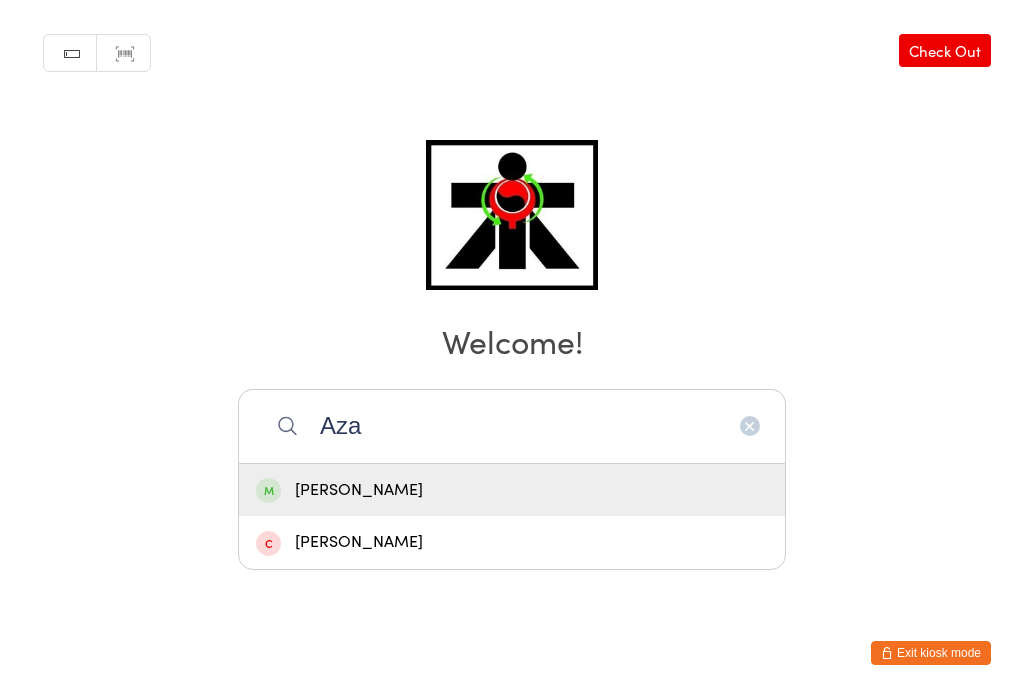 type on "Aza" 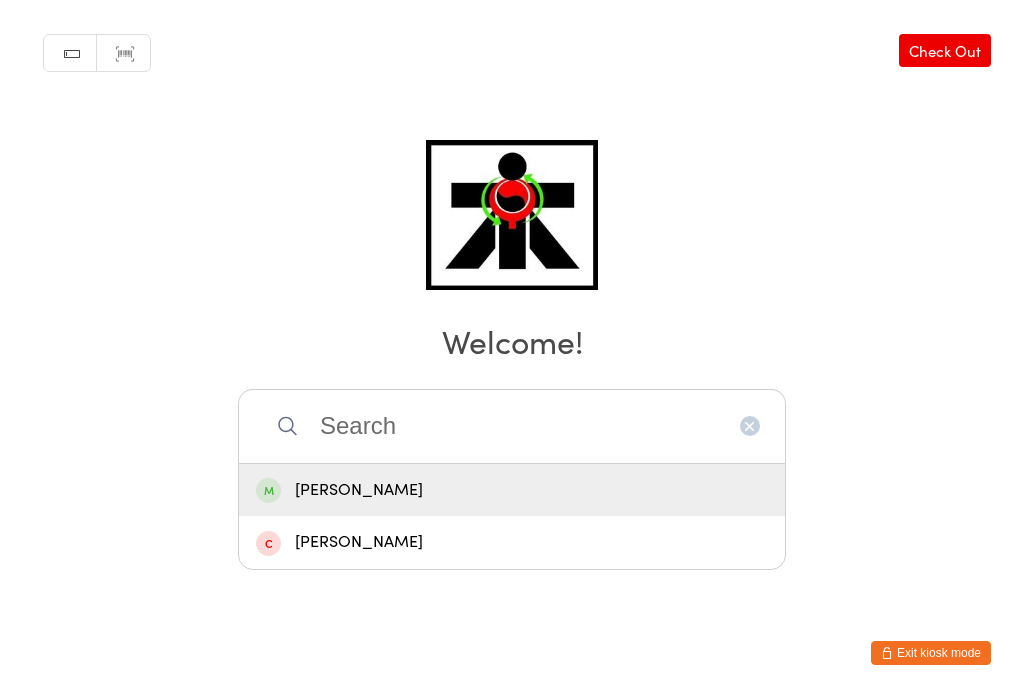 scroll, scrollTop: 0, scrollLeft: 0, axis: both 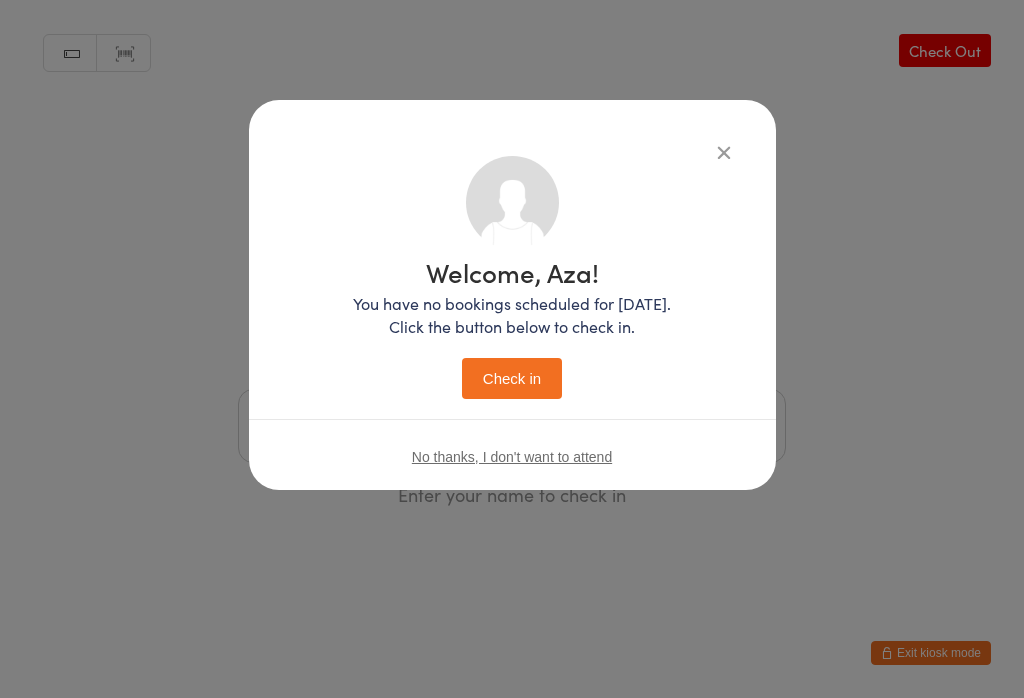 click on "Check in" at bounding box center [512, 378] 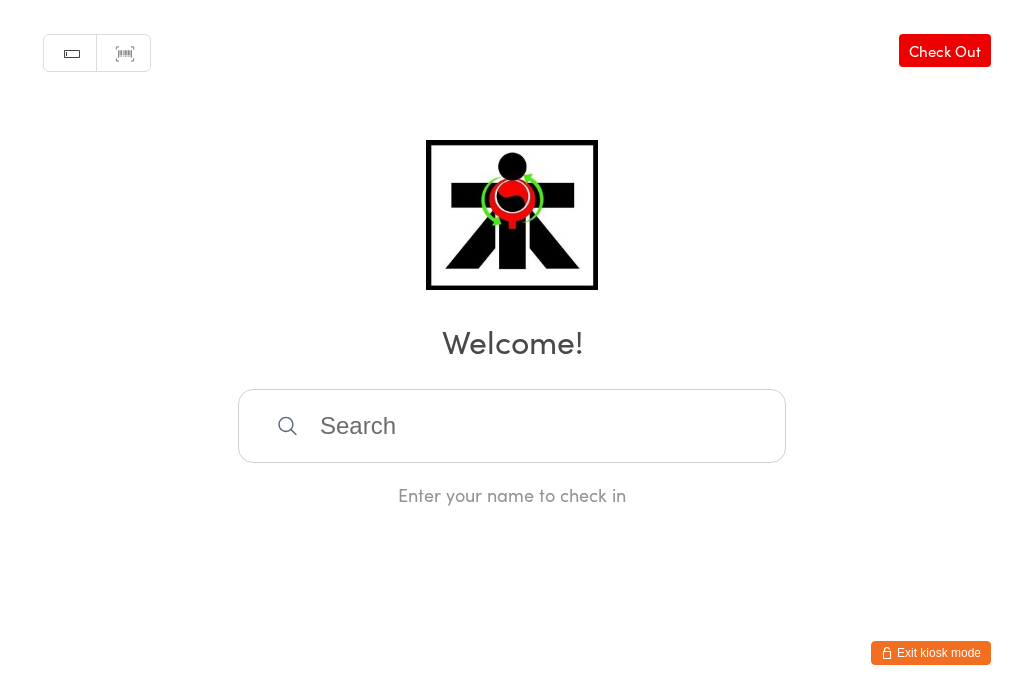 click at bounding box center [512, 426] 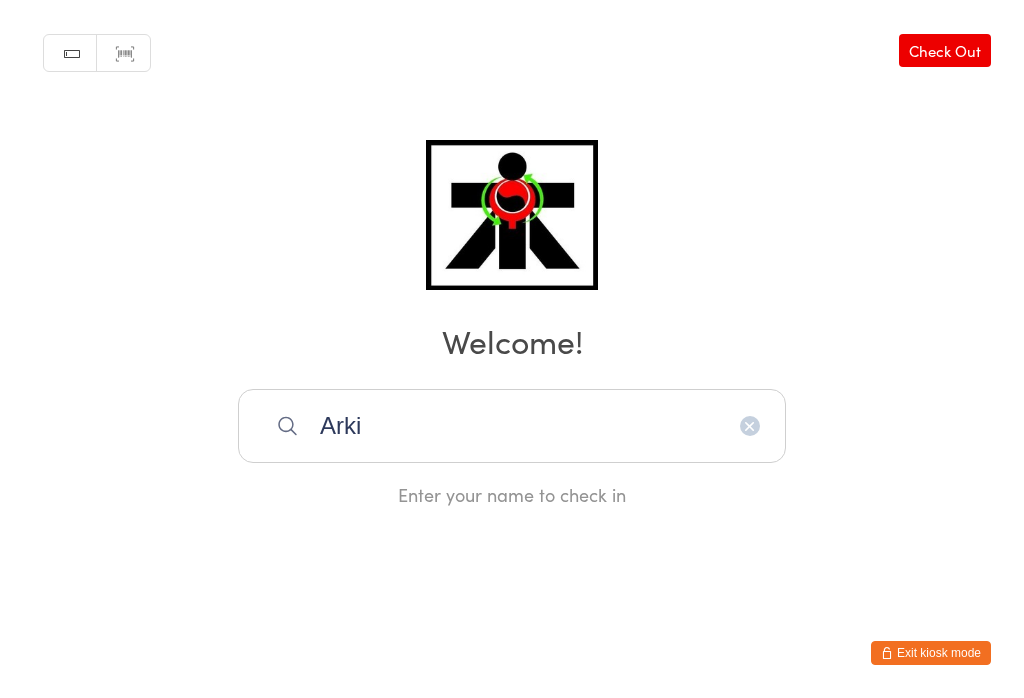 type on "[PERSON_NAME]" 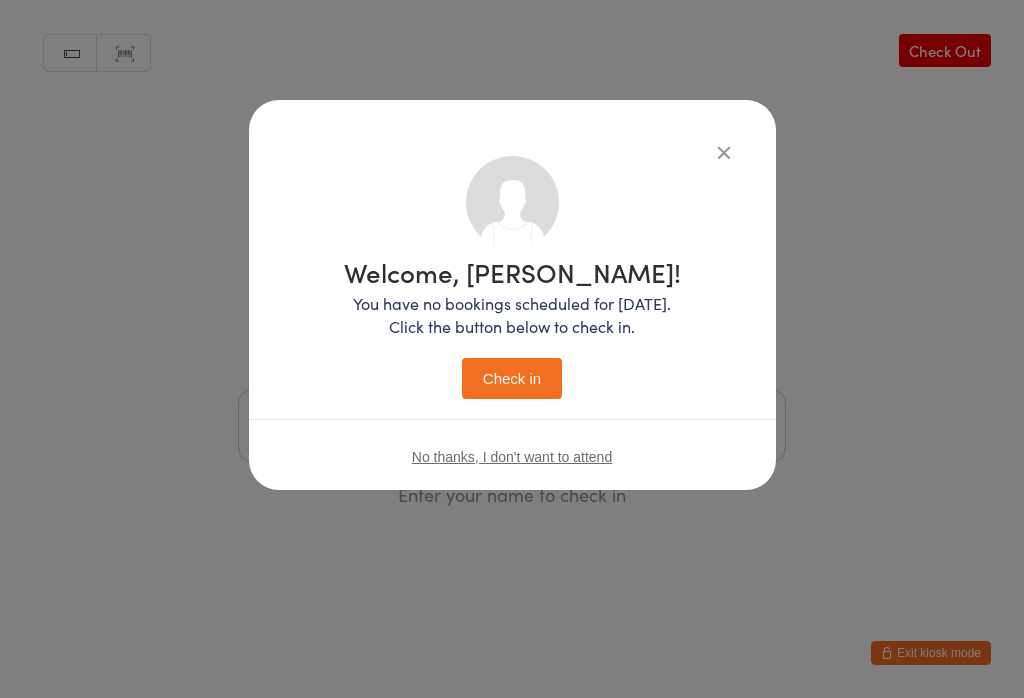 scroll, scrollTop: 0, scrollLeft: 0, axis: both 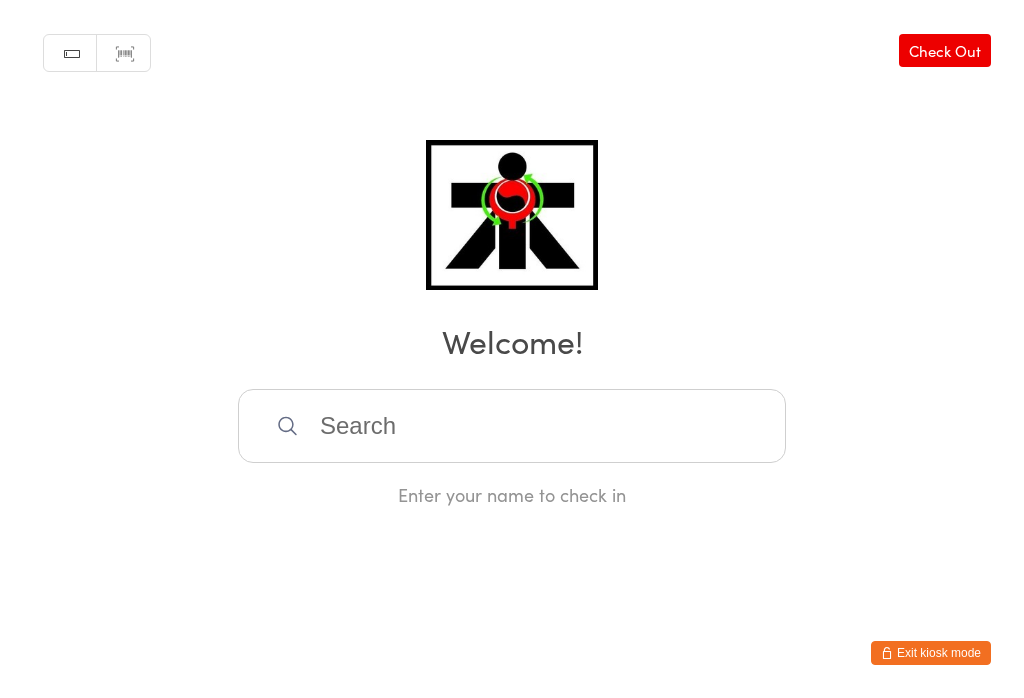 click at bounding box center (512, 426) 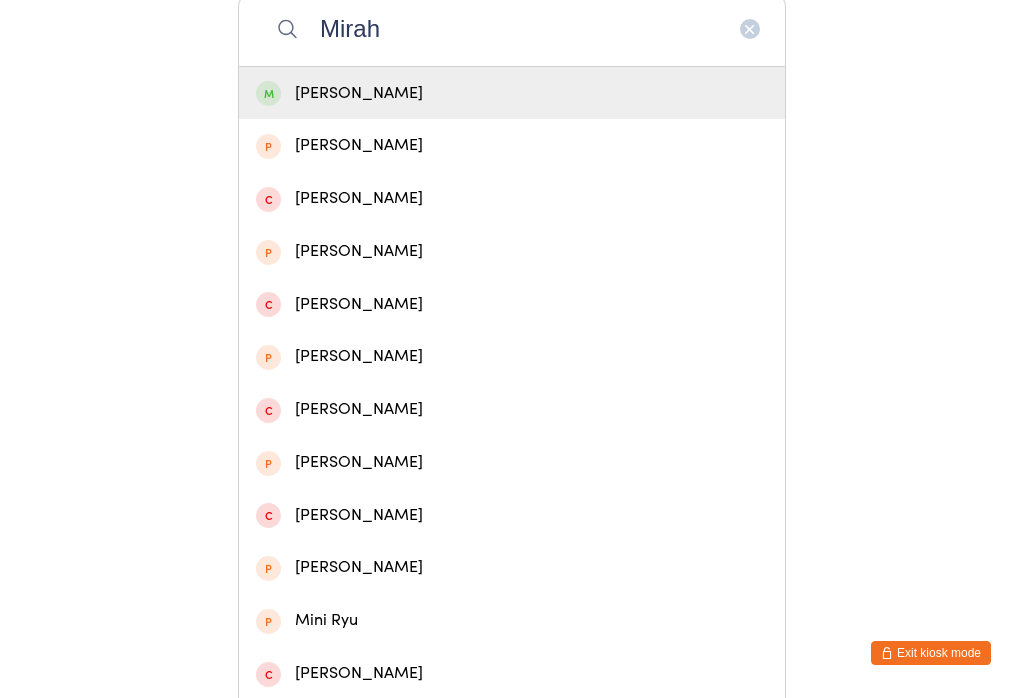type on "Mirah" 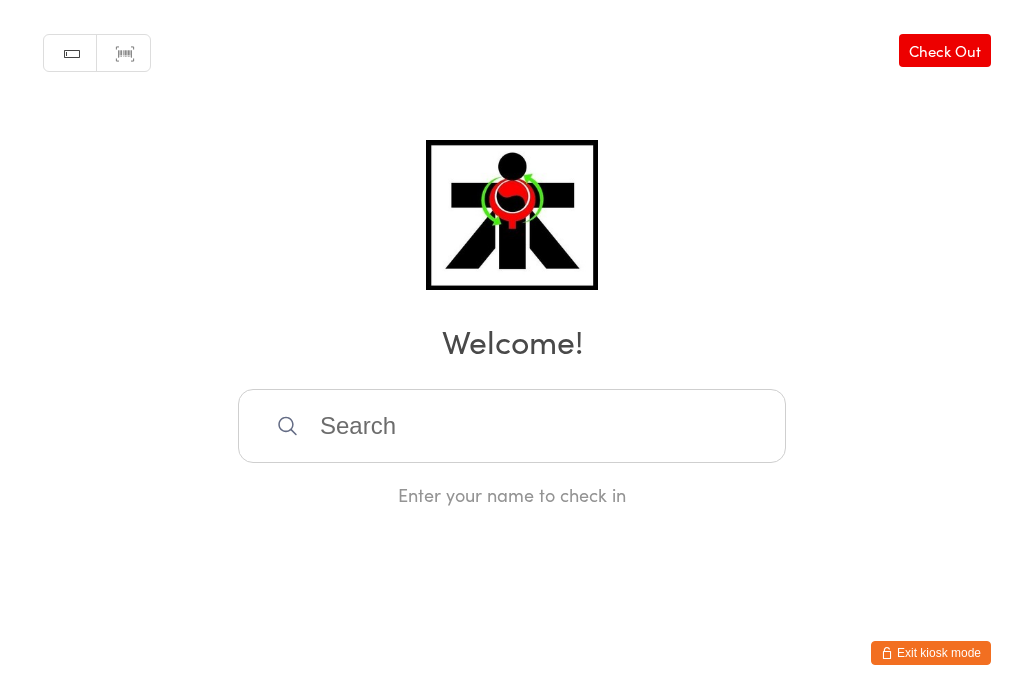 scroll, scrollTop: 0, scrollLeft: 0, axis: both 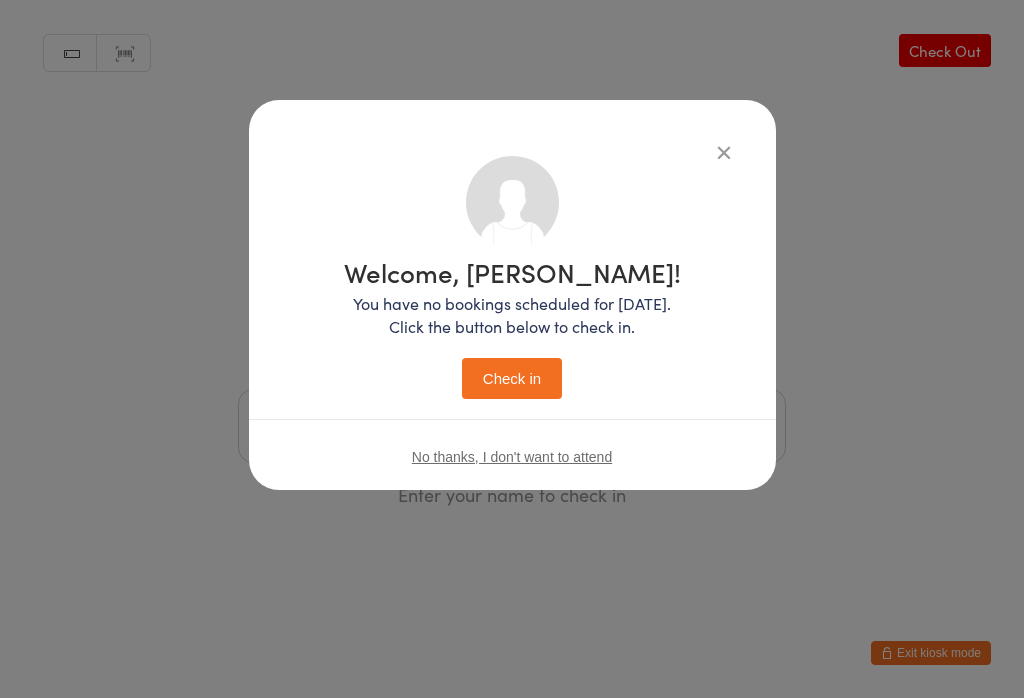 click on "Check in" at bounding box center [512, 378] 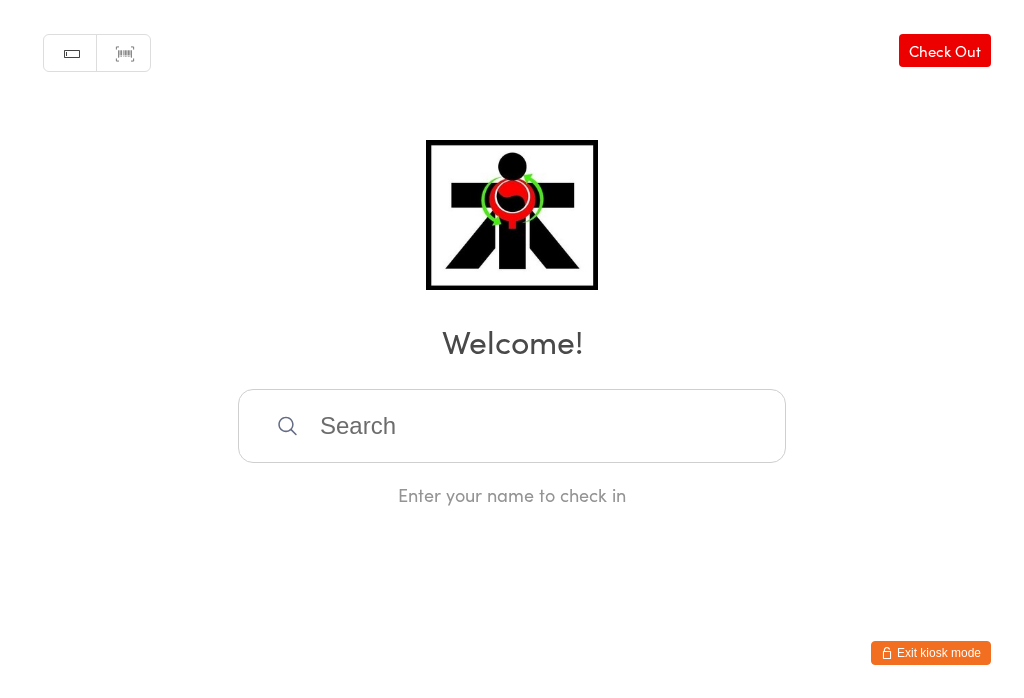 scroll, scrollTop: 0, scrollLeft: 0, axis: both 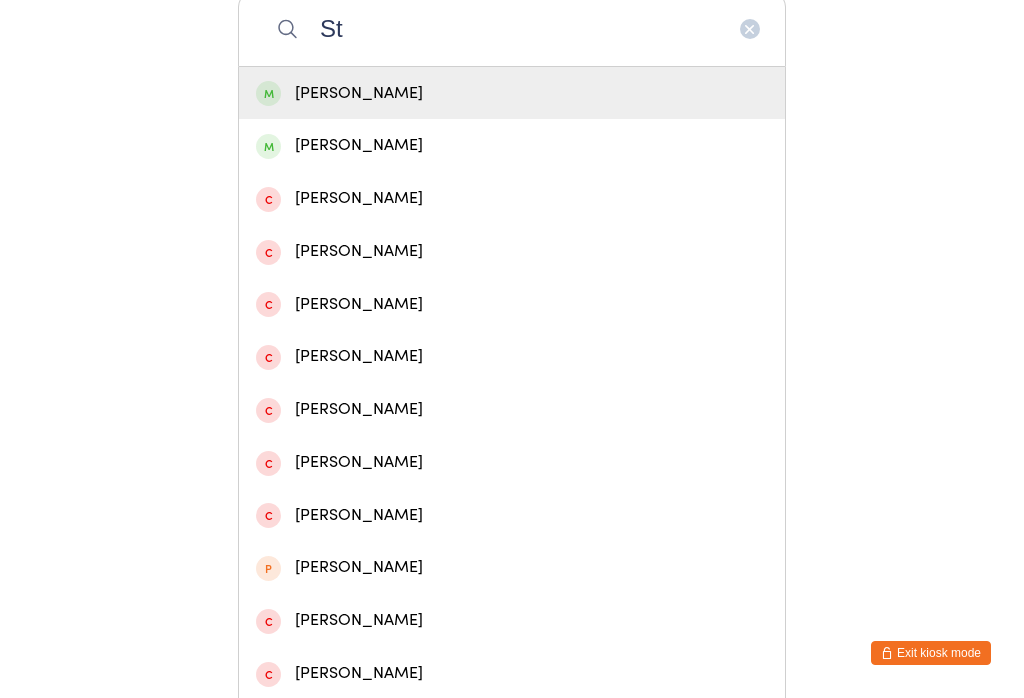 type on "S" 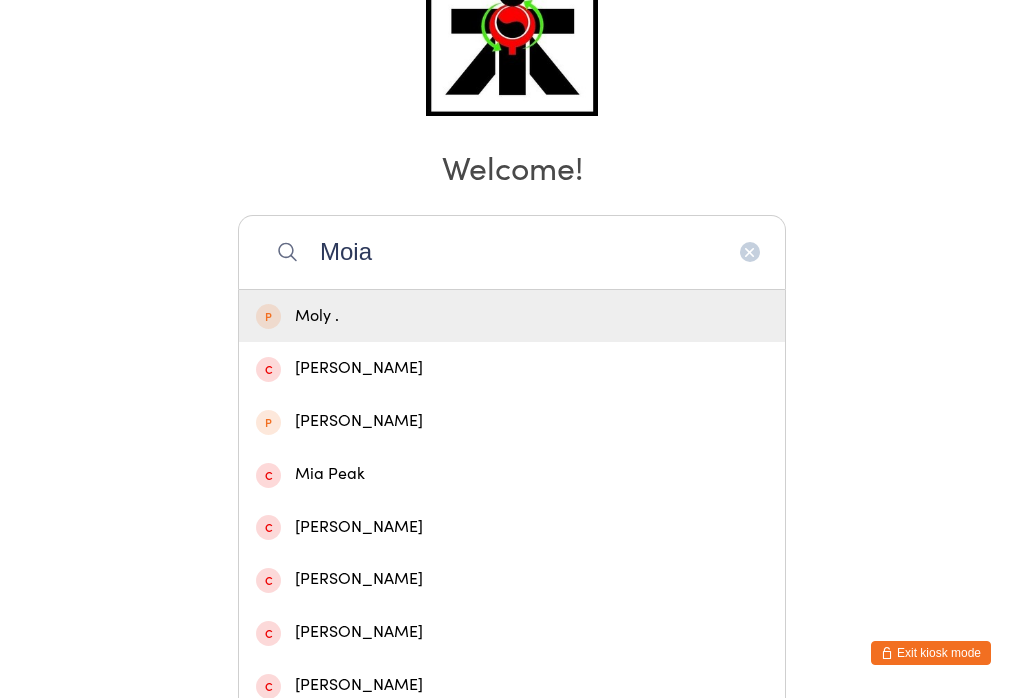 scroll, scrollTop: 175, scrollLeft: 0, axis: vertical 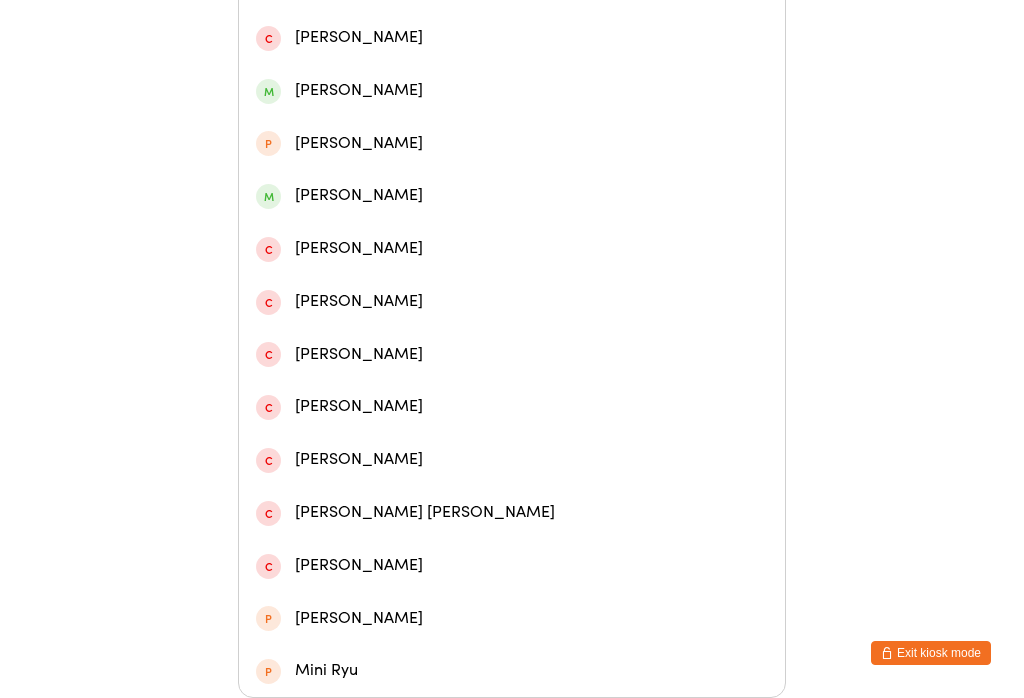 type on "M" 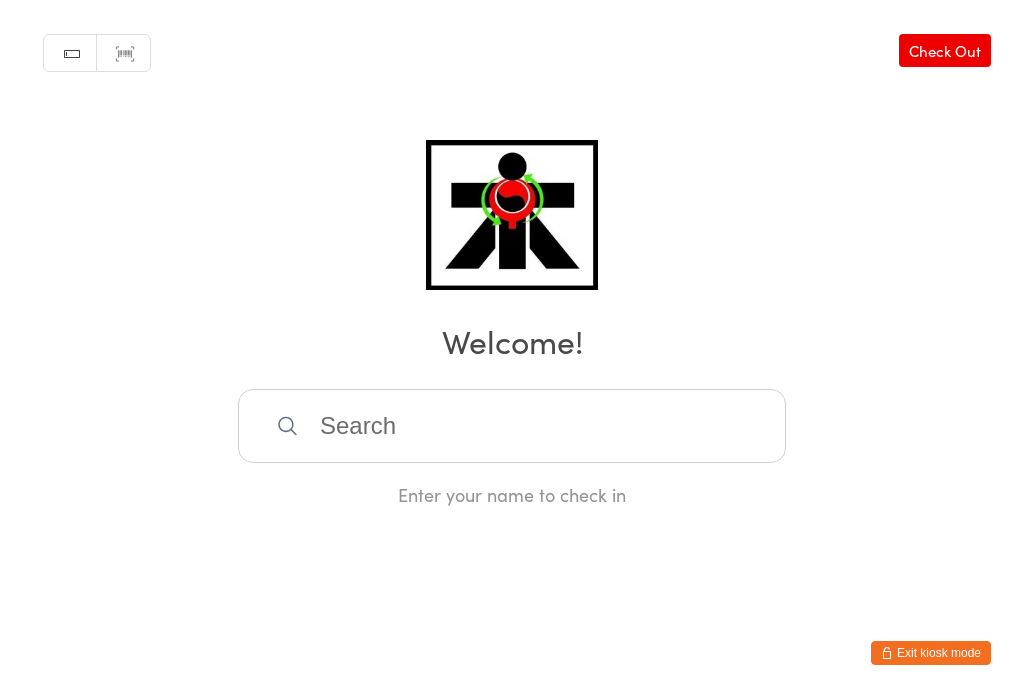 scroll, scrollTop: 398, scrollLeft: 0, axis: vertical 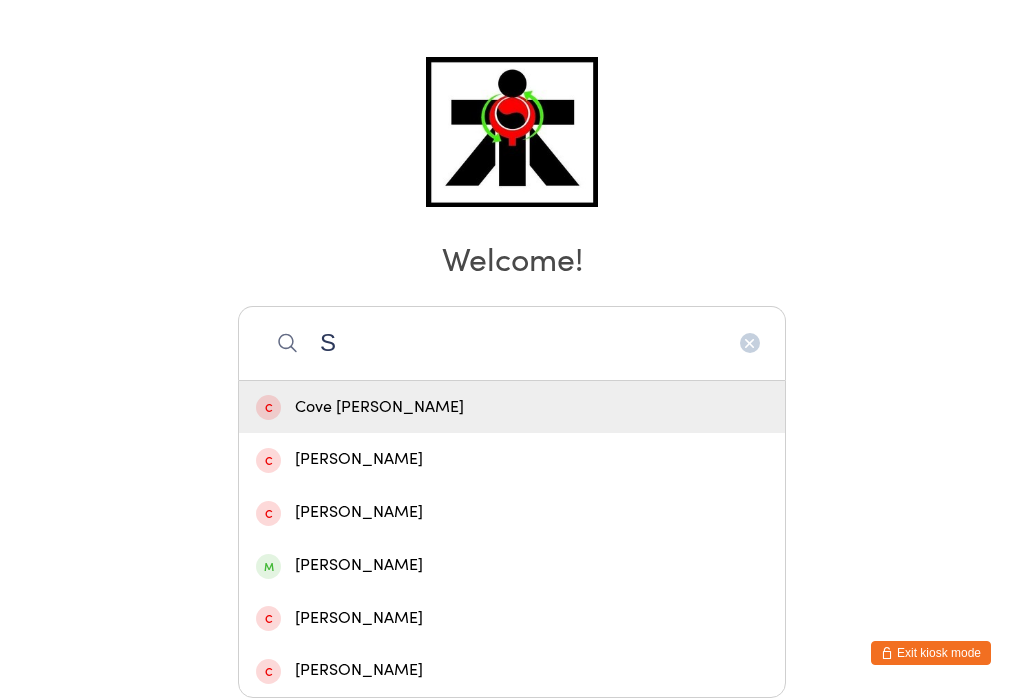 type on "S" 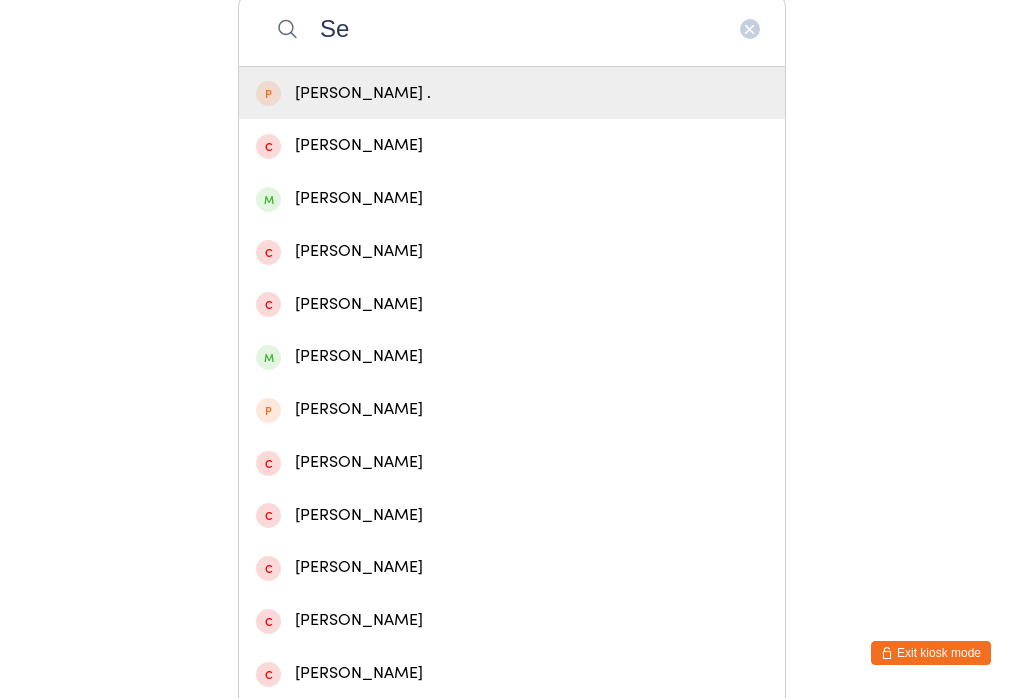 type on "S" 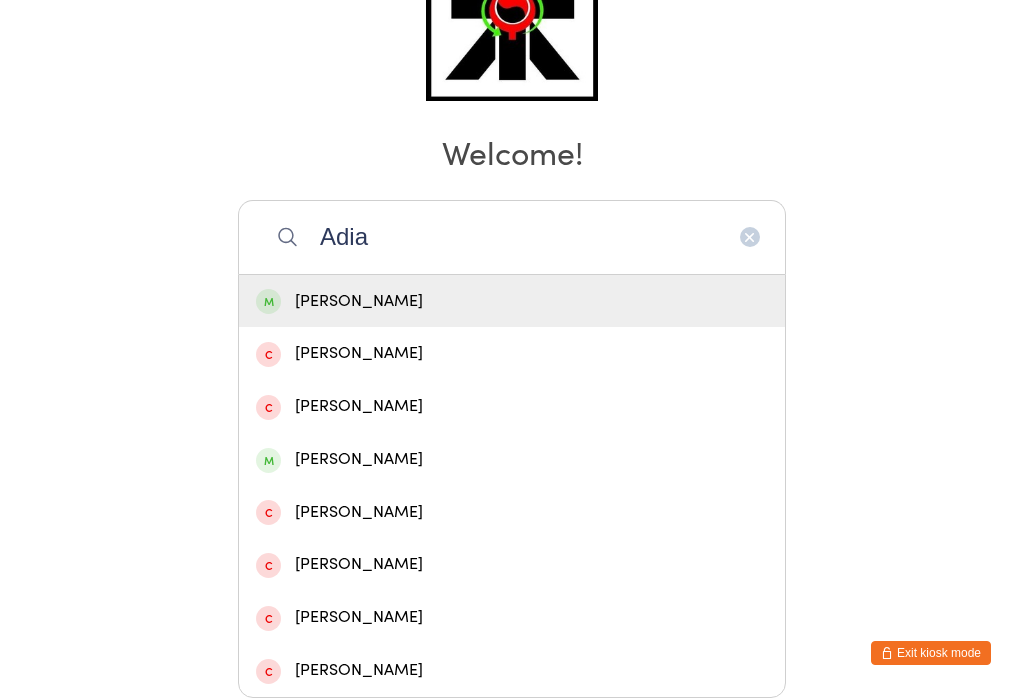 type on "Adia" 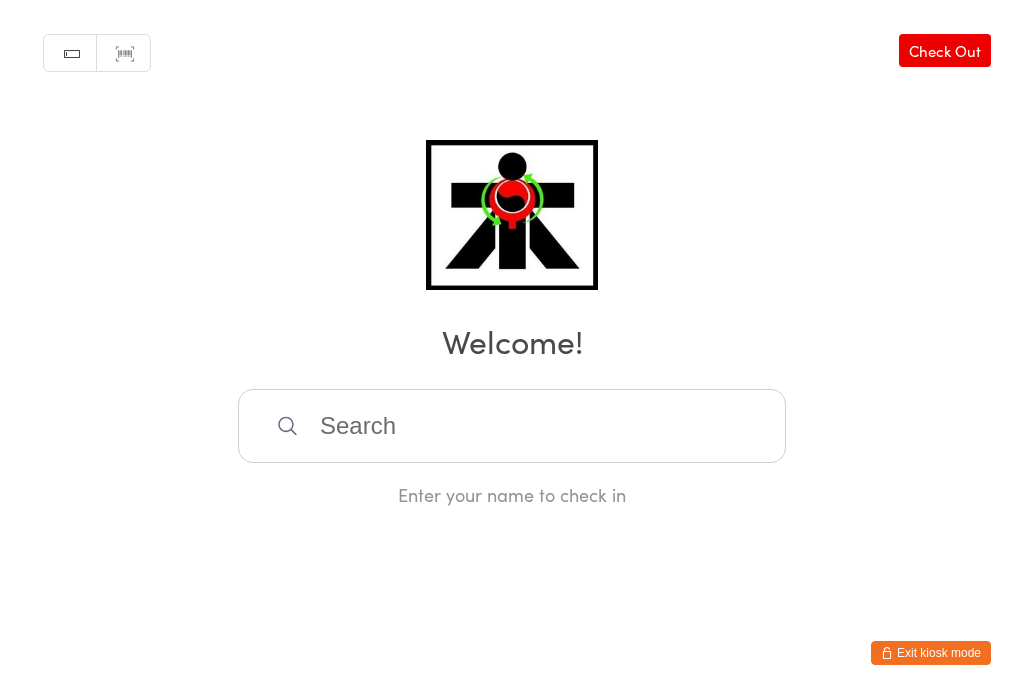 scroll, scrollTop: 0, scrollLeft: 0, axis: both 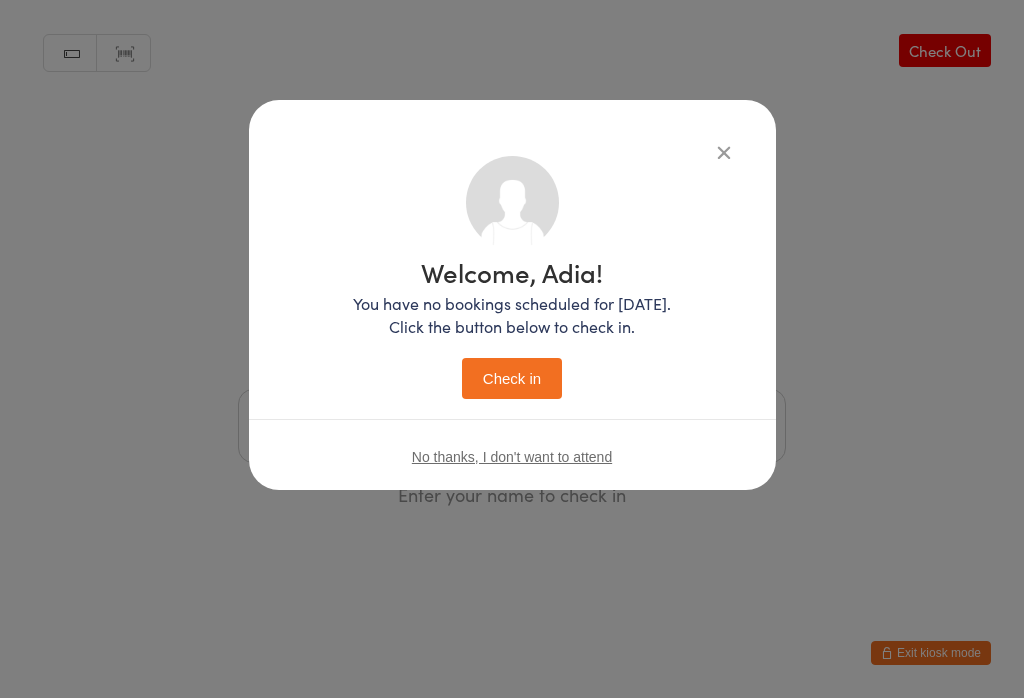 click on "Check in" at bounding box center [512, 378] 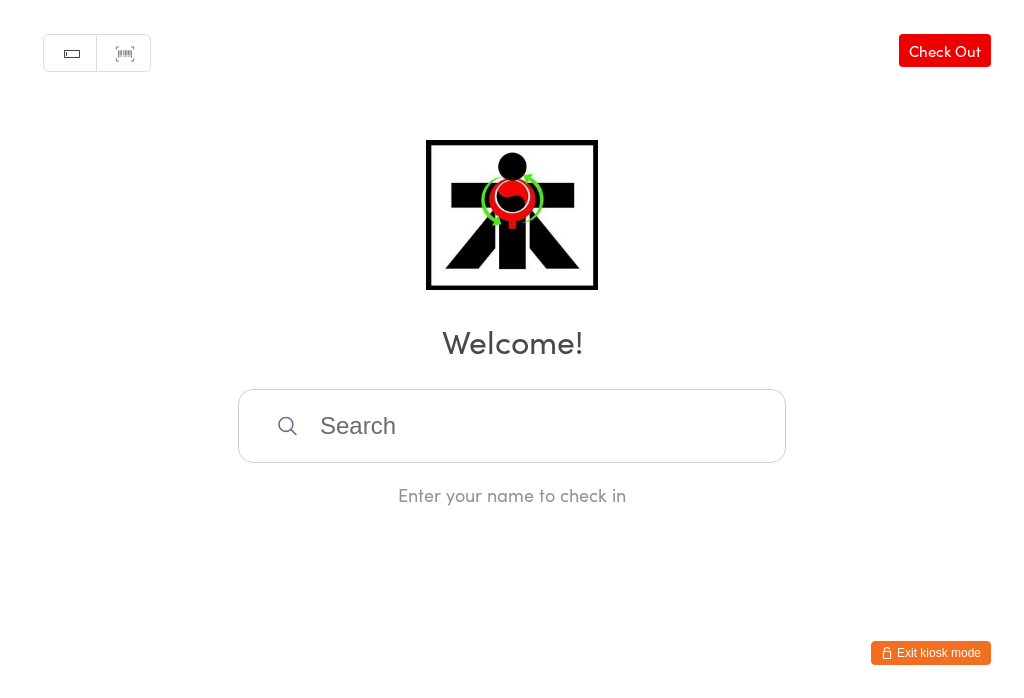 click at bounding box center [512, 426] 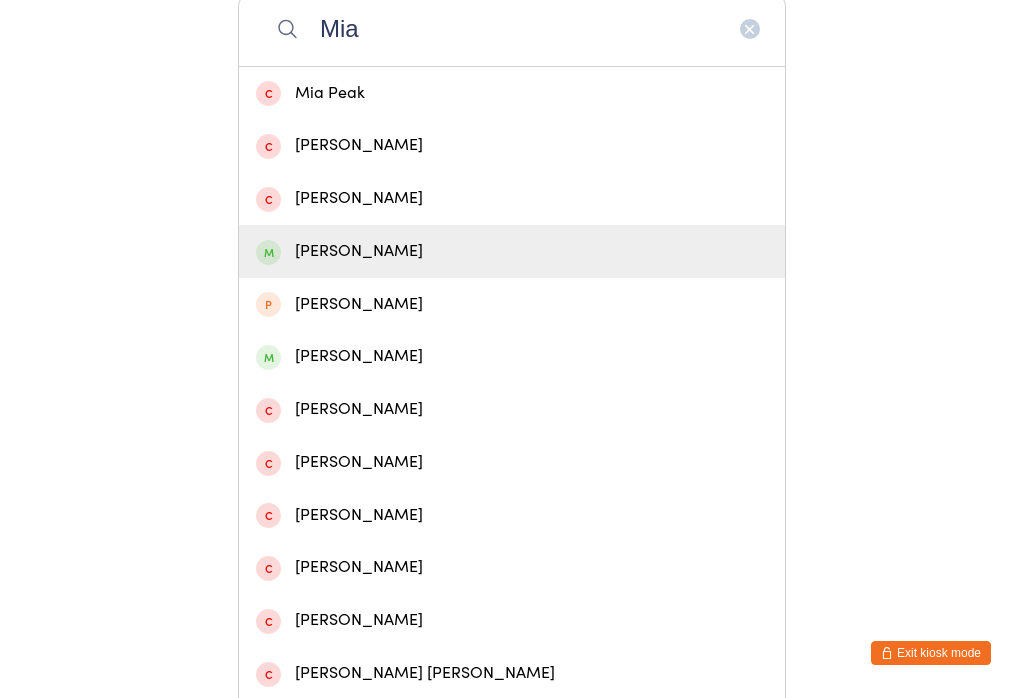 type on "Mia" 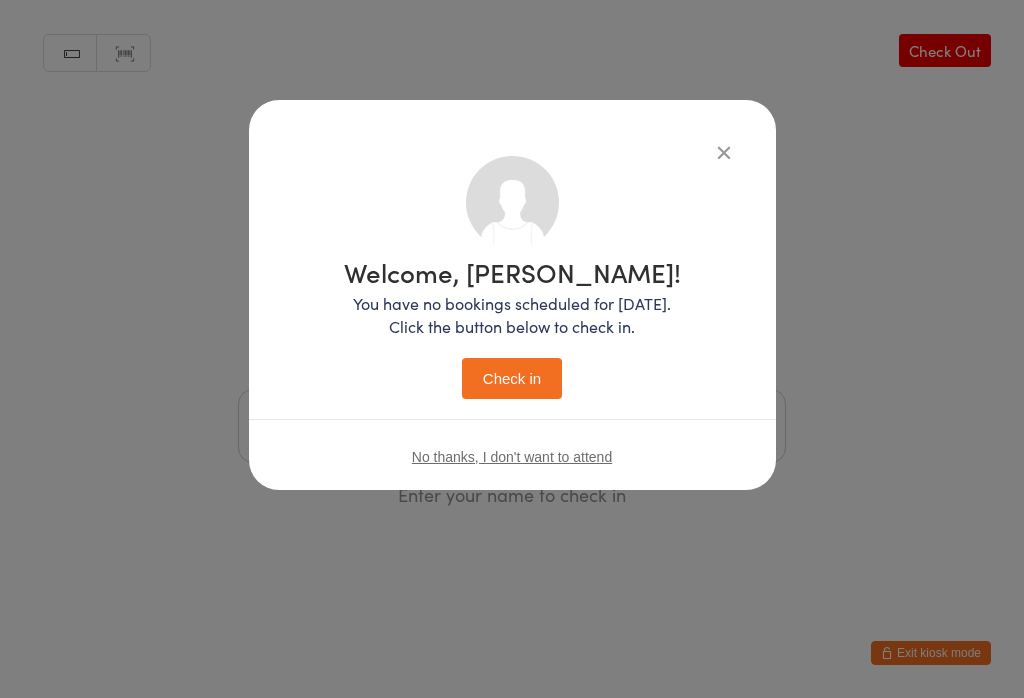 scroll, scrollTop: 0, scrollLeft: 0, axis: both 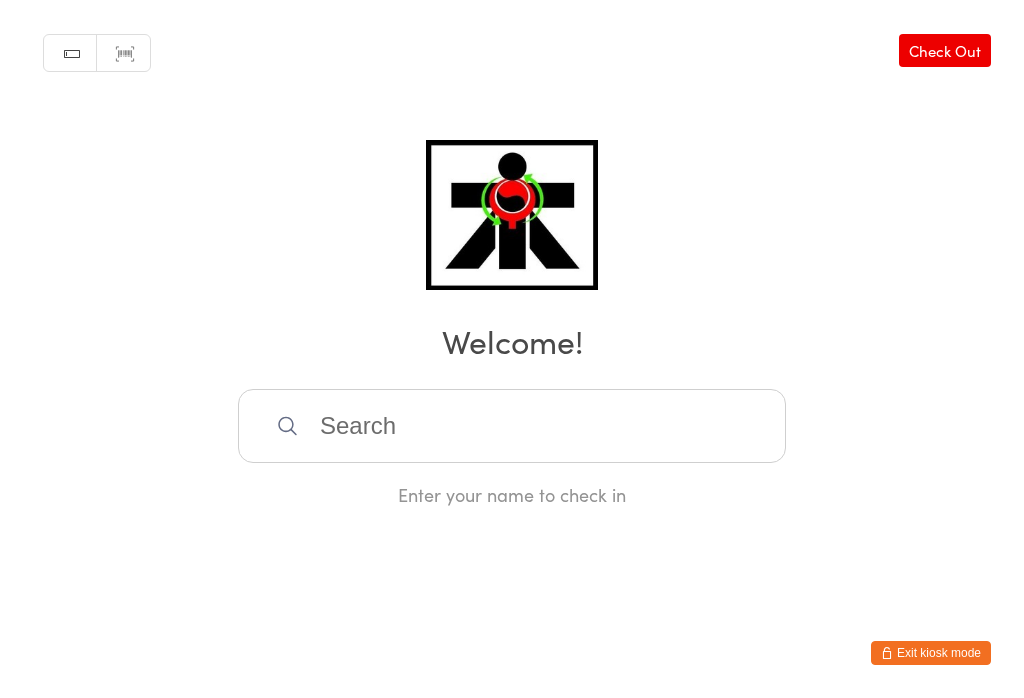 click at bounding box center (512, 426) 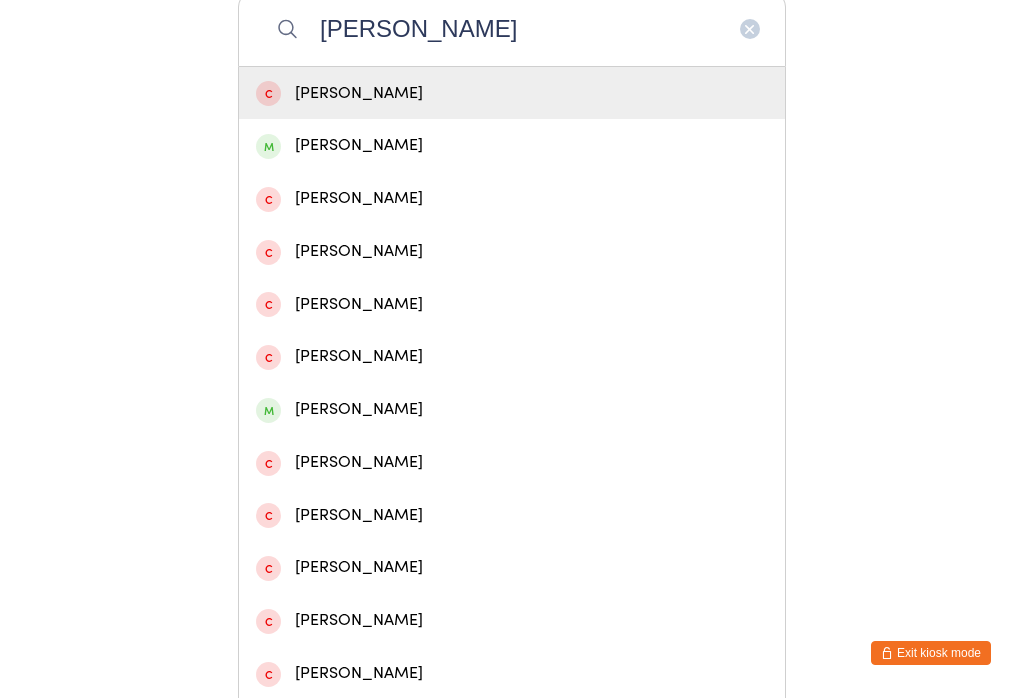 type on "[PERSON_NAME]" 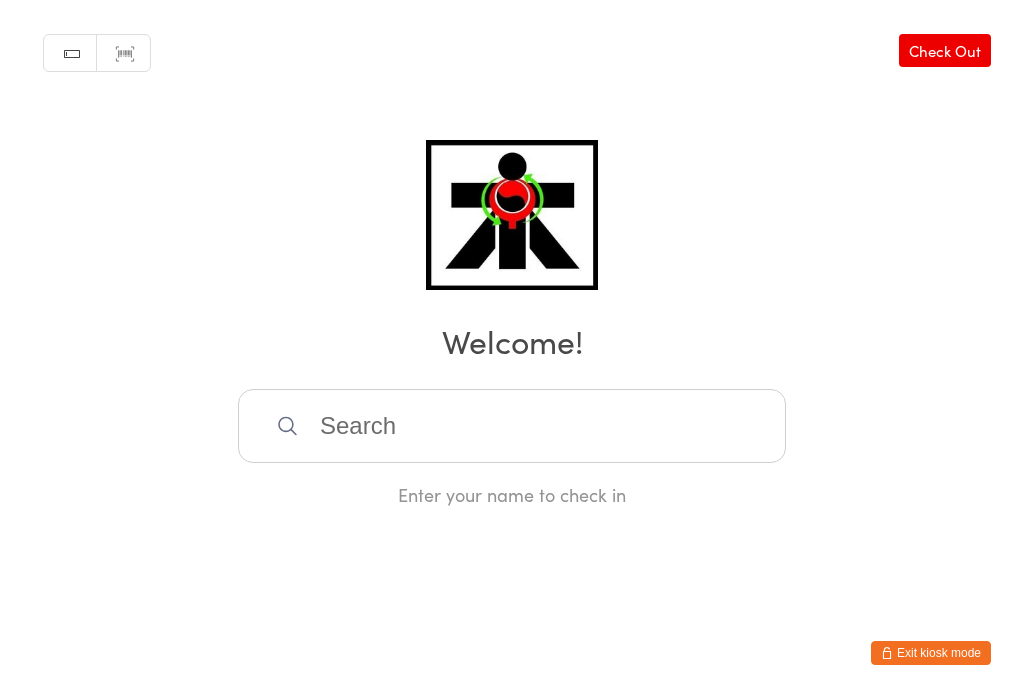 scroll, scrollTop: 0, scrollLeft: 0, axis: both 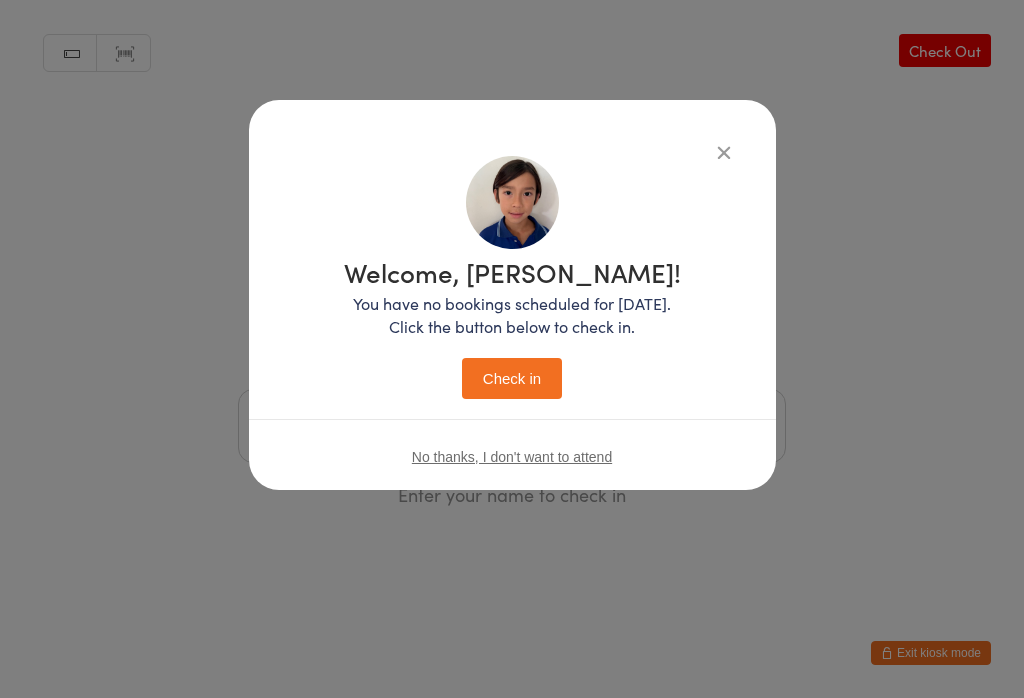 click on "Check in" at bounding box center [512, 378] 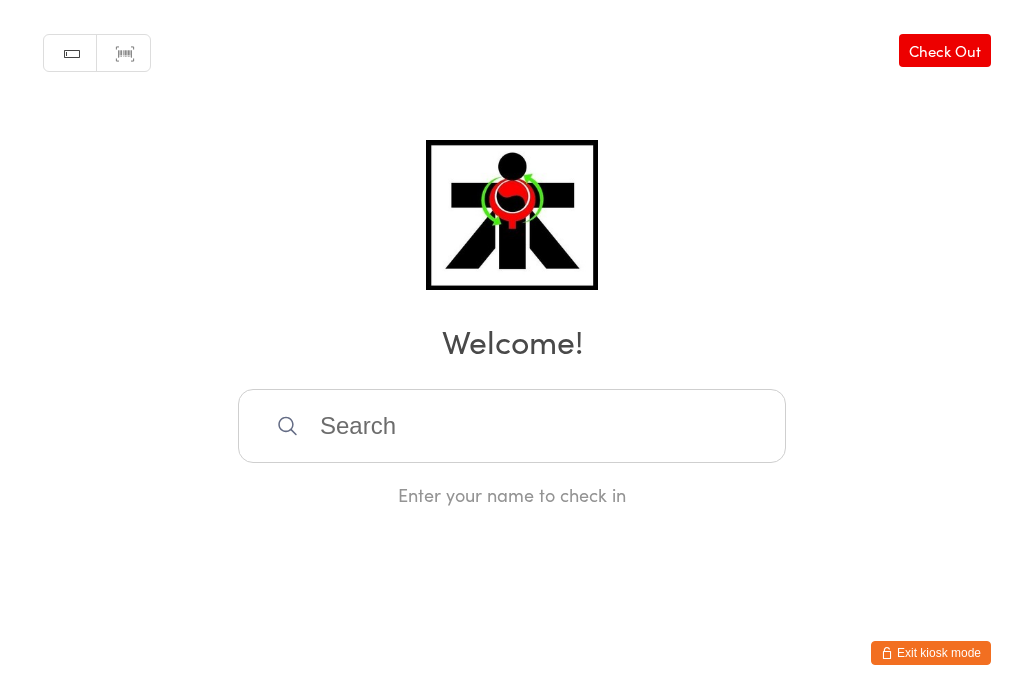 click at bounding box center [512, 426] 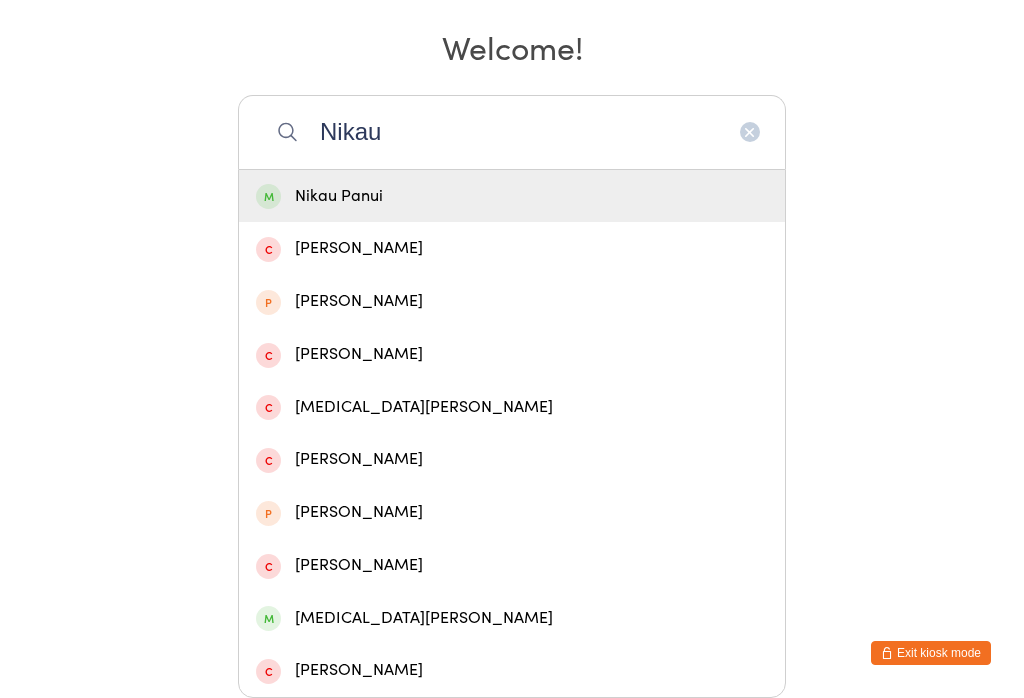 type on "Nikau" 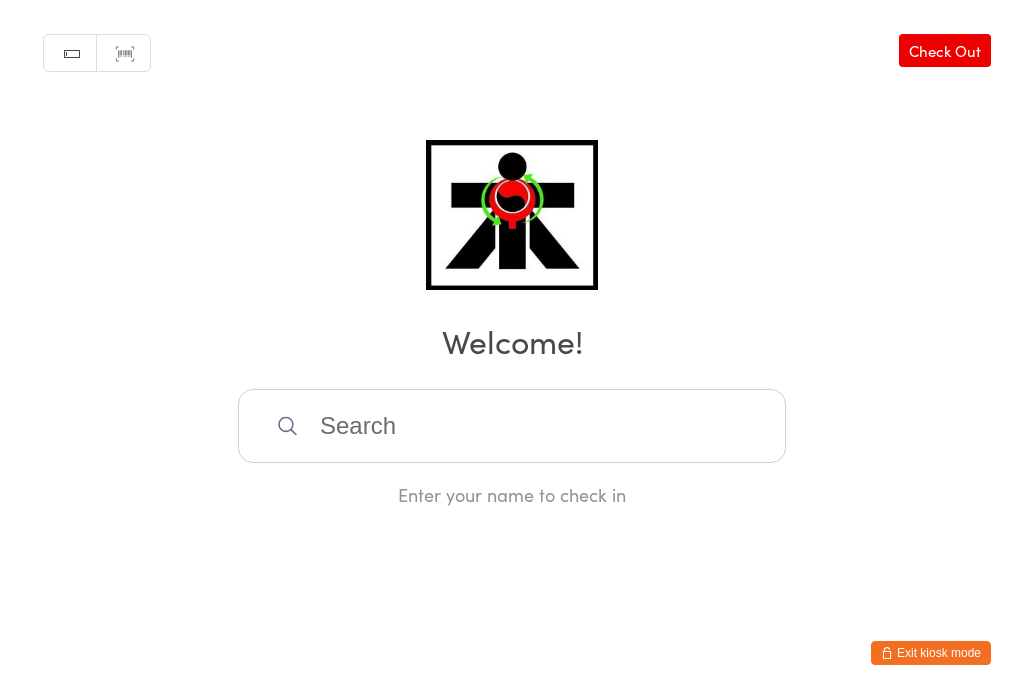 scroll, scrollTop: 0, scrollLeft: 0, axis: both 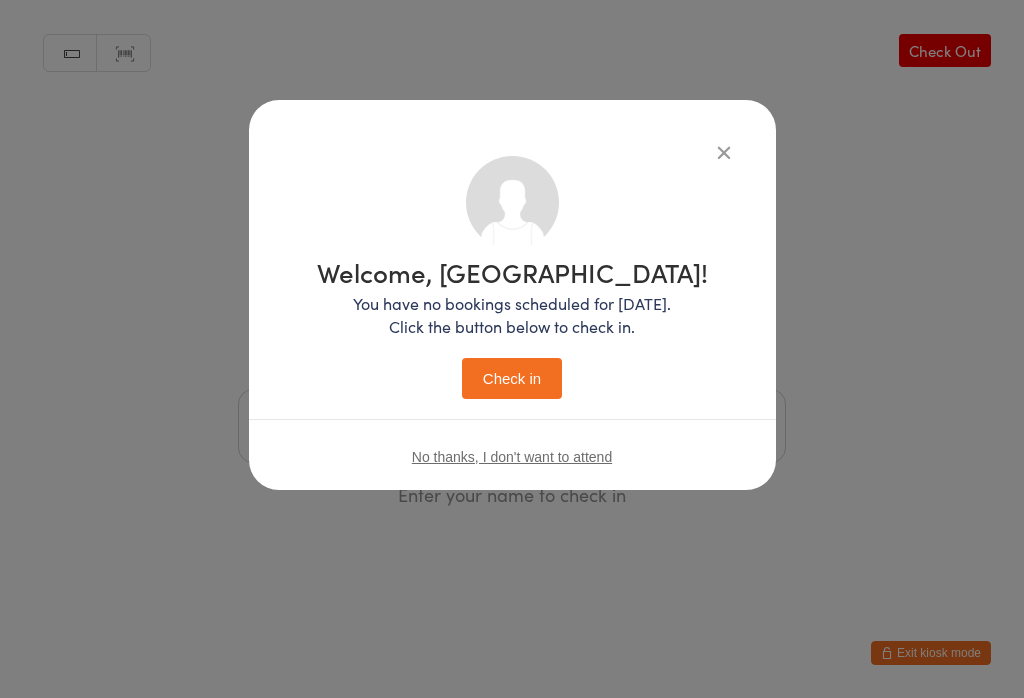 click on "Check in" at bounding box center [512, 378] 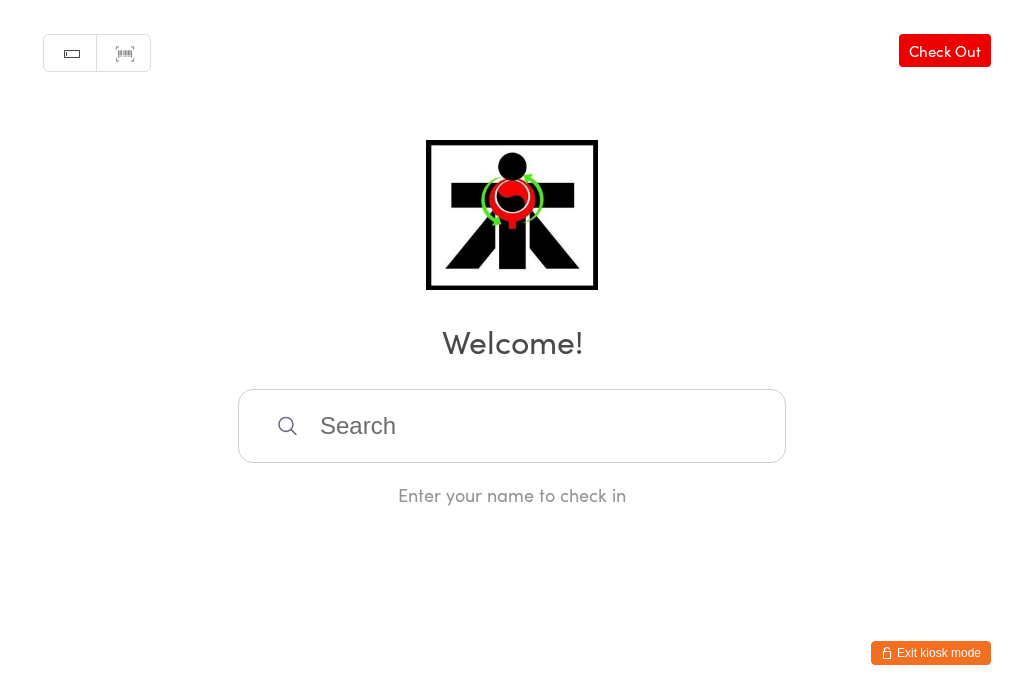click at bounding box center (512, 426) 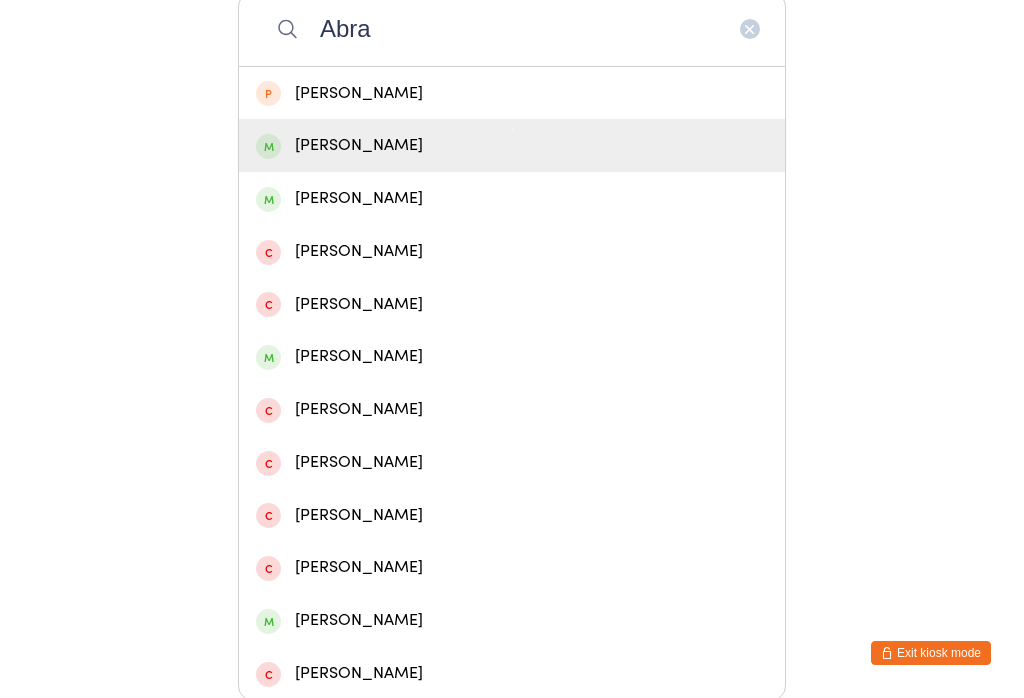 type on "Abra" 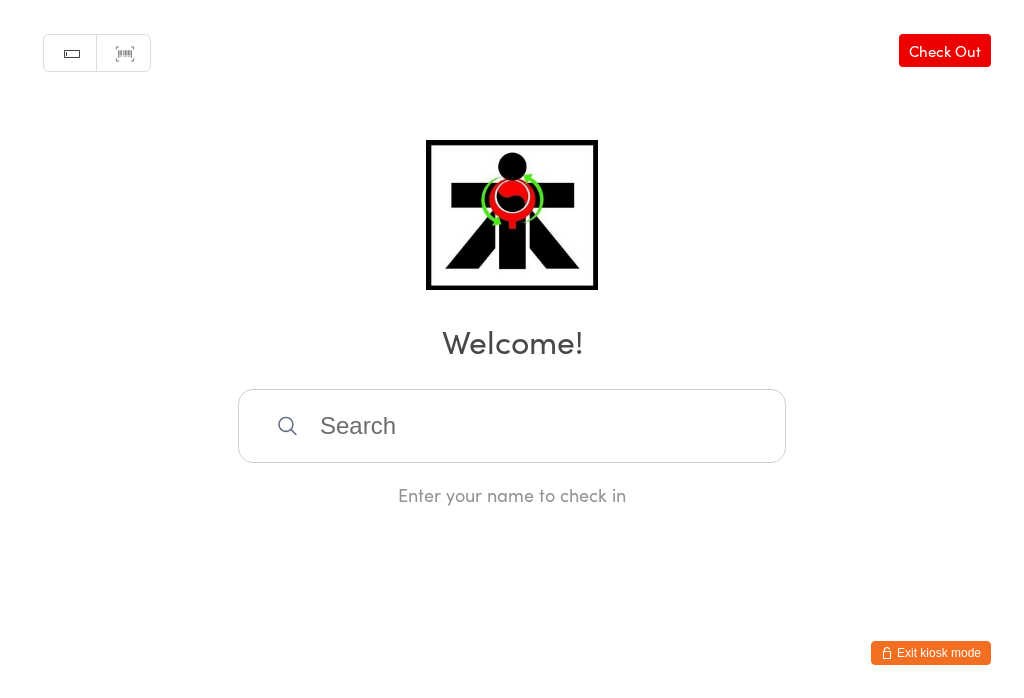 scroll, scrollTop: 0, scrollLeft: 0, axis: both 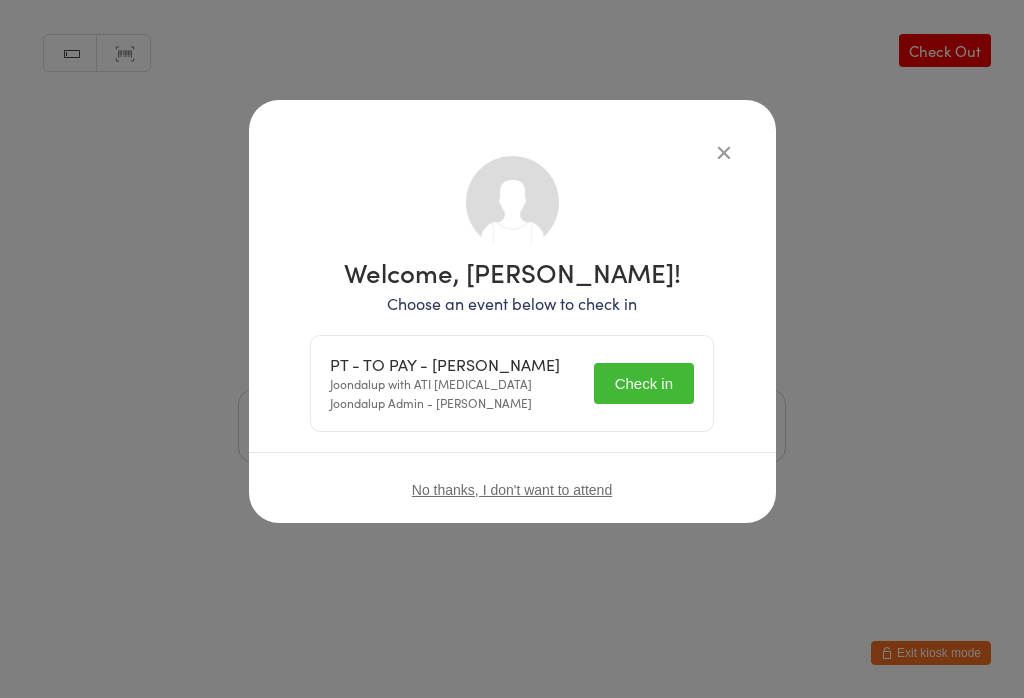 click on "Check in" at bounding box center (644, 383) 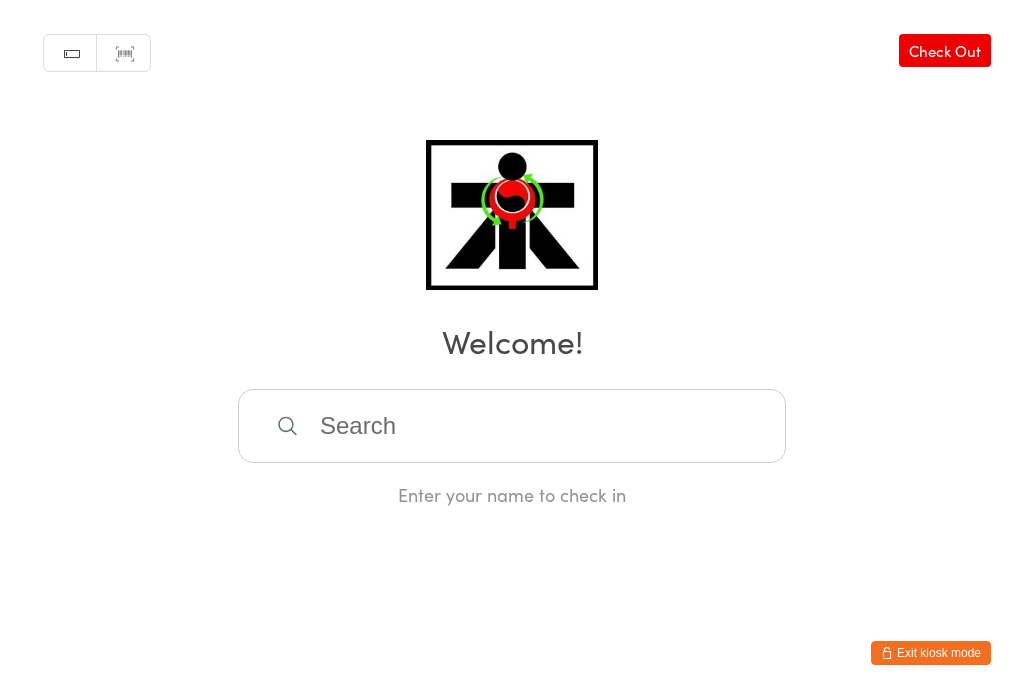 click at bounding box center (512, 426) 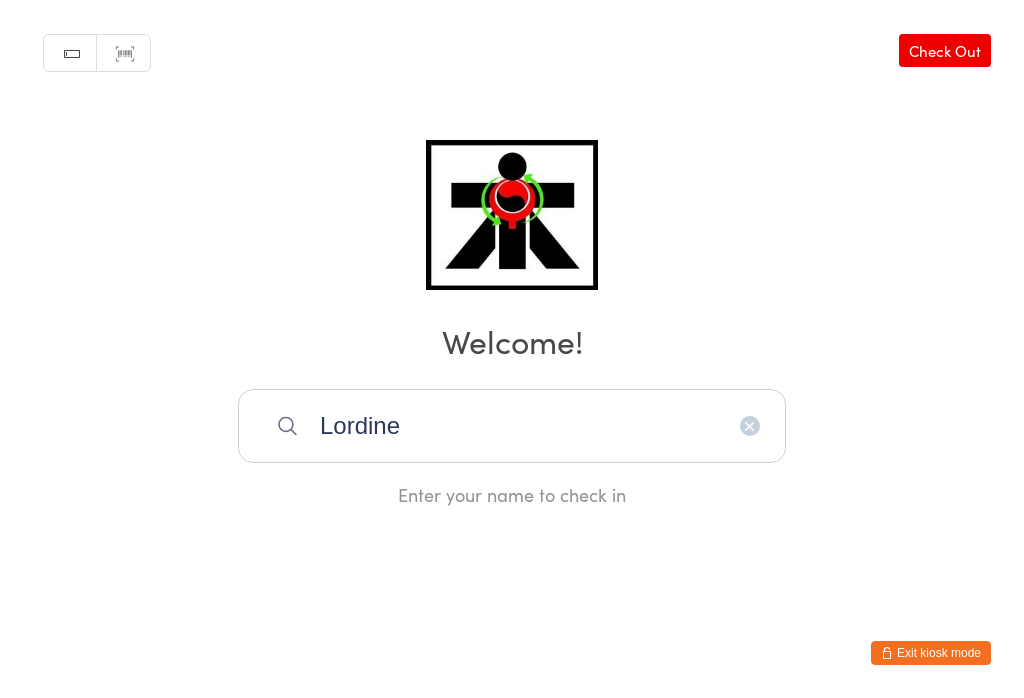 type on "Lordine" 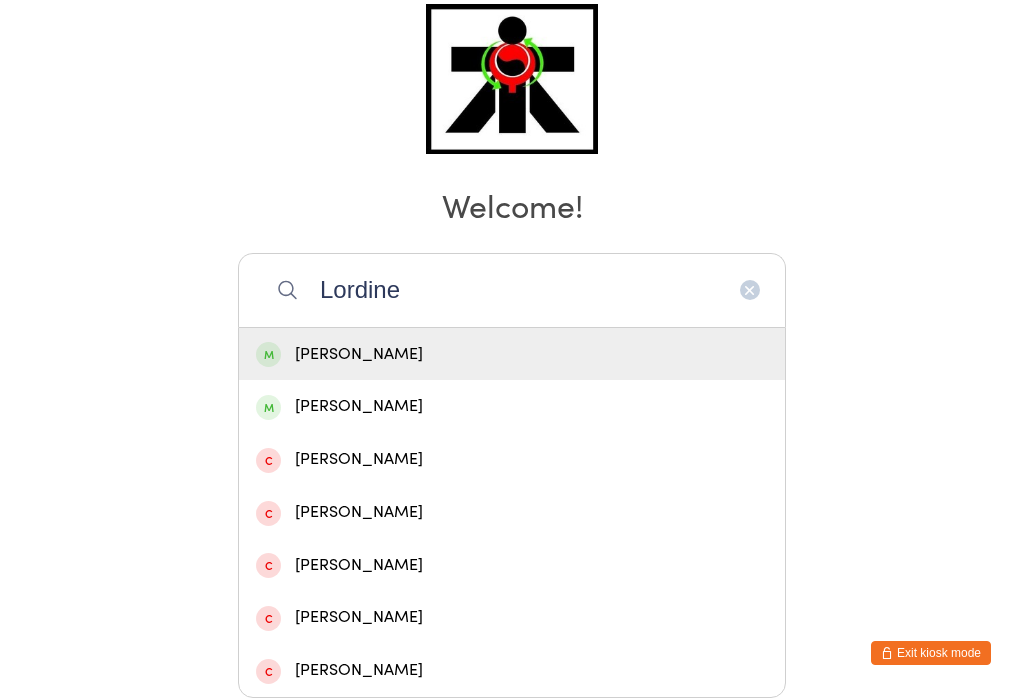 click on "[PERSON_NAME]" at bounding box center (512, 354) 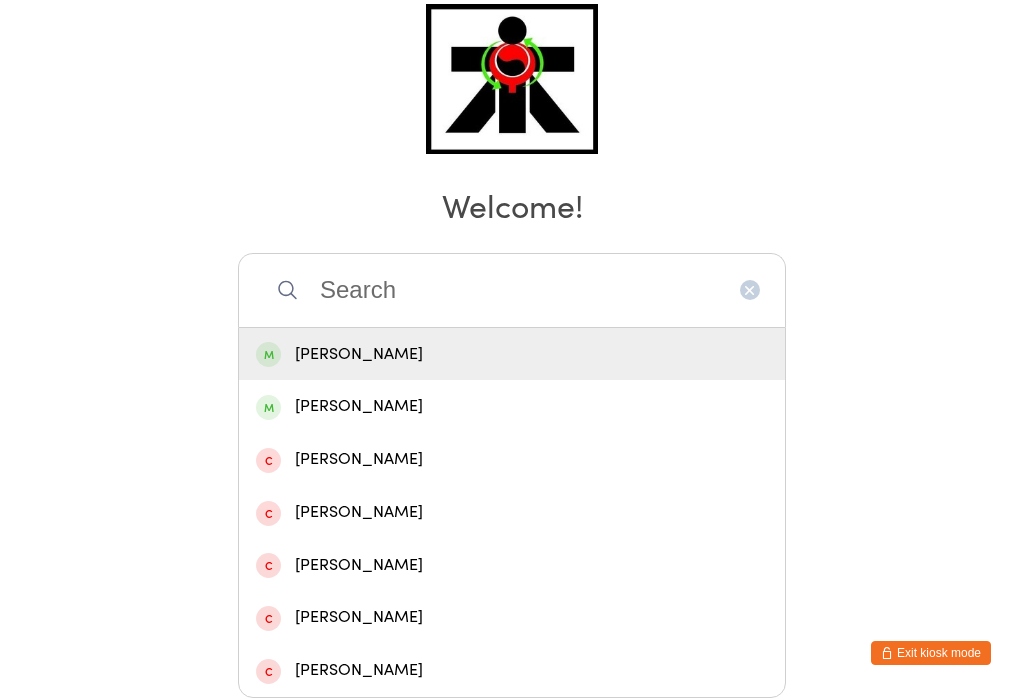 scroll, scrollTop: 0, scrollLeft: 0, axis: both 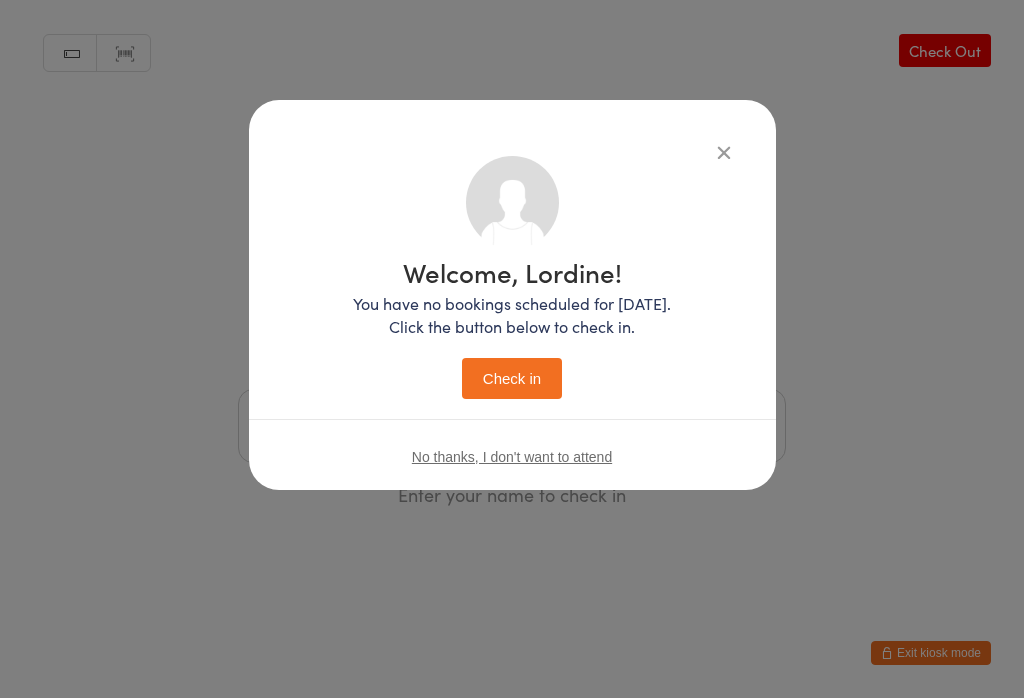 click on "Check in" at bounding box center [512, 378] 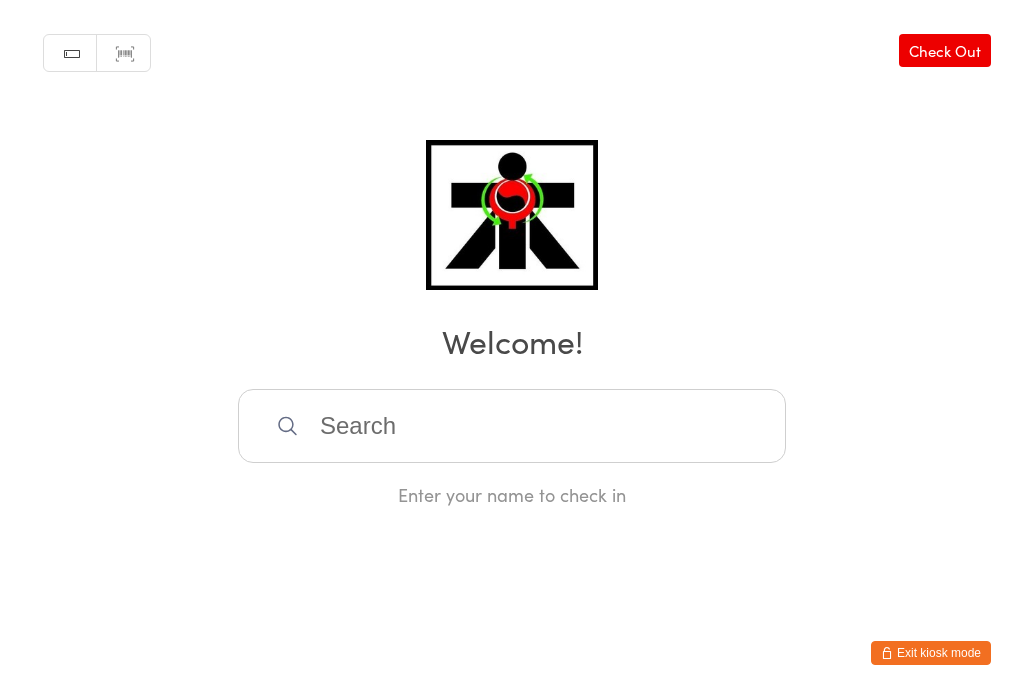 click at bounding box center (512, 426) 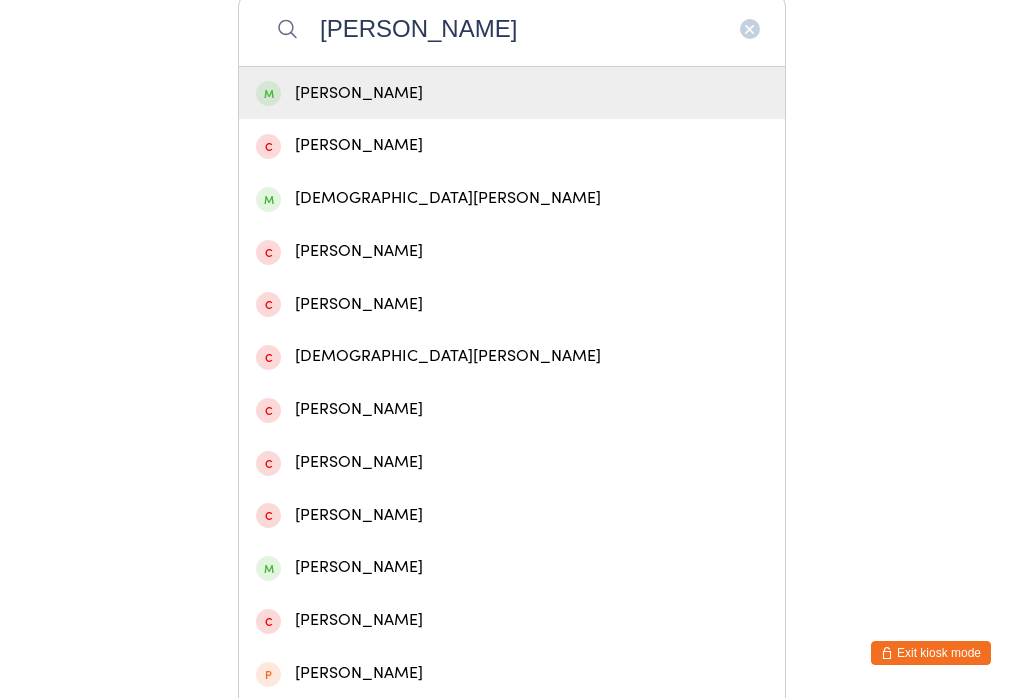 type on "[PERSON_NAME]" 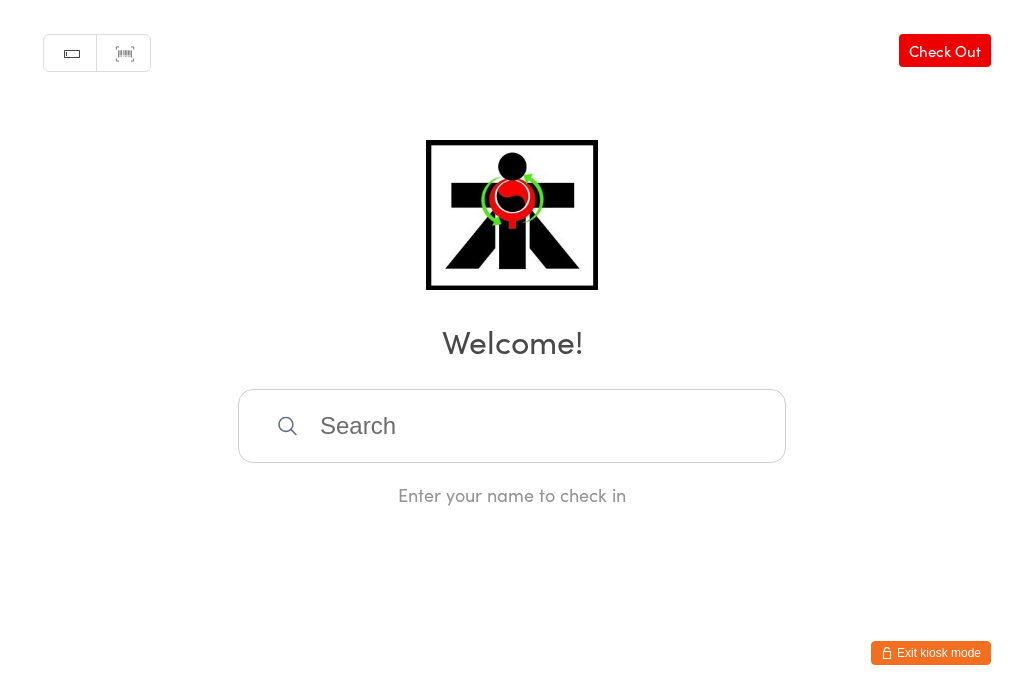 scroll, scrollTop: 0, scrollLeft: 0, axis: both 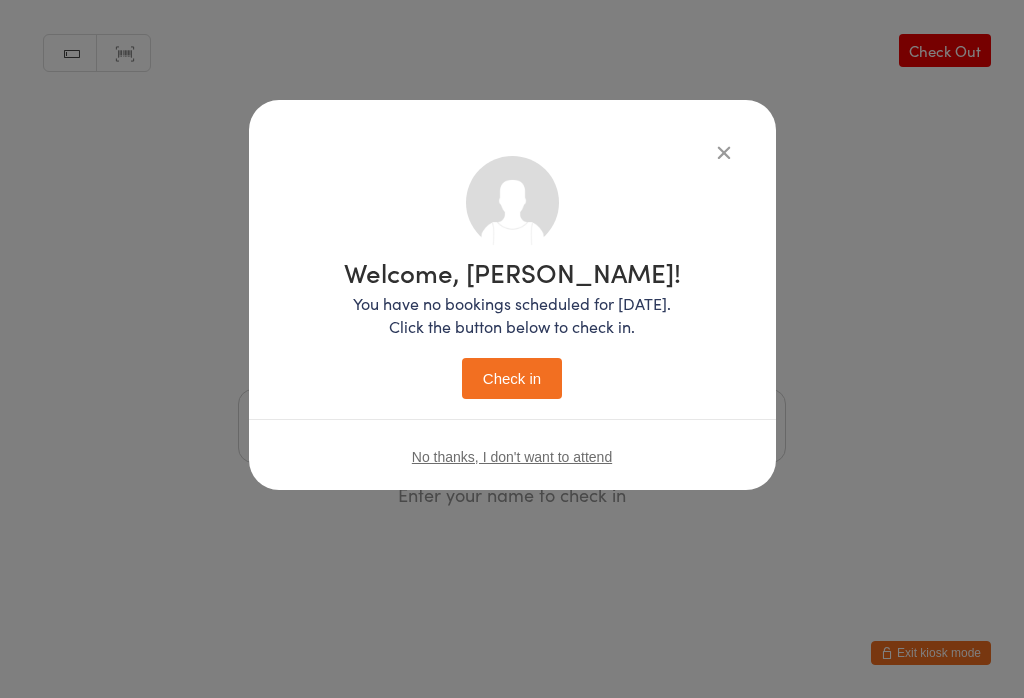click on "Check in" at bounding box center (512, 378) 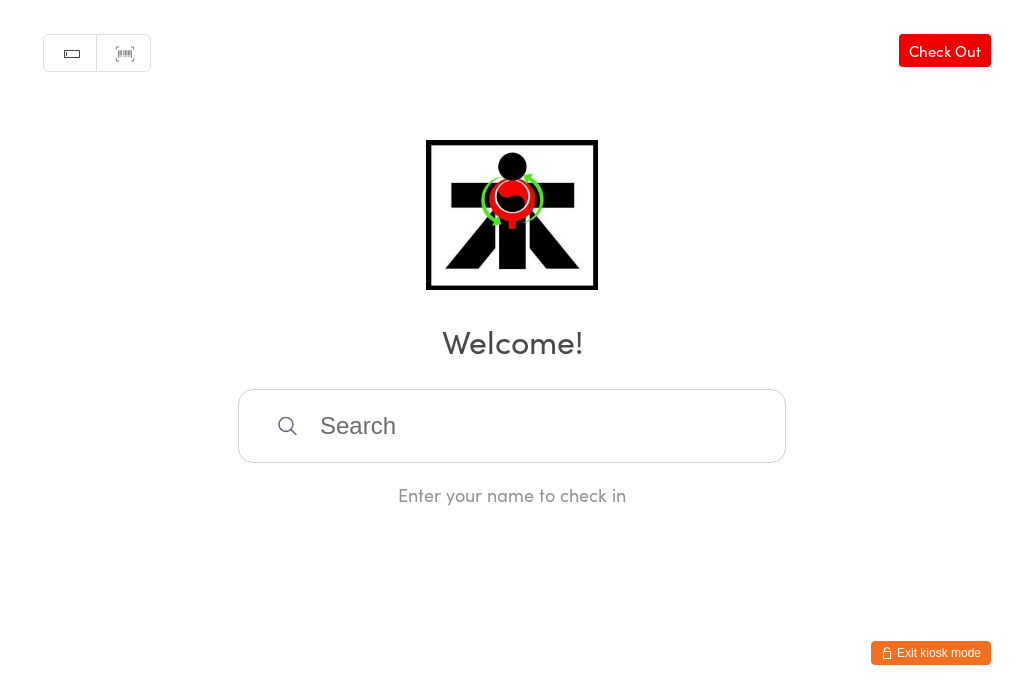 click at bounding box center (512, 426) 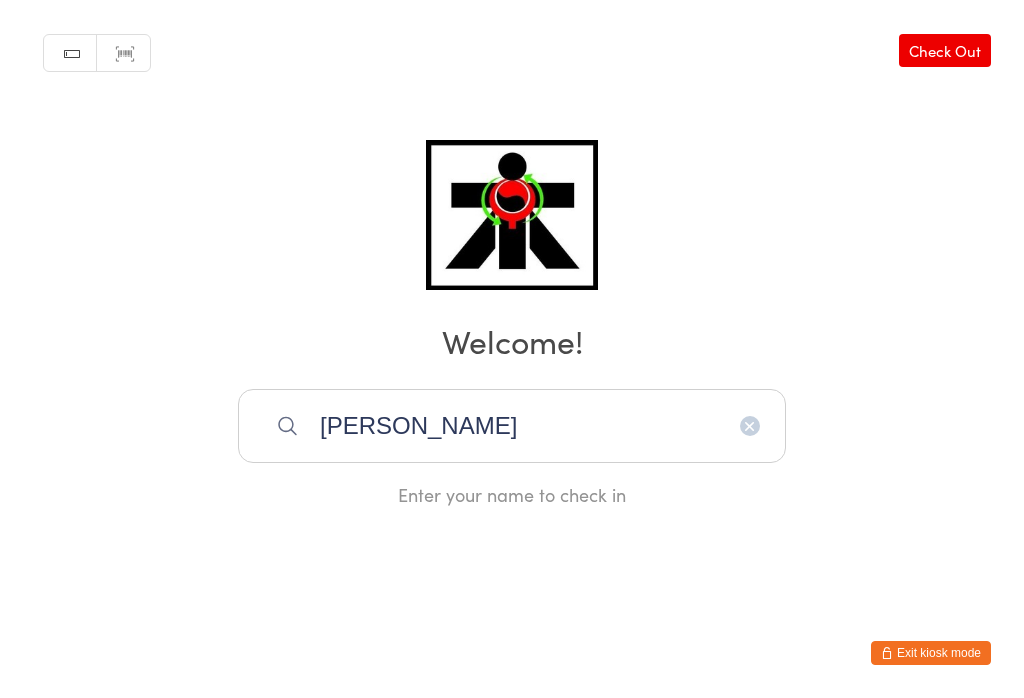 scroll, scrollTop: 0, scrollLeft: 0, axis: both 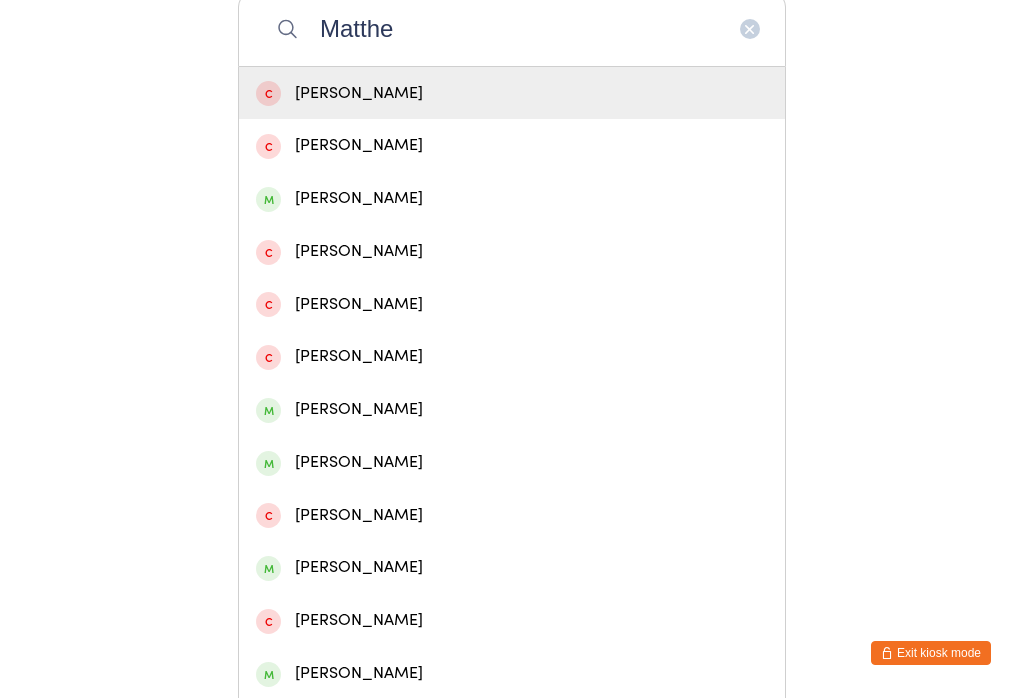 type on "Matthe" 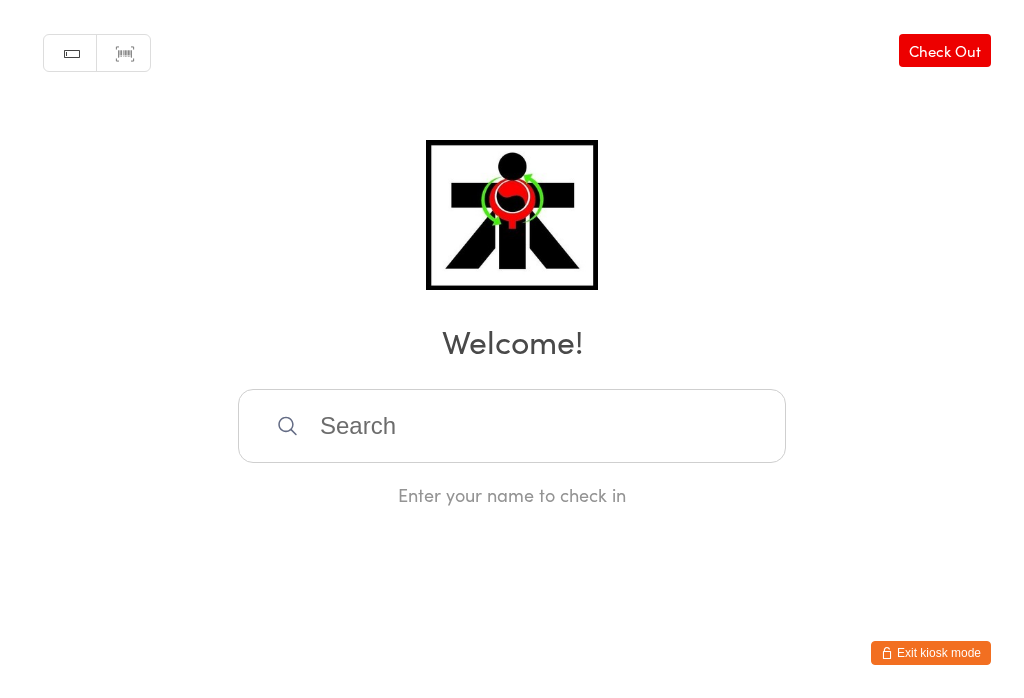 scroll, scrollTop: 0, scrollLeft: 0, axis: both 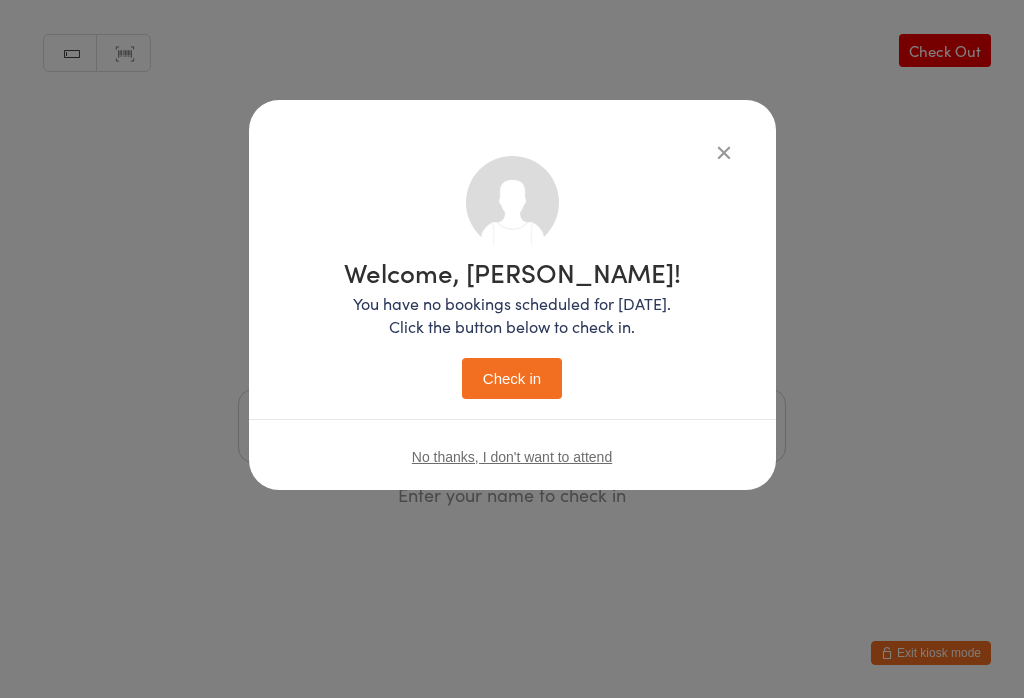 click on "Check in" at bounding box center (512, 378) 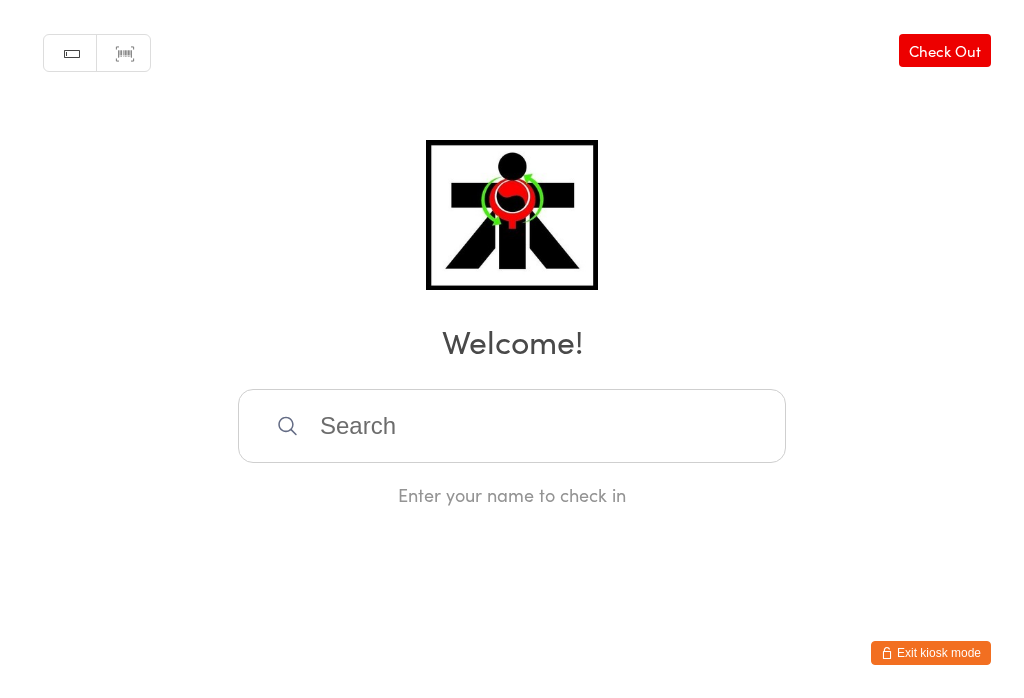 click at bounding box center [512, 426] 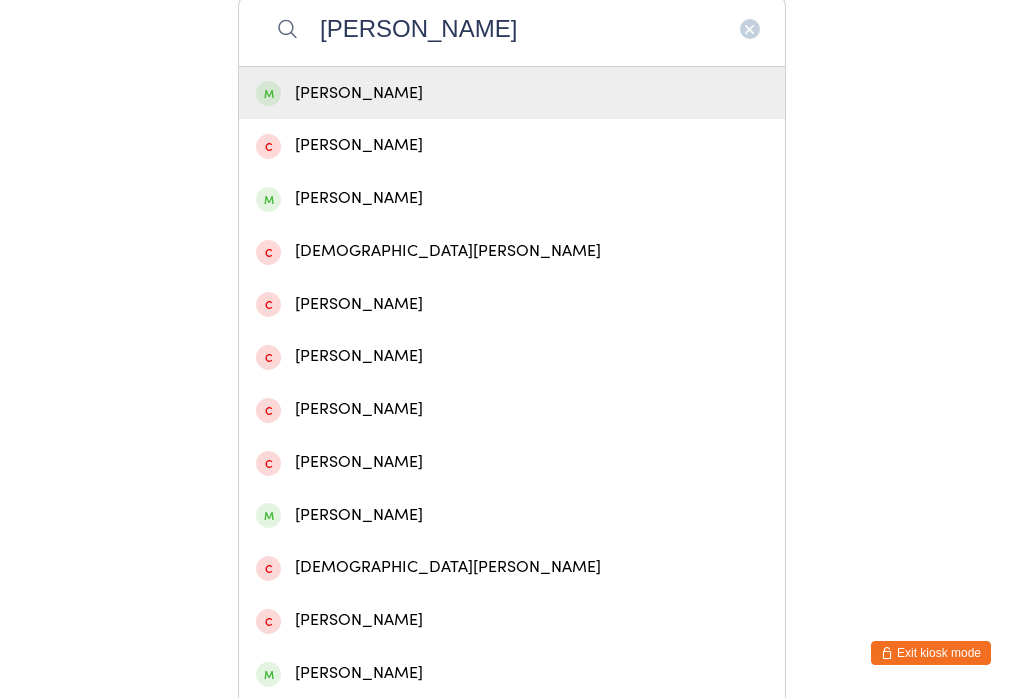 click on "[PERSON_NAME]" at bounding box center (512, 29) 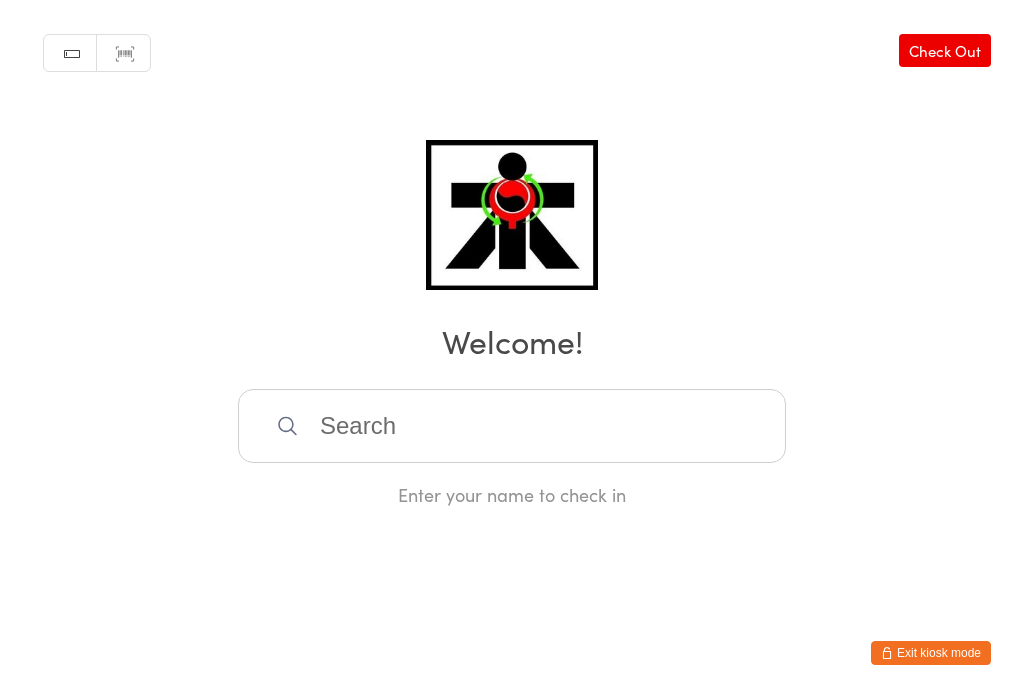 scroll, scrollTop: 0, scrollLeft: 0, axis: both 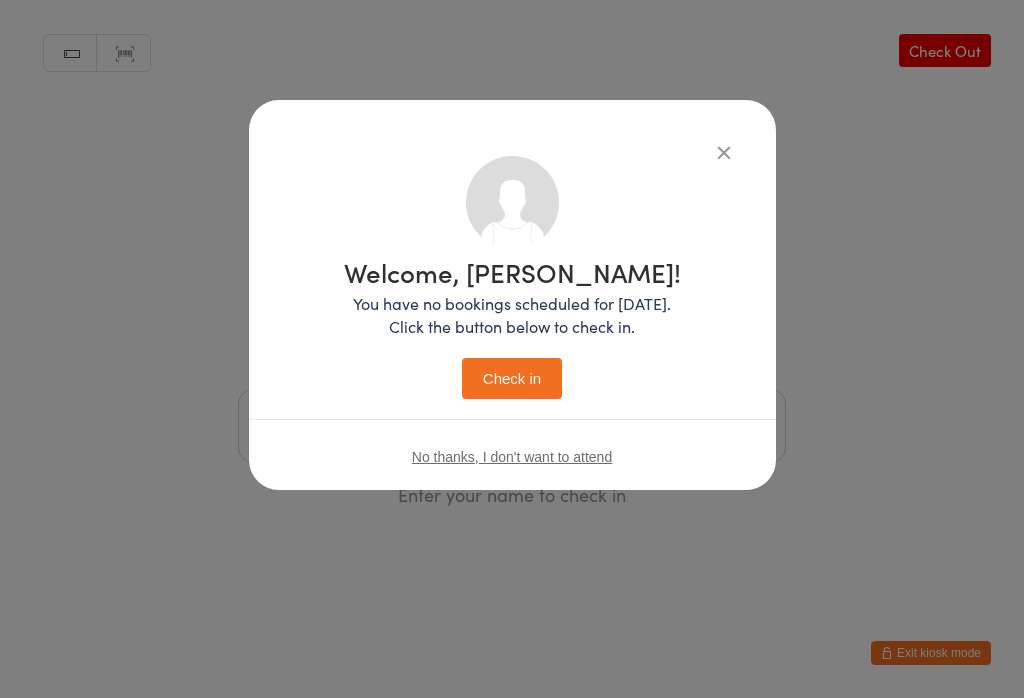 click on "Welcome, [PERSON_NAME]! You have no bookings scheduled for [DATE]. Click the button below to check in. Check in No thanks, I don't want to attend" at bounding box center (512, 295) 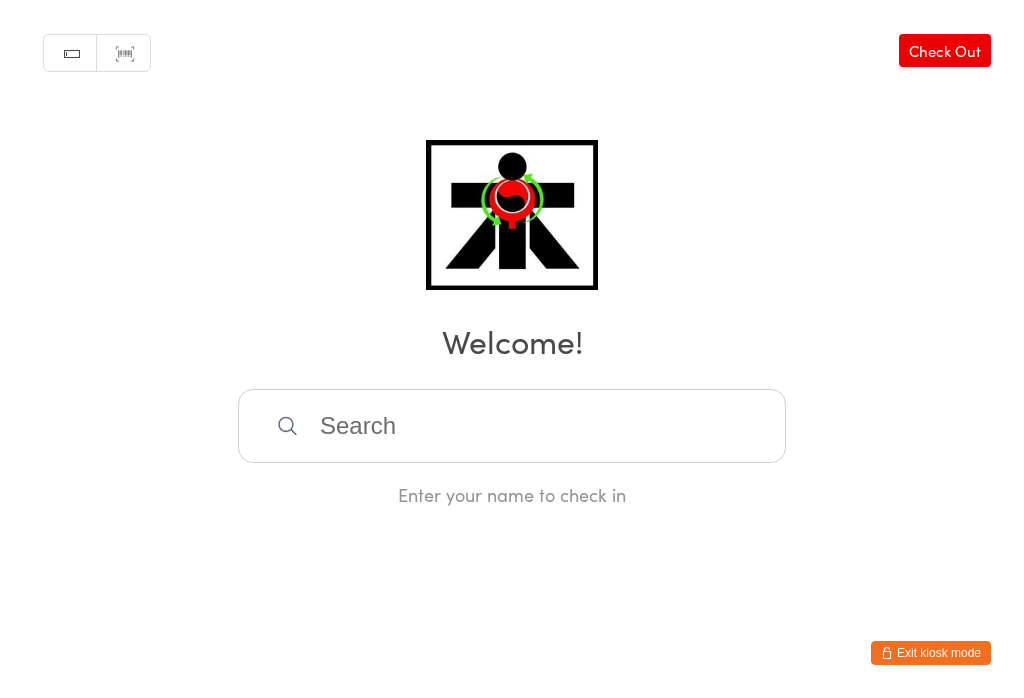 click at bounding box center (512, 426) 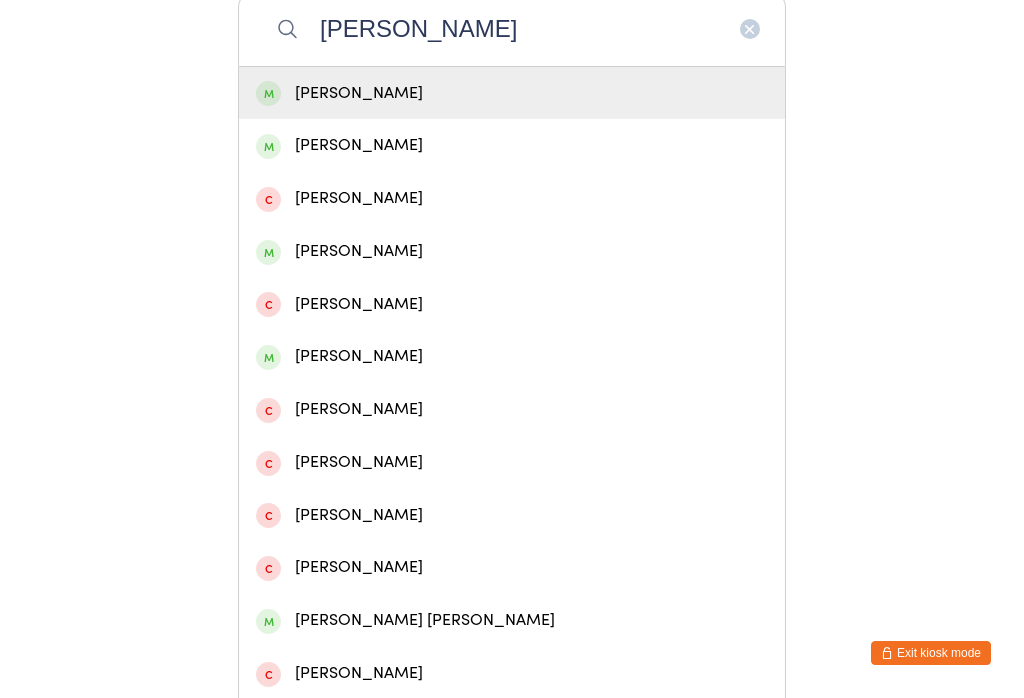 type on "[PERSON_NAME]" 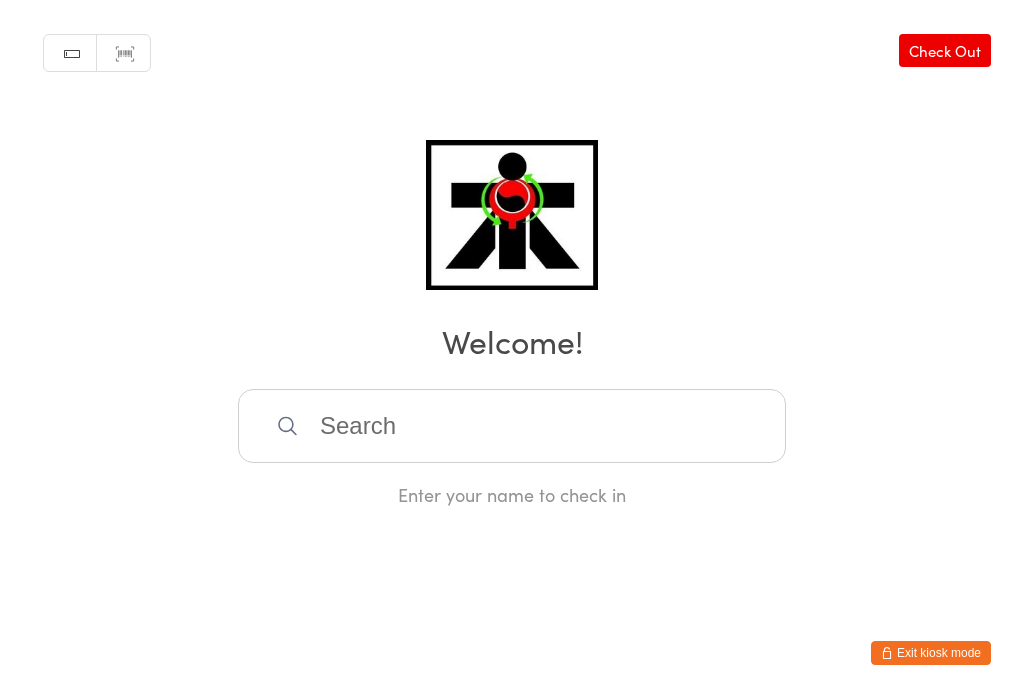 scroll, scrollTop: 0, scrollLeft: 0, axis: both 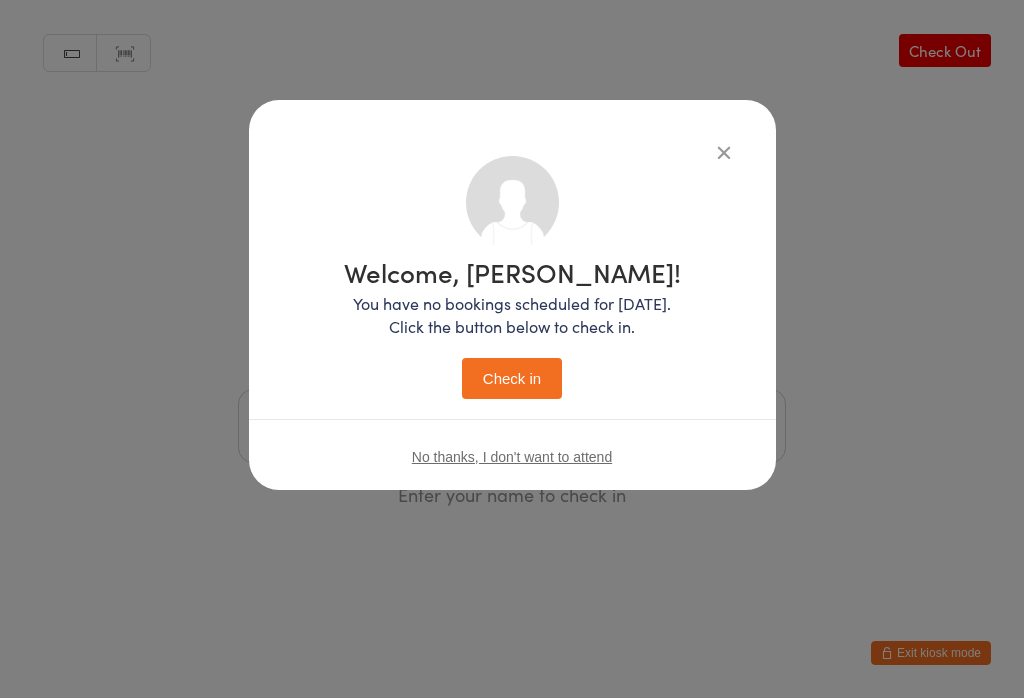 click on "Check in" at bounding box center [512, 378] 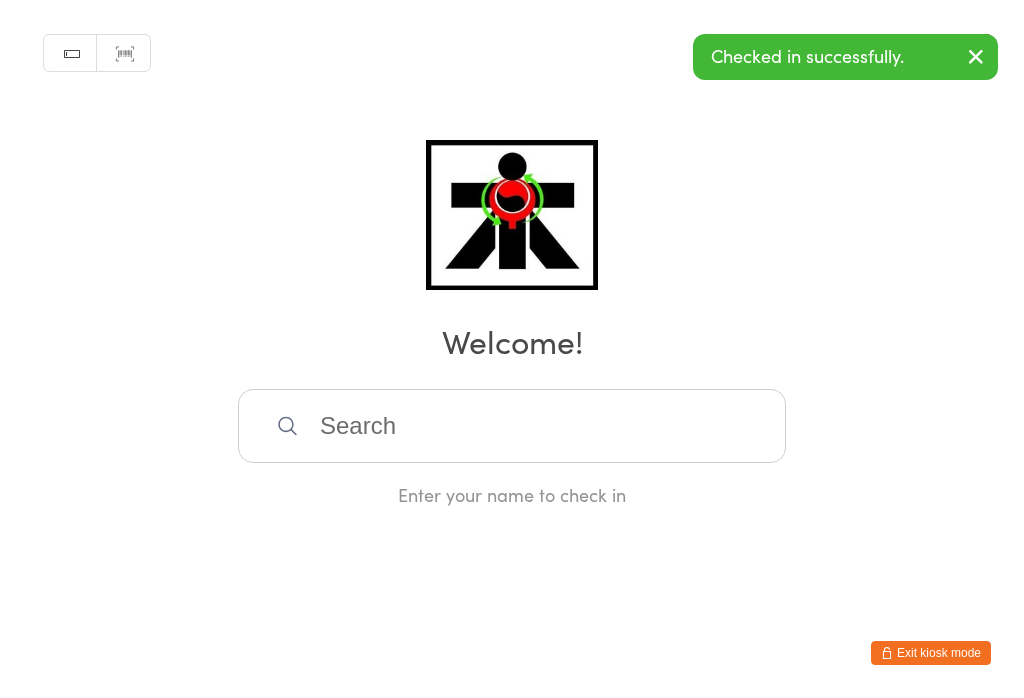 click at bounding box center [512, 426] 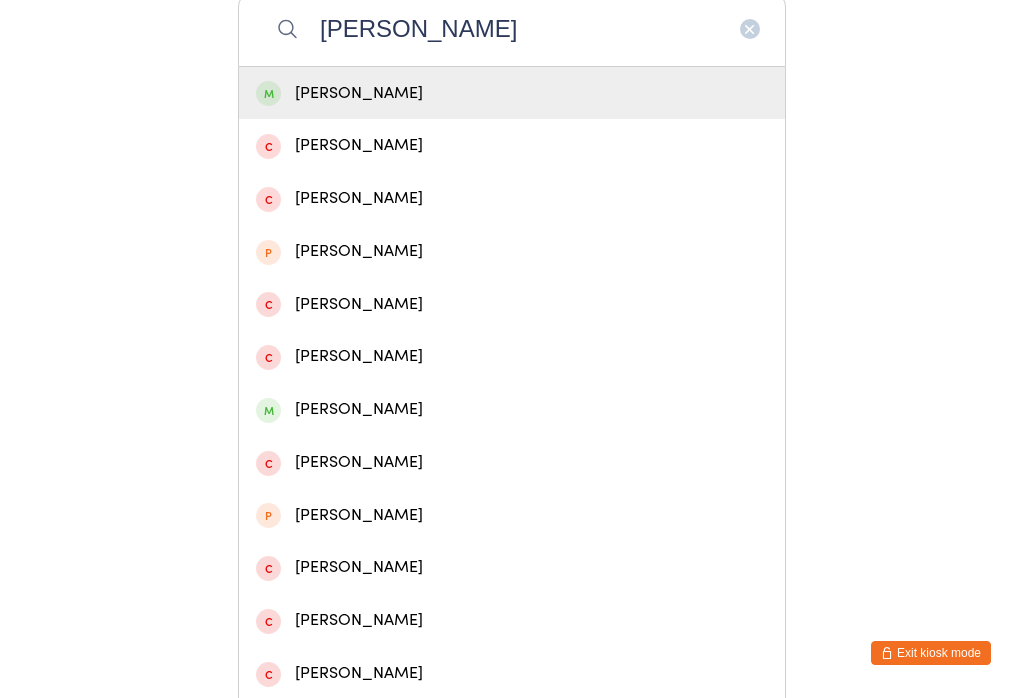 type on "[PERSON_NAME]" 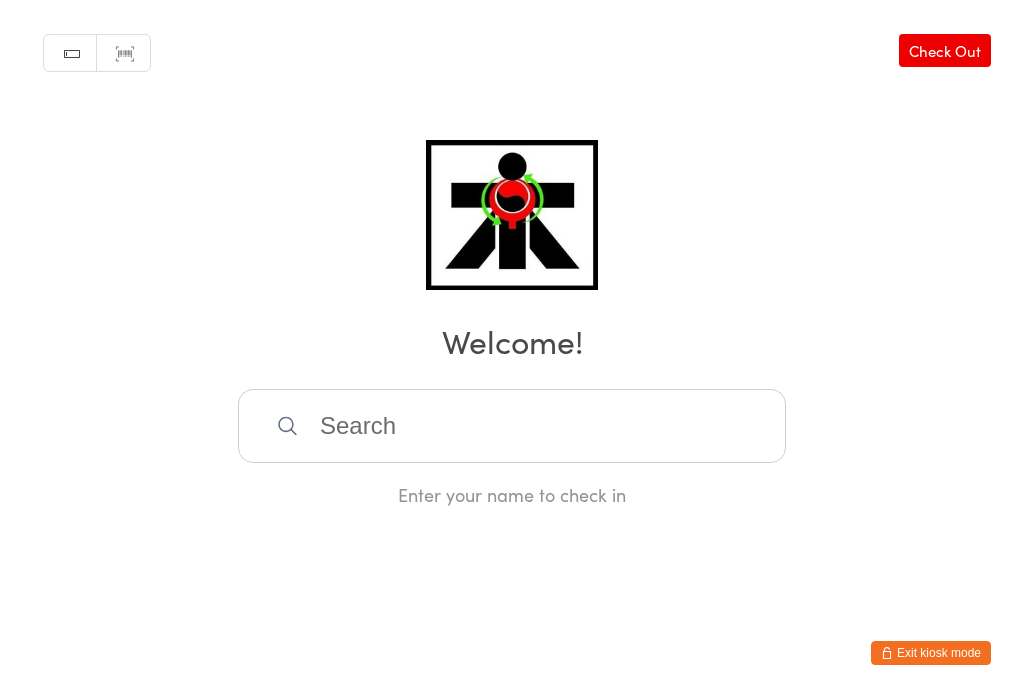 scroll, scrollTop: 0, scrollLeft: 0, axis: both 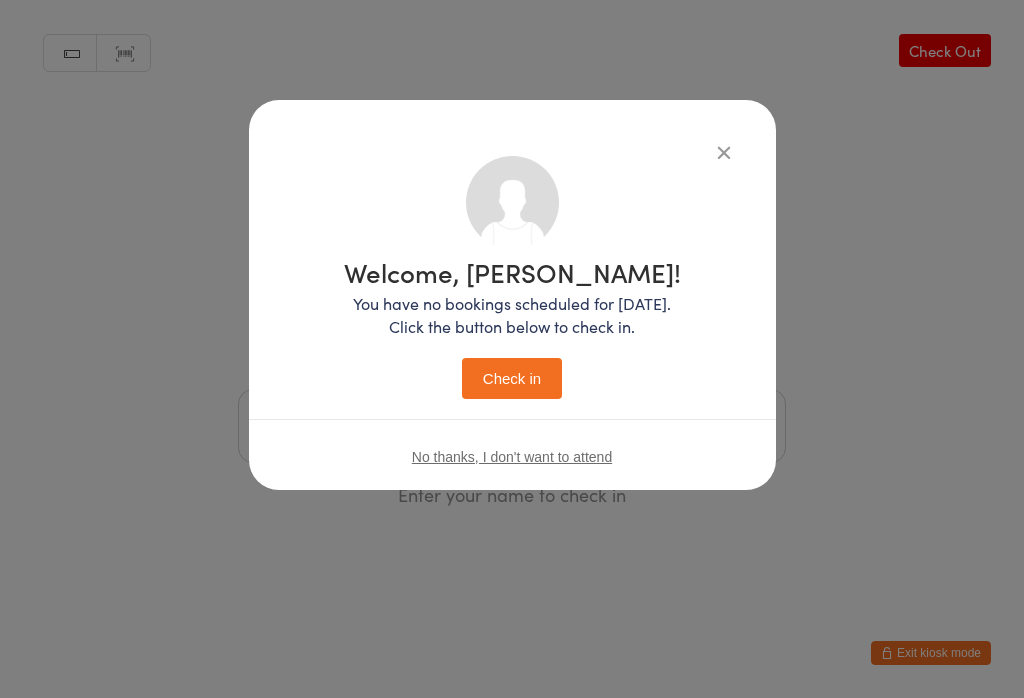 click on "Check in" at bounding box center [512, 378] 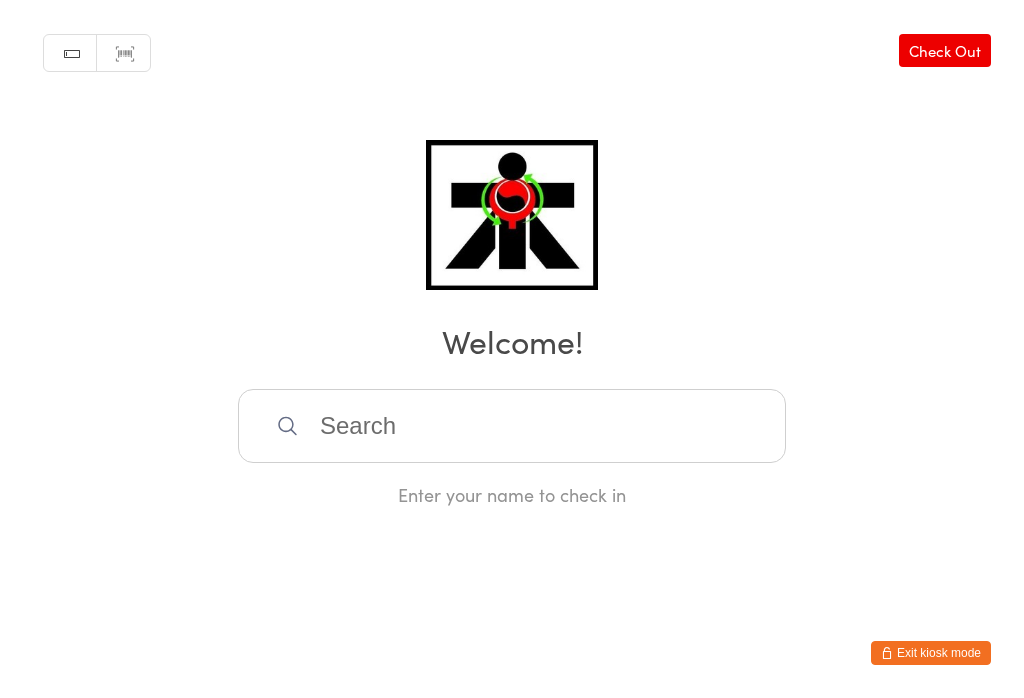 click at bounding box center [512, 426] 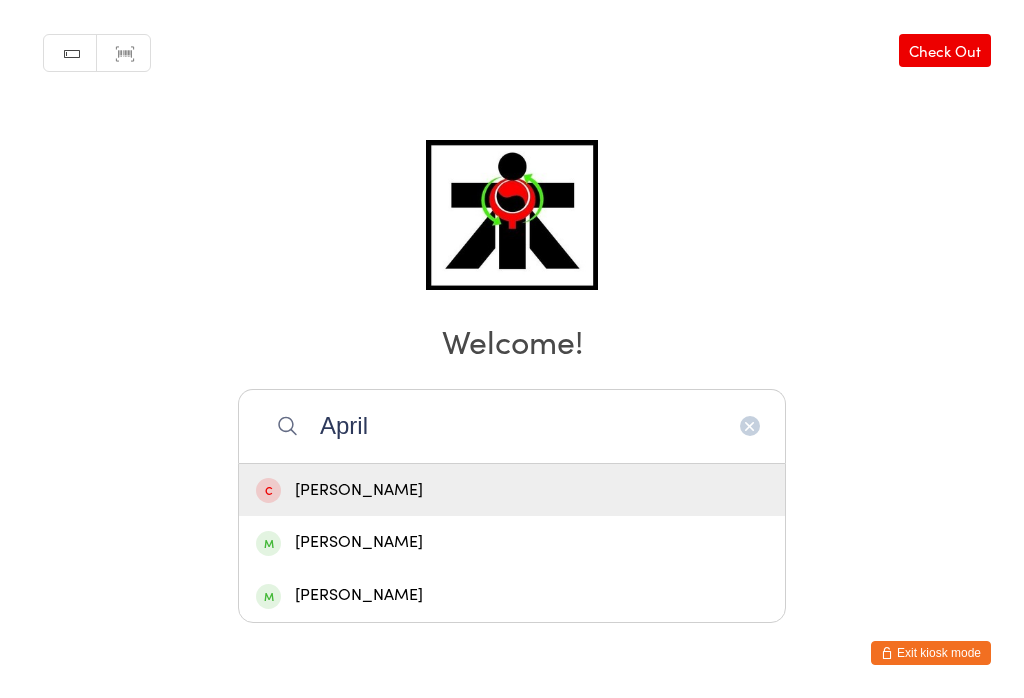 type on "April" 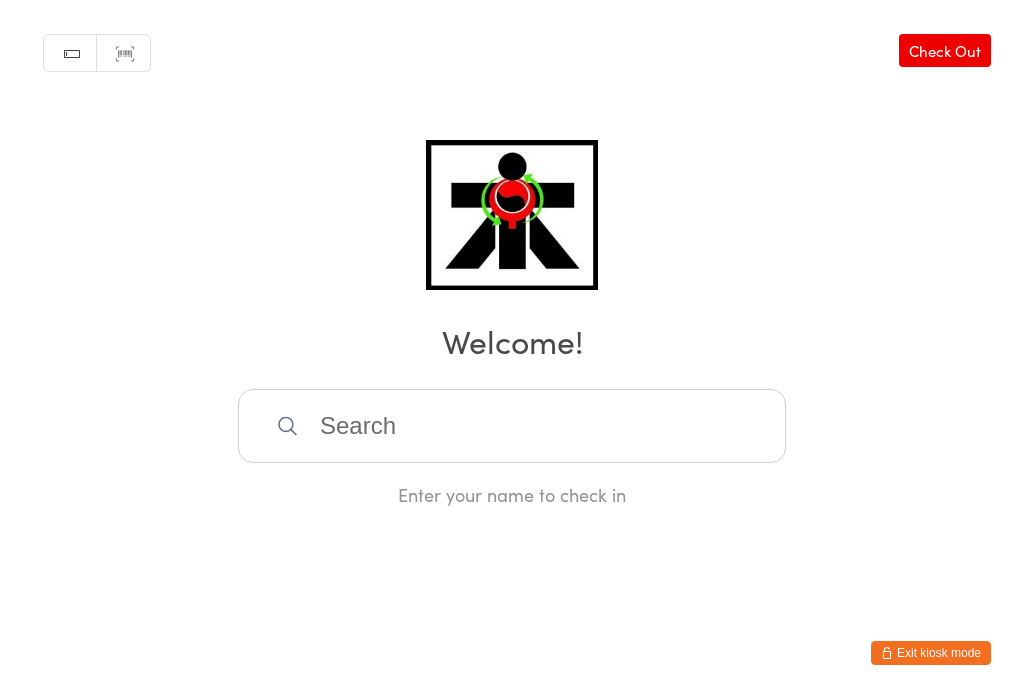 scroll, scrollTop: 0, scrollLeft: 0, axis: both 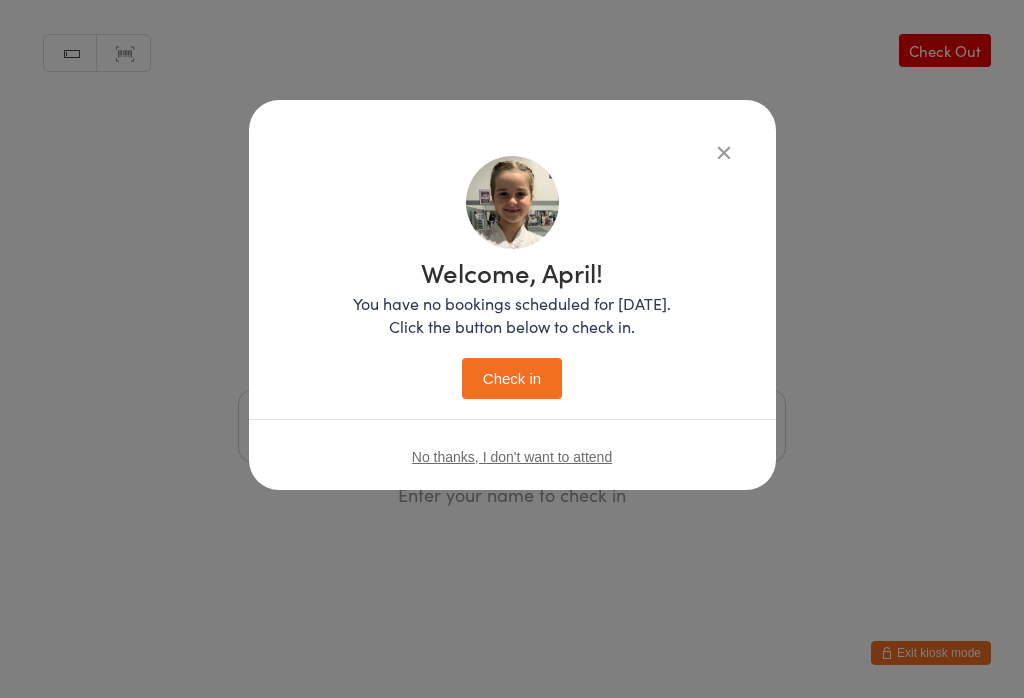 click on "Check in" at bounding box center (512, 378) 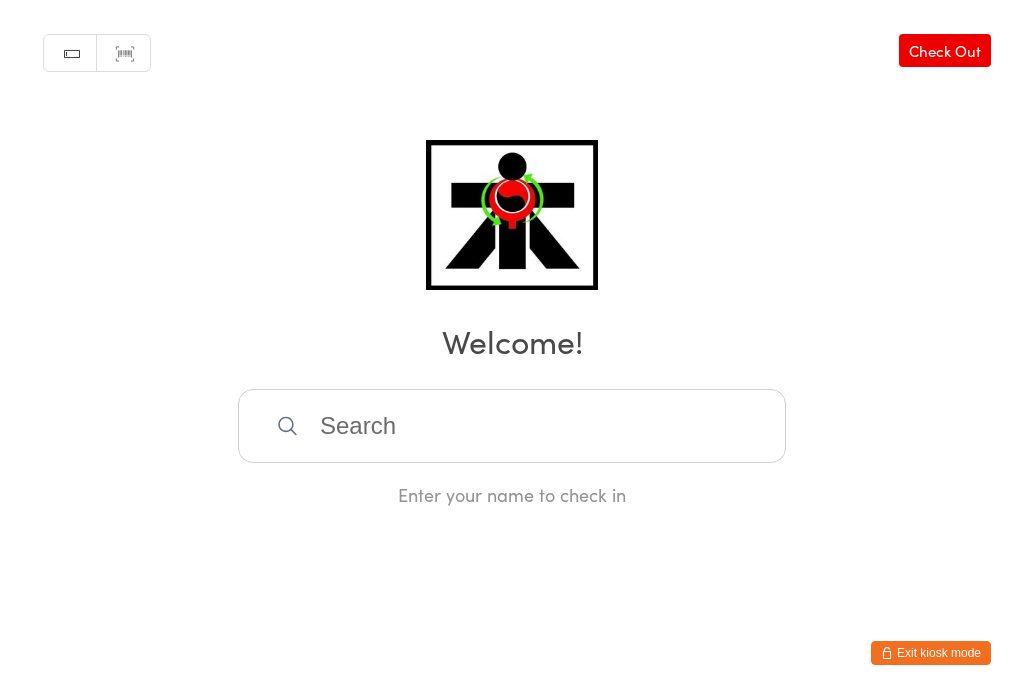 click at bounding box center (512, 426) 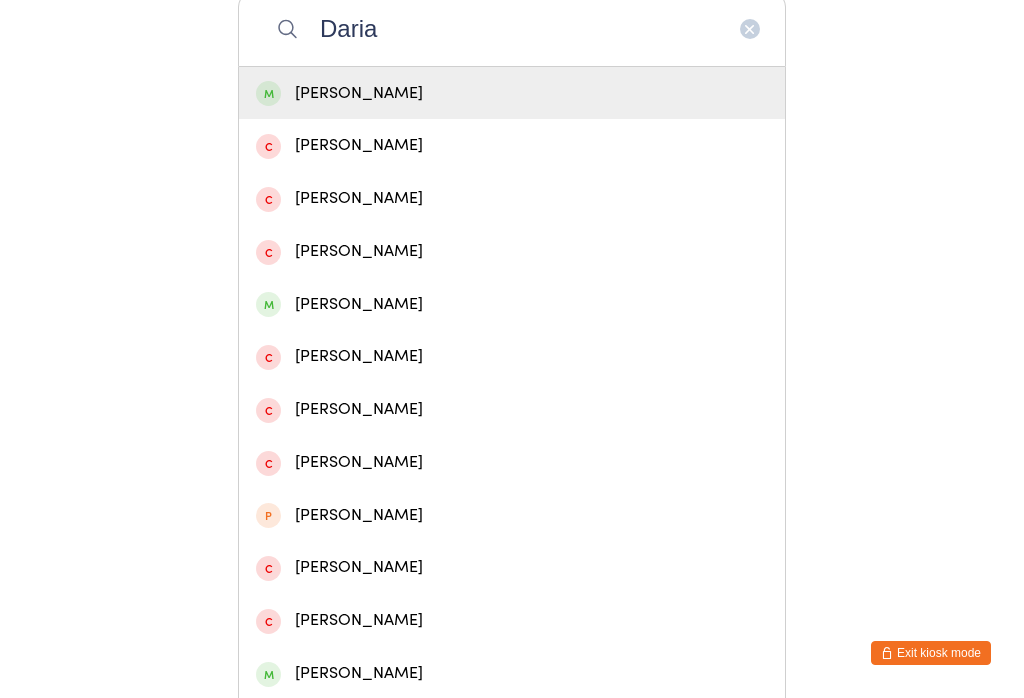 click on "Daria" at bounding box center [512, 29] 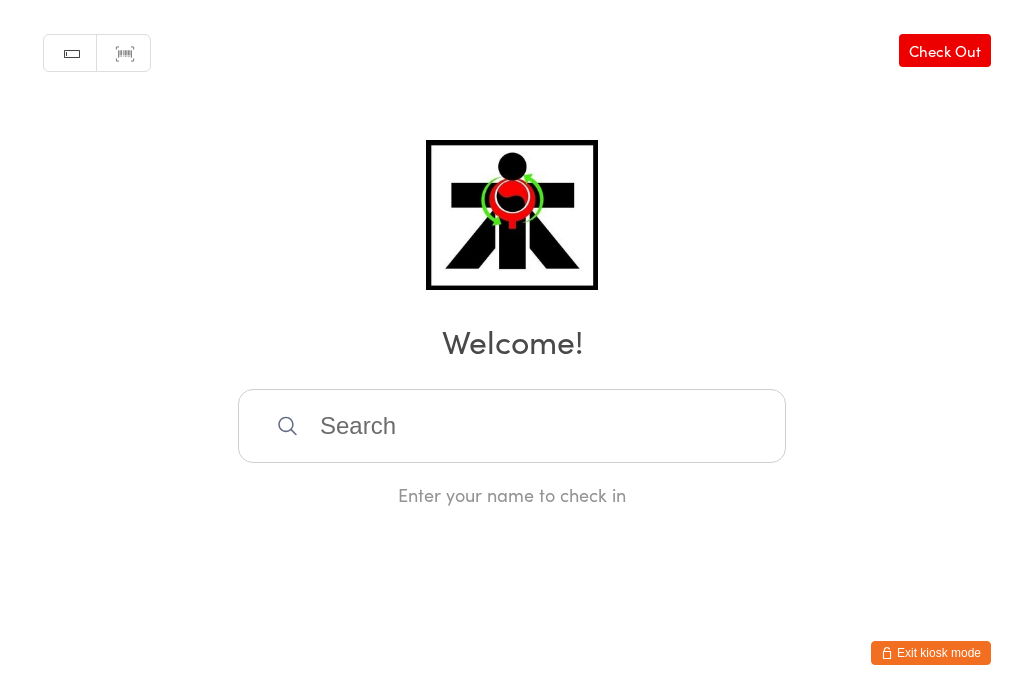 scroll, scrollTop: 0, scrollLeft: 0, axis: both 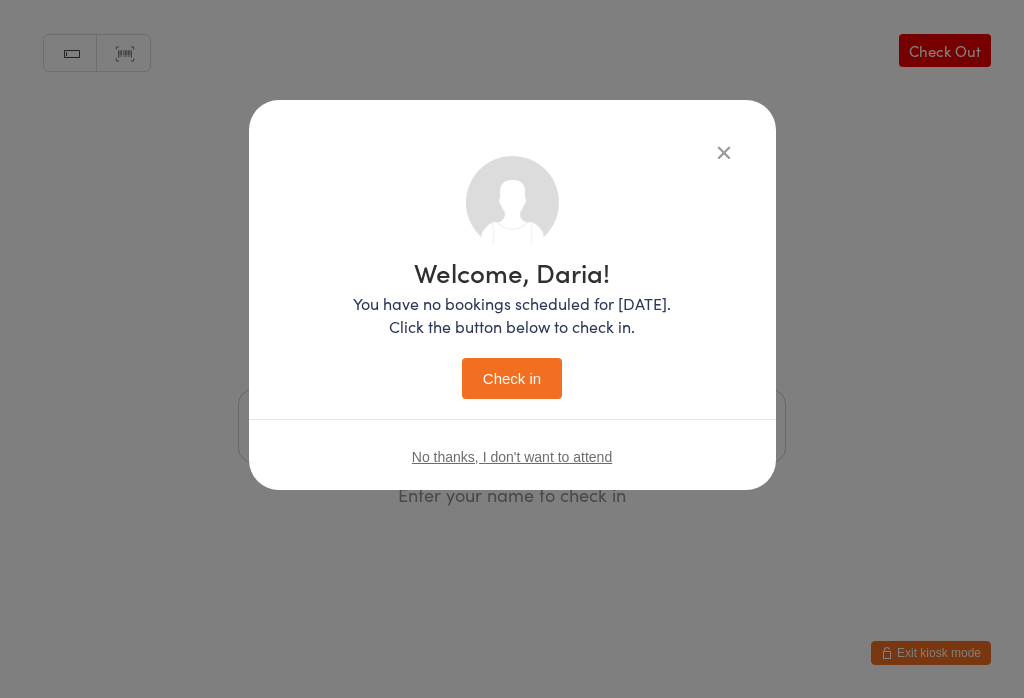 click on "Check in" at bounding box center (512, 378) 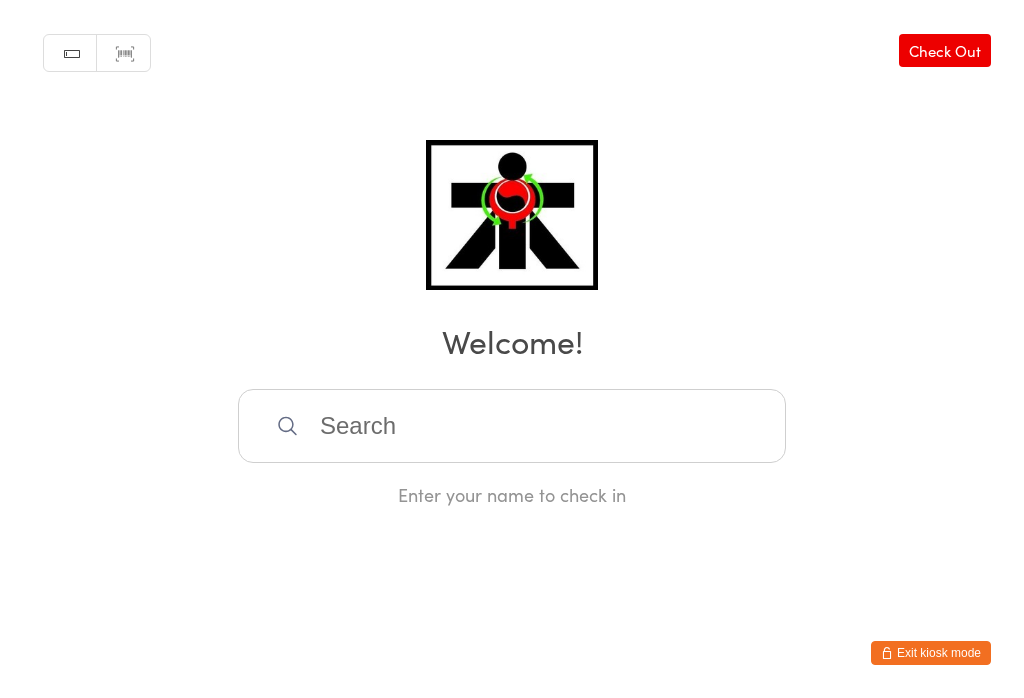 click at bounding box center [512, 426] 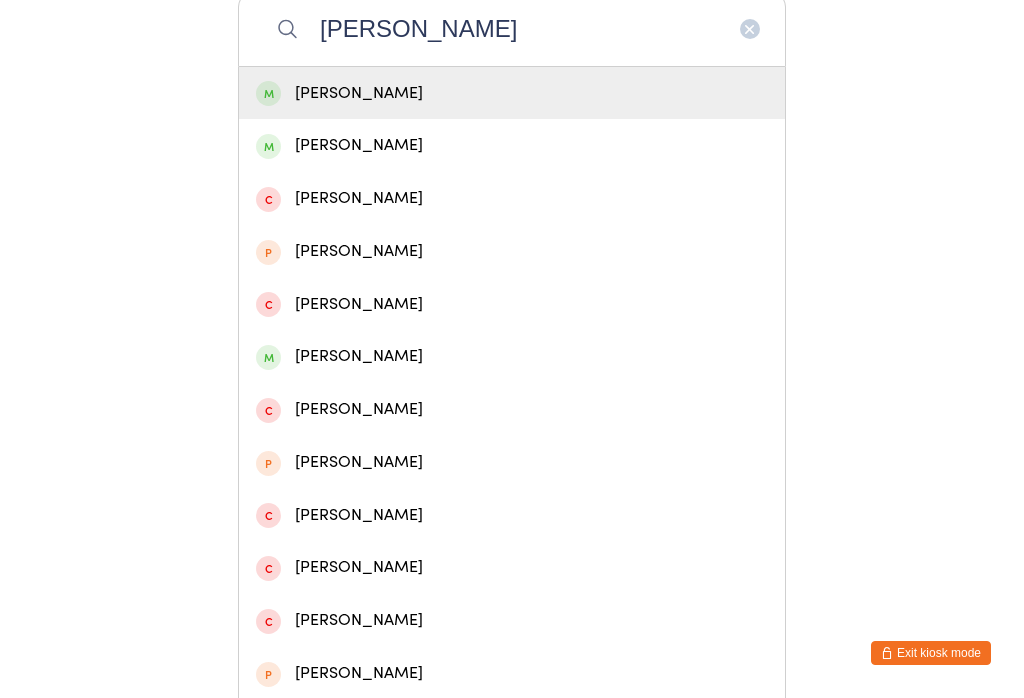type on "[PERSON_NAME]" 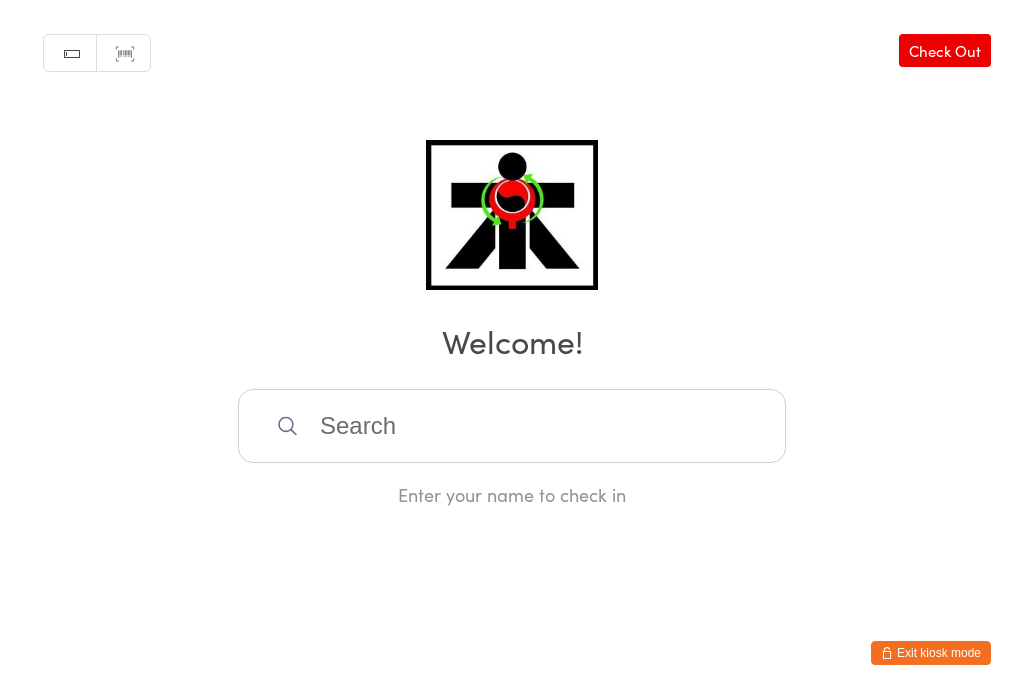 scroll, scrollTop: 0, scrollLeft: 0, axis: both 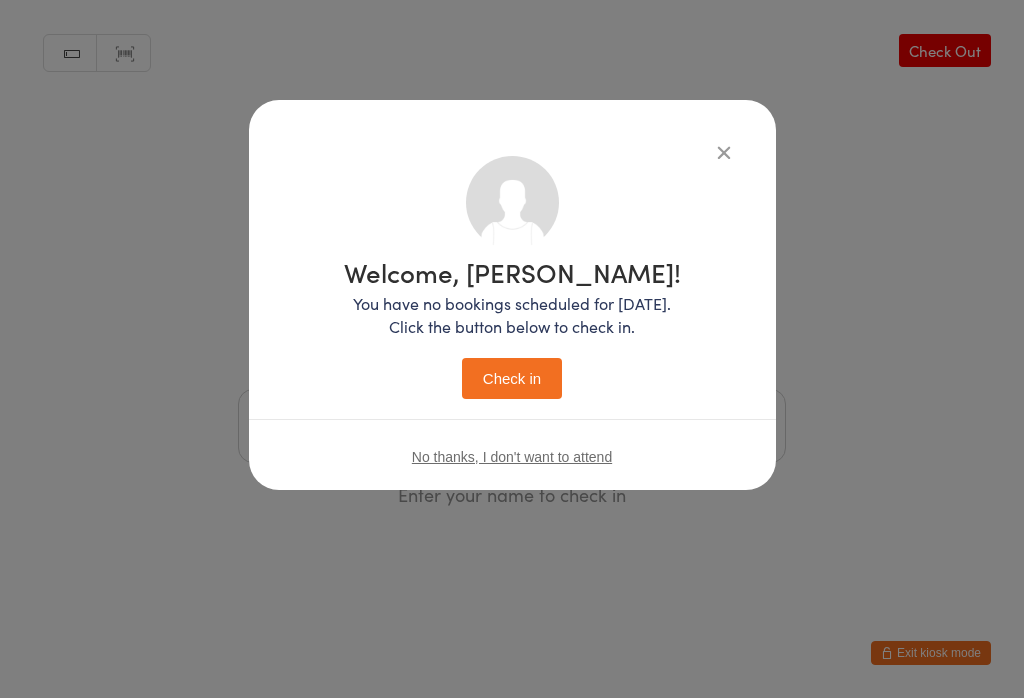 click on "Check in" at bounding box center (512, 378) 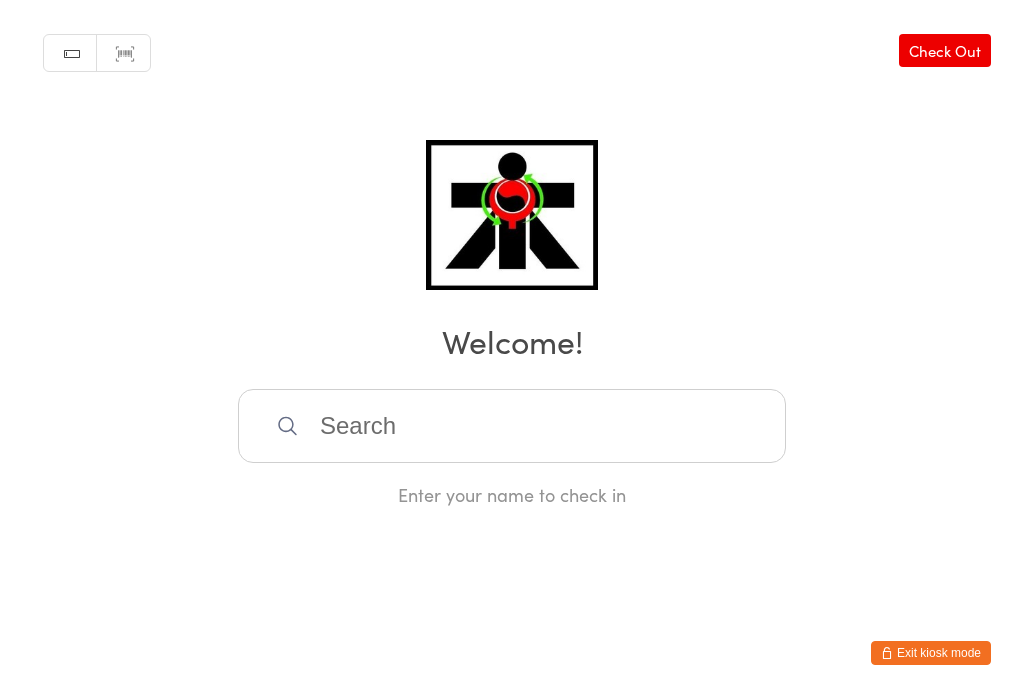 click at bounding box center [512, 426] 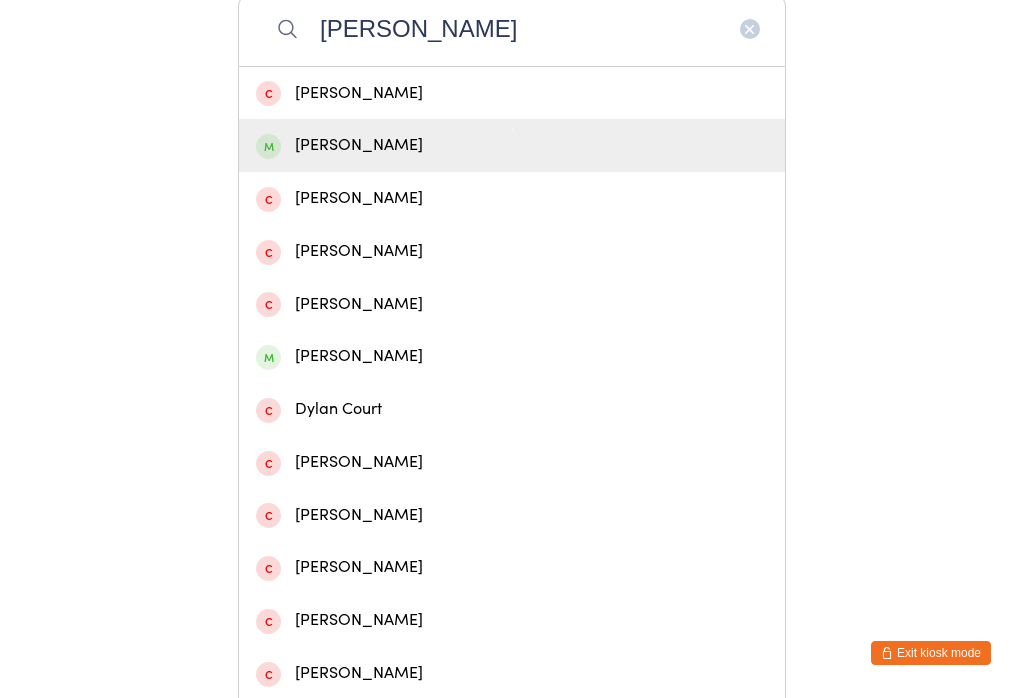 type on "[PERSON_NAME]" 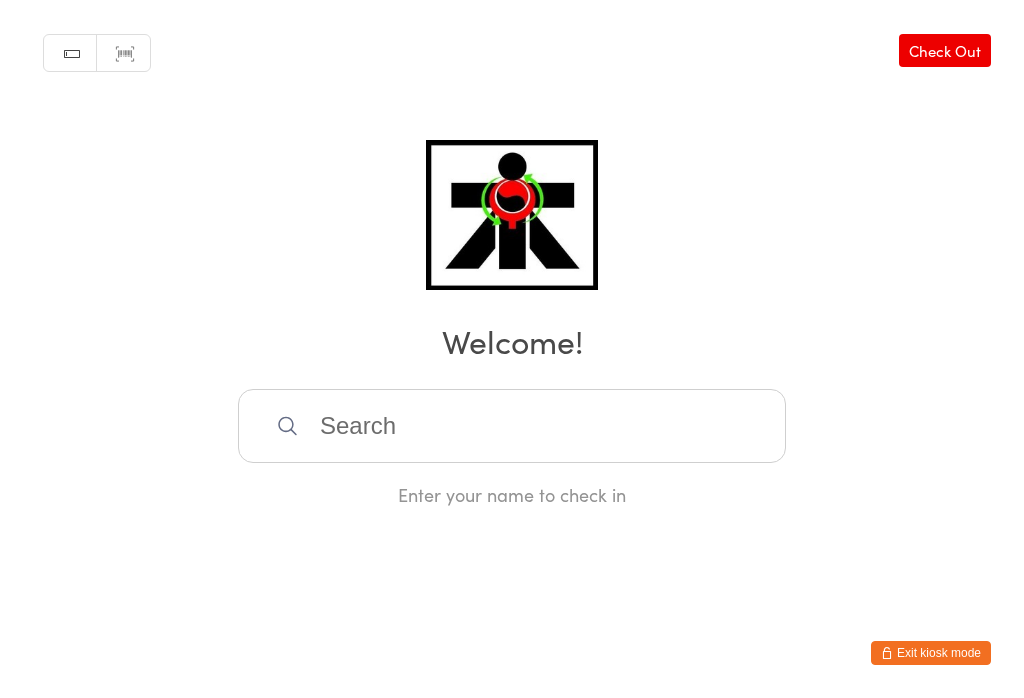 scroll, scrollTop: 0, scrollLeft: 0, axis: both 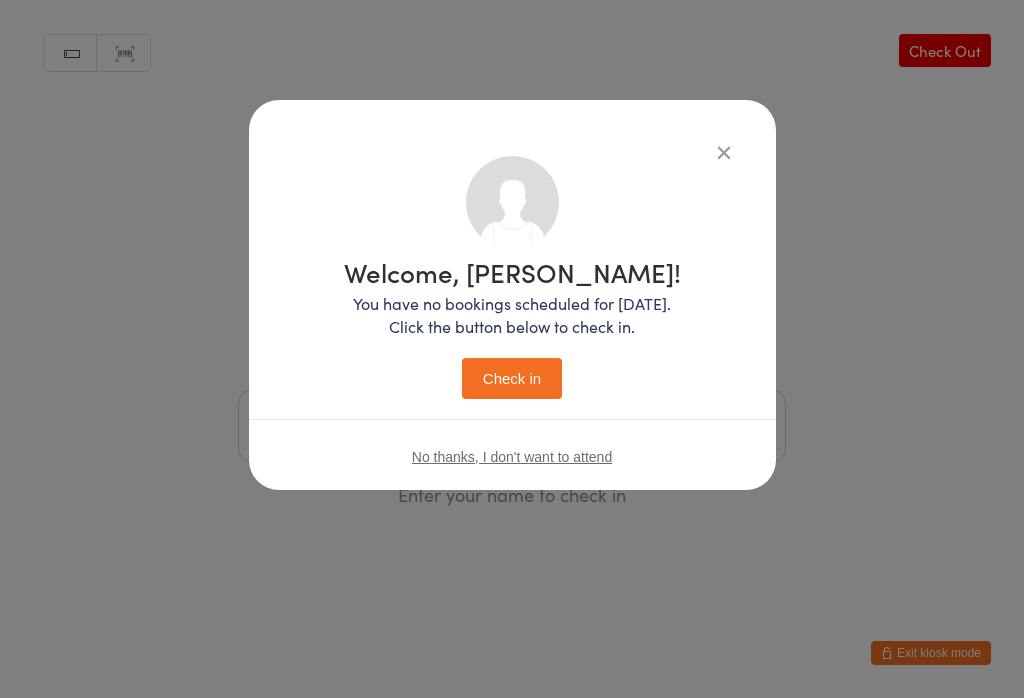 click on "Check in" at bounding box center (512, 378) 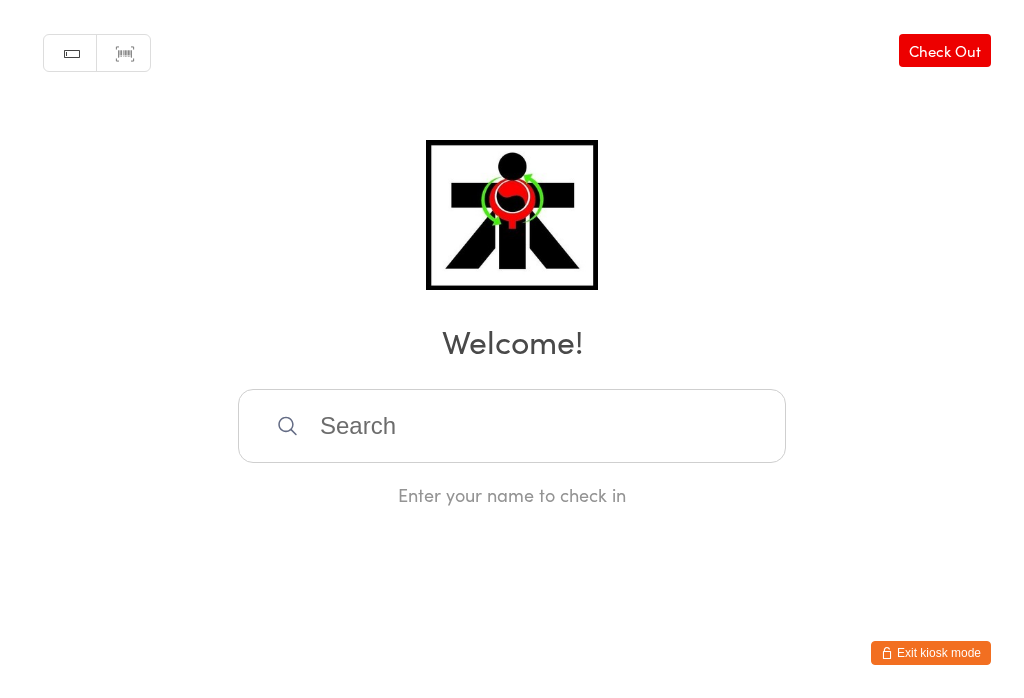 click at bounding box center (512, 426) 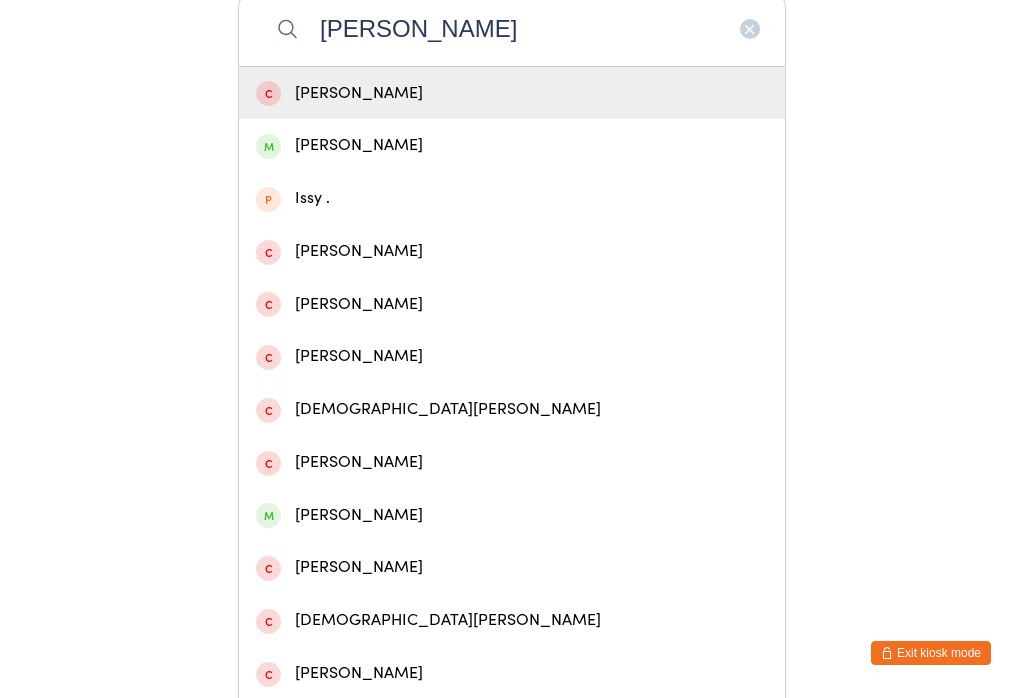 type on "[PERSON_NAME]" 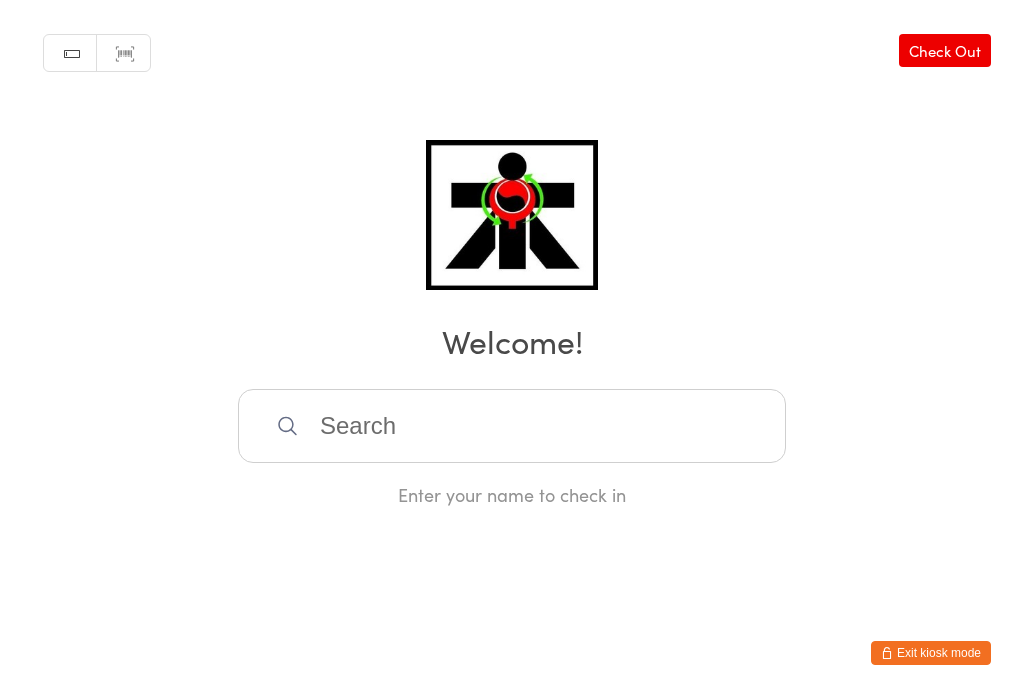 scroll, scrollTop: 0, scrollLeft: 0, axis: both 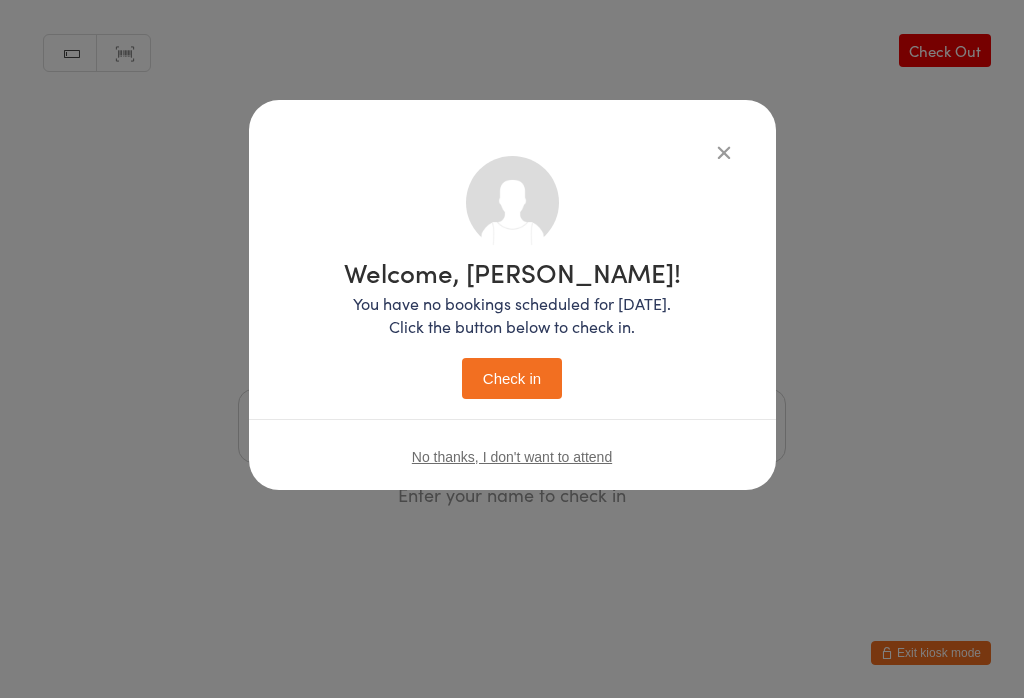 click on "Check in" at bounding box center (512, 378) 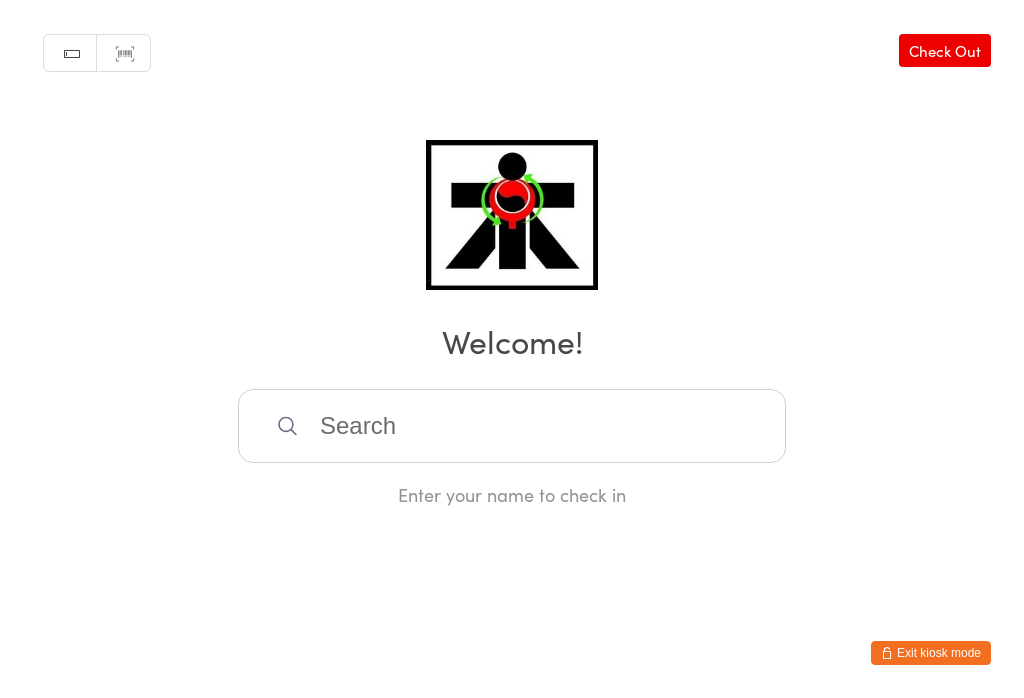 click at bounding box center (512, 426) 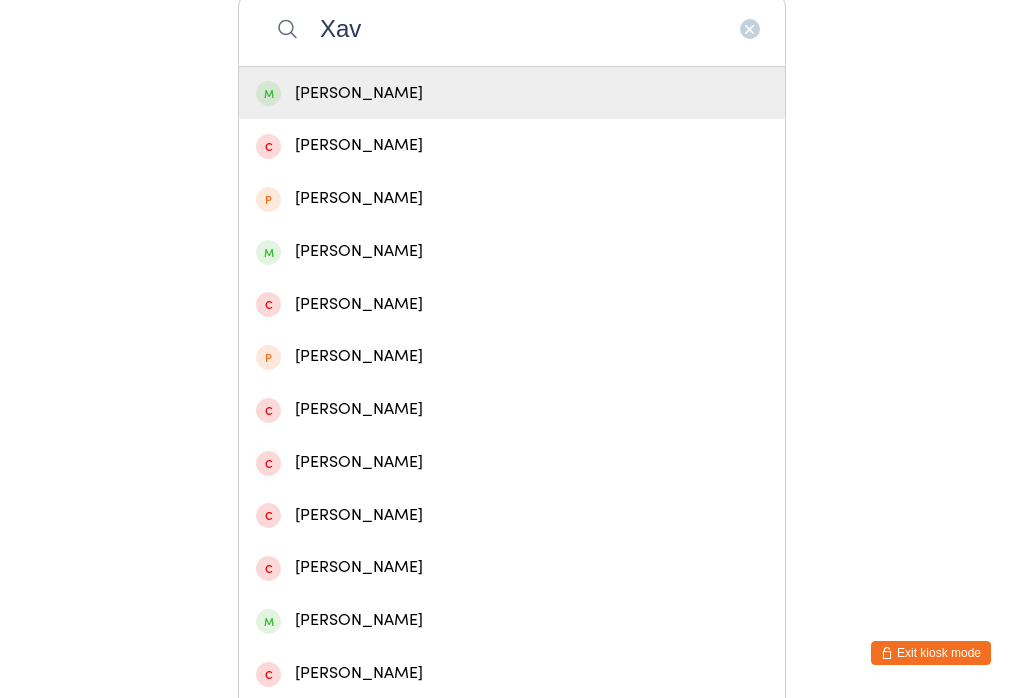 type on "Xav" 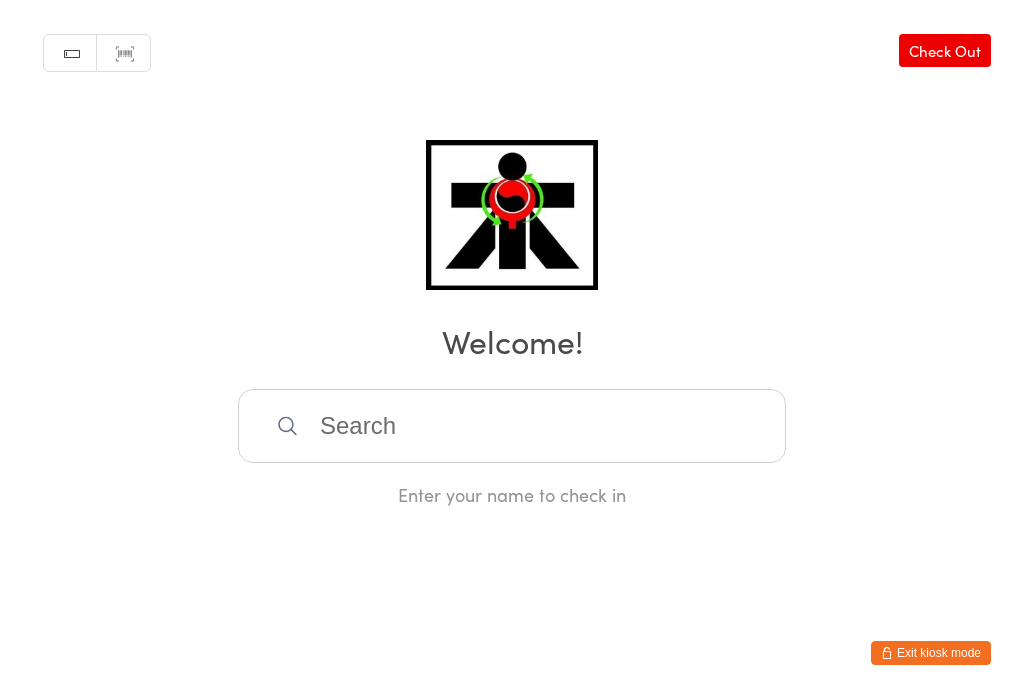 scroll, scrollTop: 0, scrollLeft: 0, axis: both 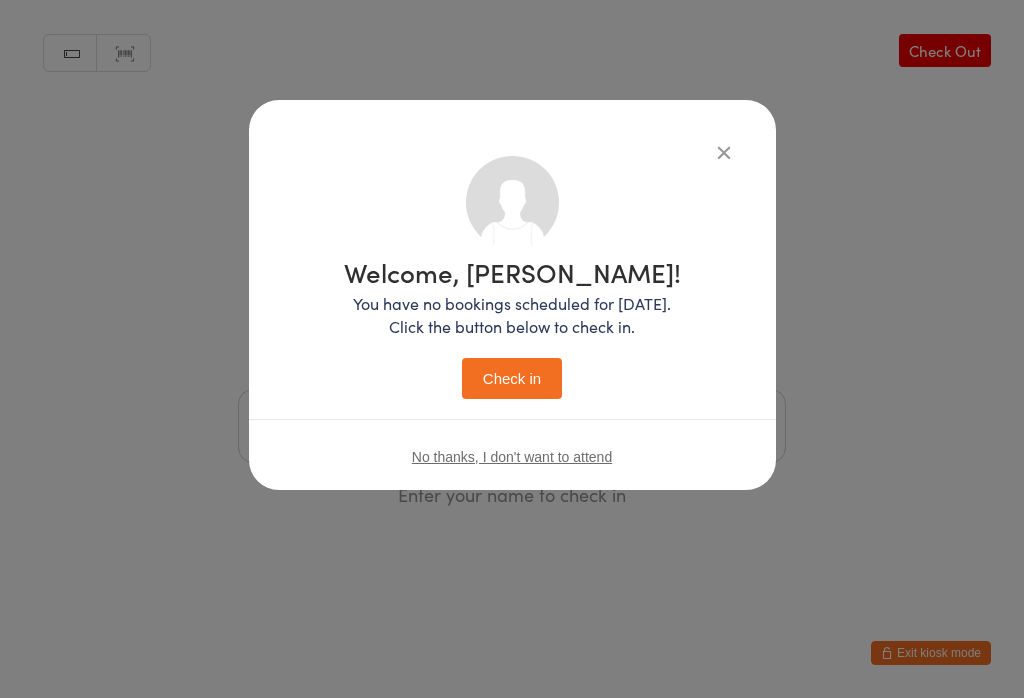 click on "Check in" at bounding box center [512, 378] 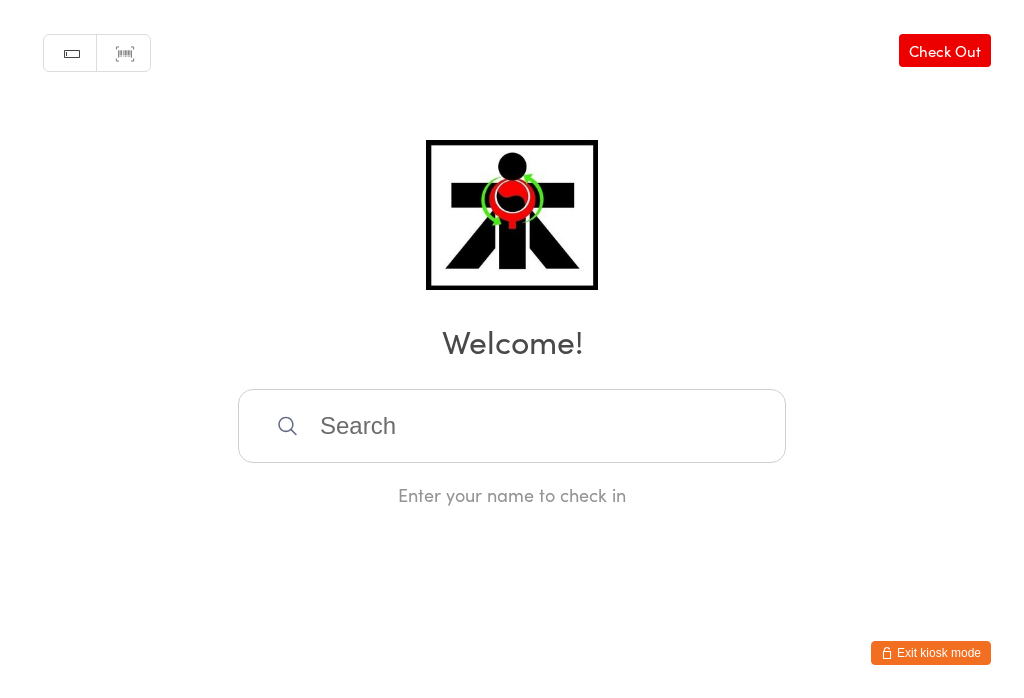 click at bounding box center (512, 426) 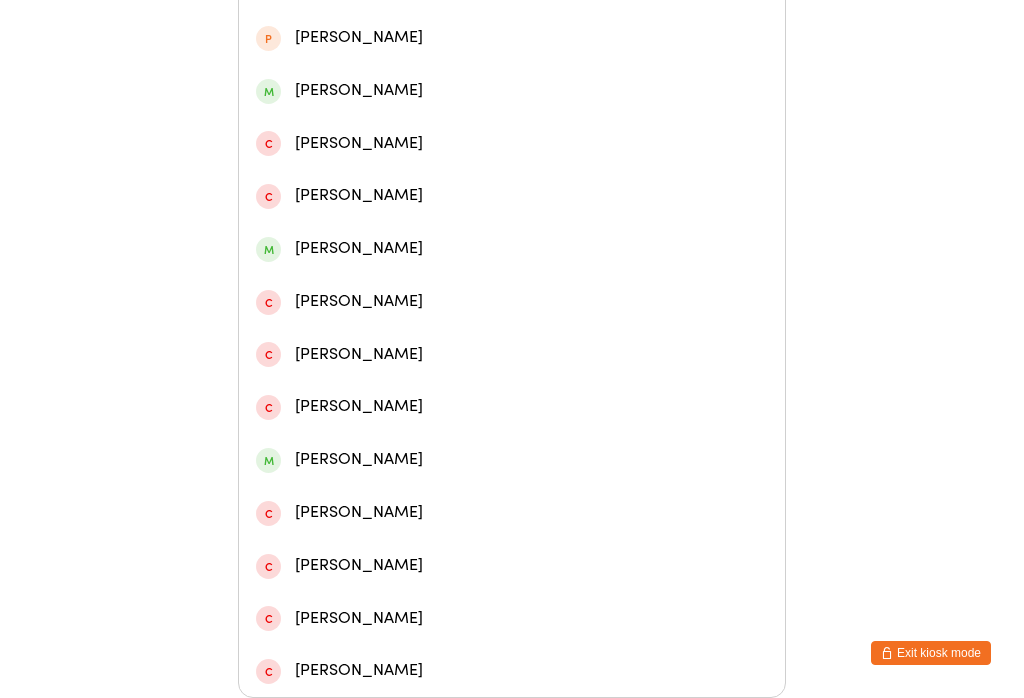 scroll, scrollTop: 598, scrollLeft: 0, axis: vertical 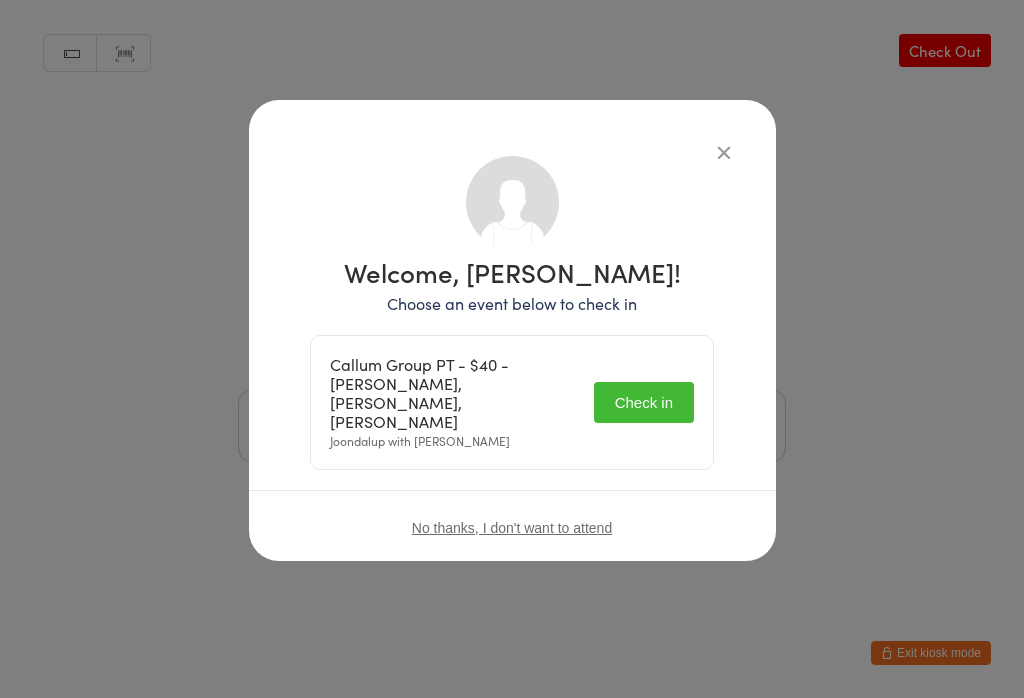 click on "Check in" at bounding box center [644, 402] 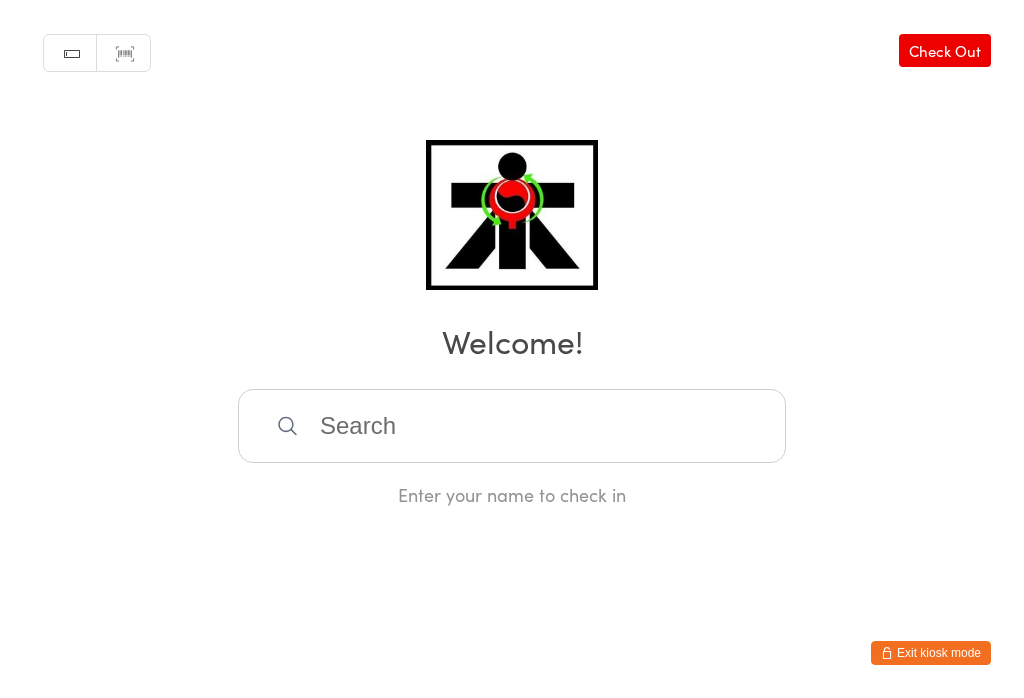 click at bounding box center [512, 426] 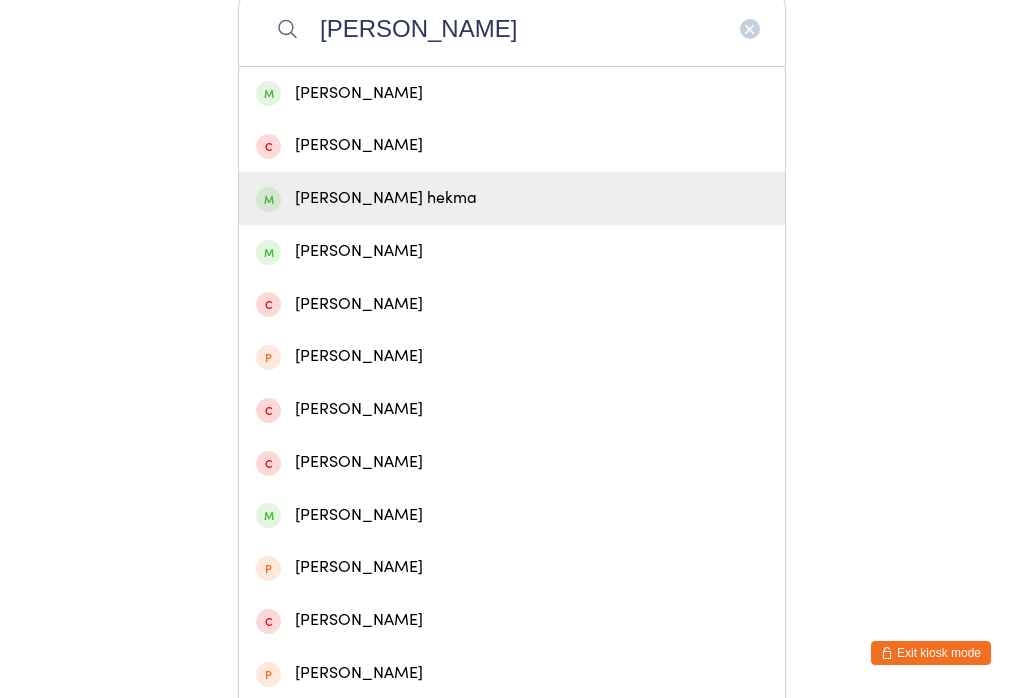 type on "[PERSON_NAME]" 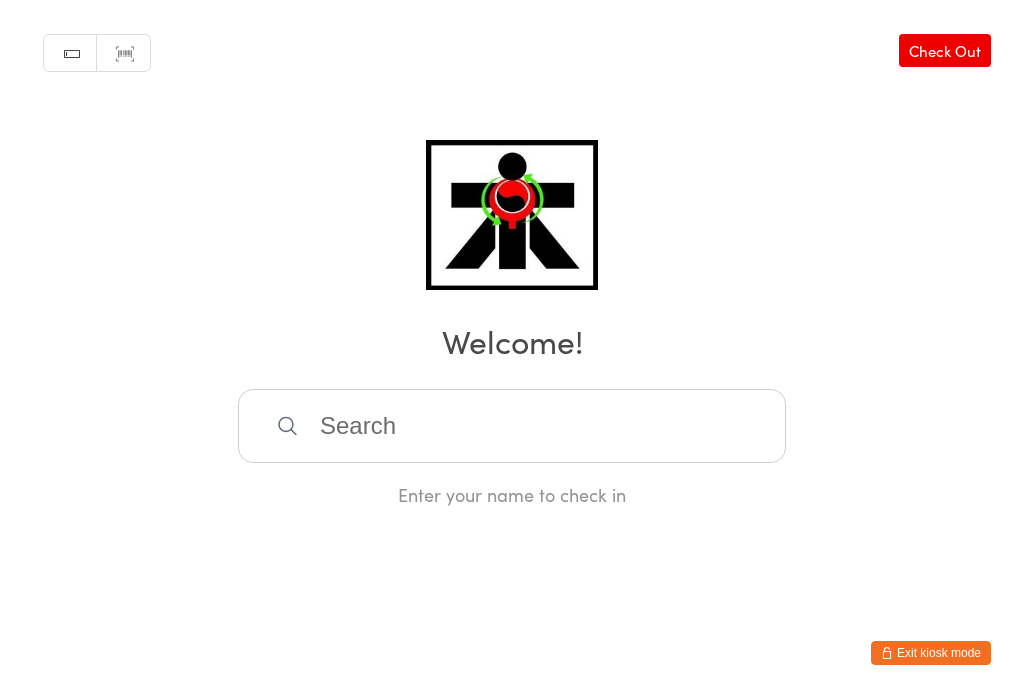 scroll, scrollTop: 0, scrollLeft: 0, axis: both 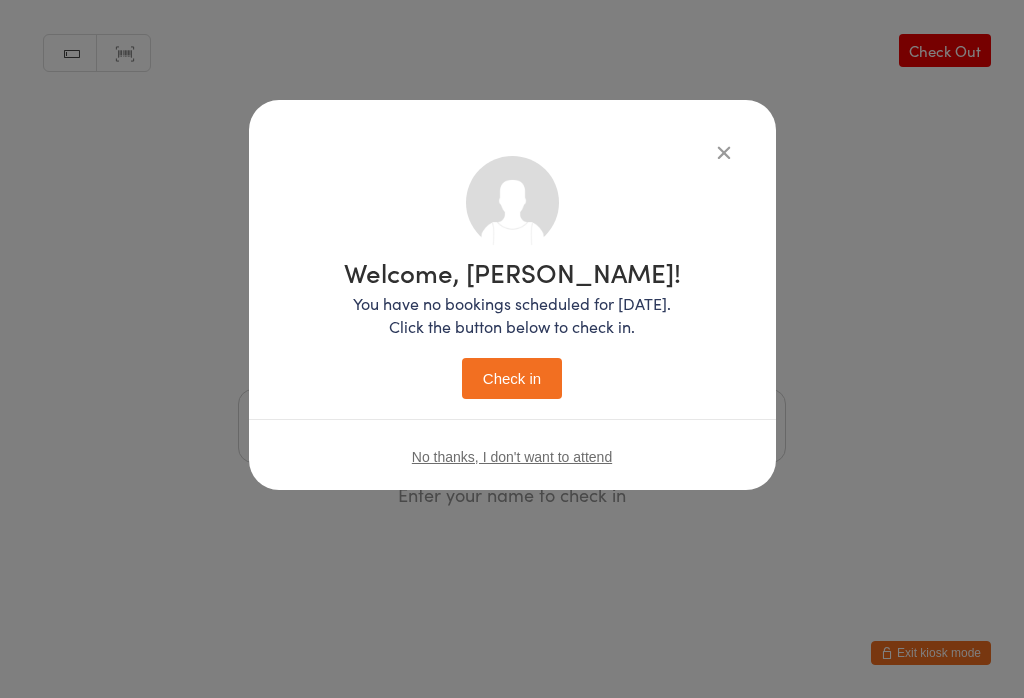 click on "Check in" at bounding box center [512, 378] 